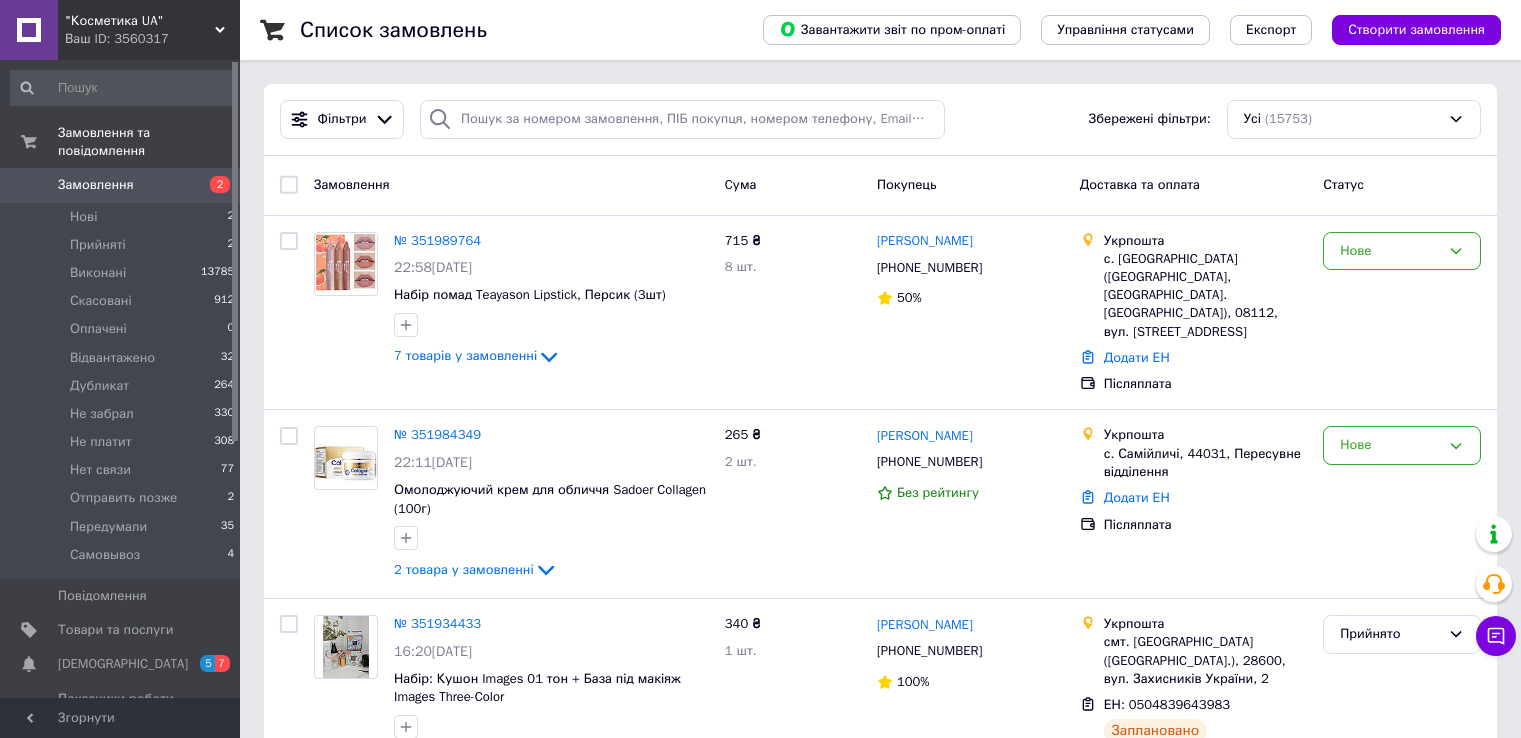 scroll, scrollTop: 0, scrollLeft: 0, axis: both 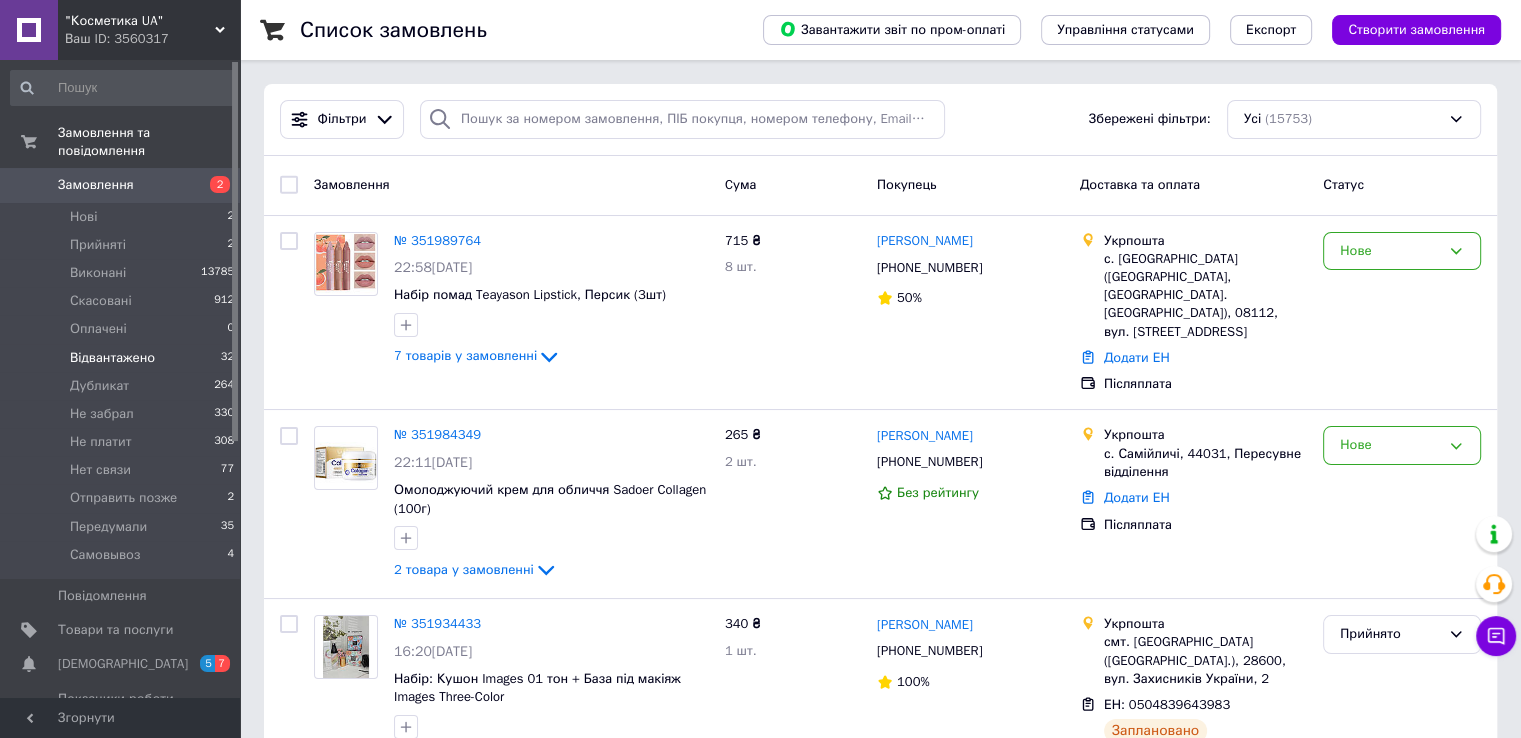 click on "Відвантажено" at bounding box center (112, 358) 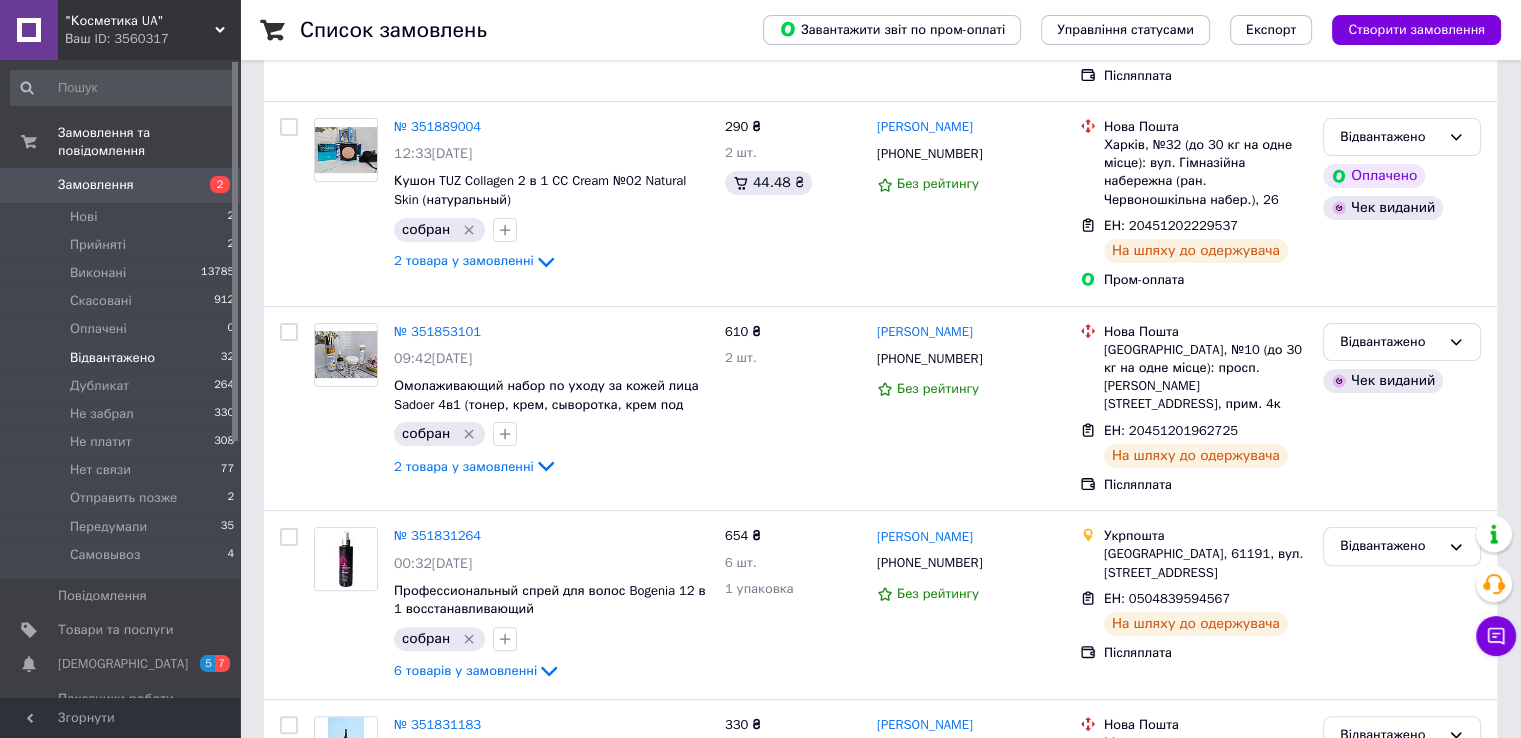 scroll, scrollTop: 188, scrollLeft: 0, axis: vertical 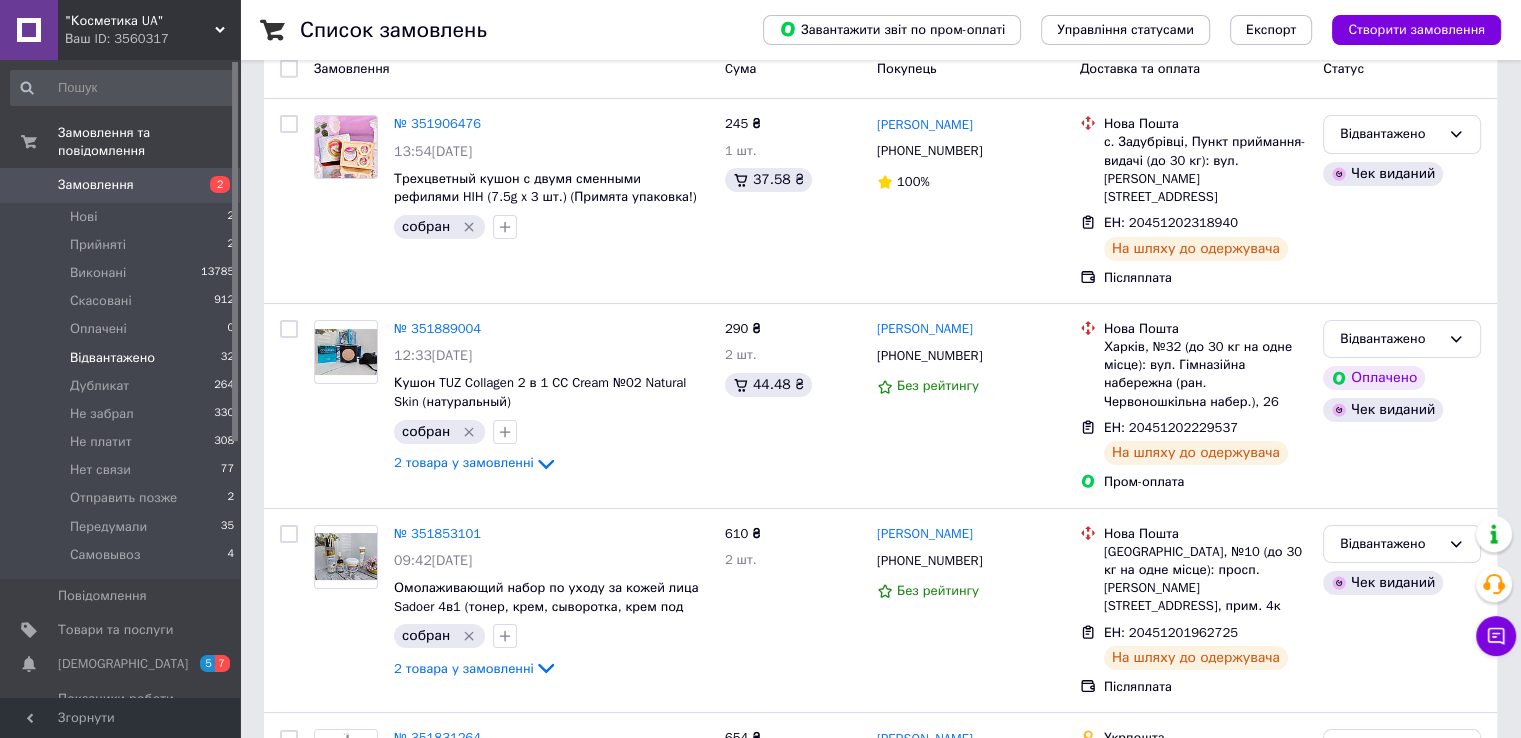 click at bounding box center (29, 185) 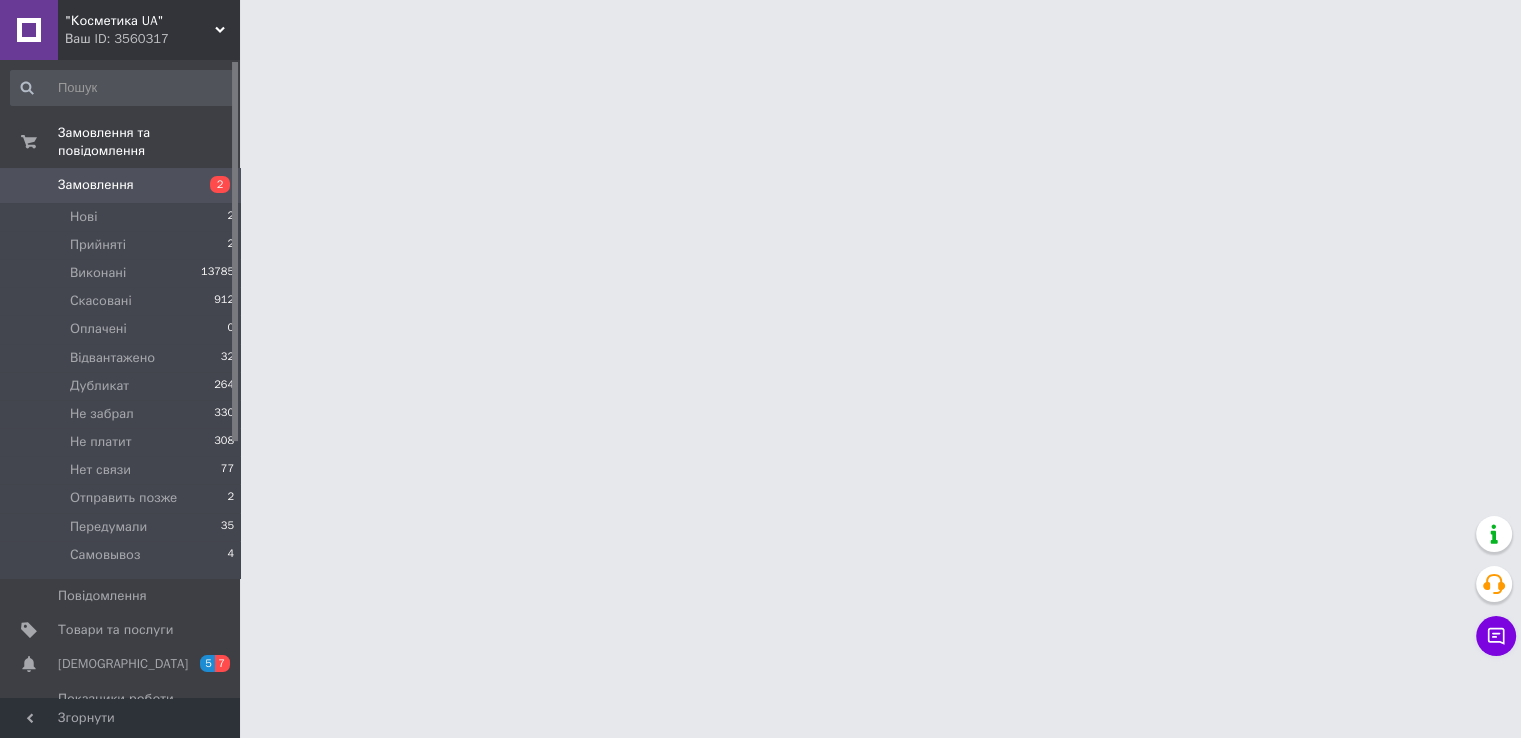 scroll, scrollTop: 0, scrollLeft: 0, axis: both 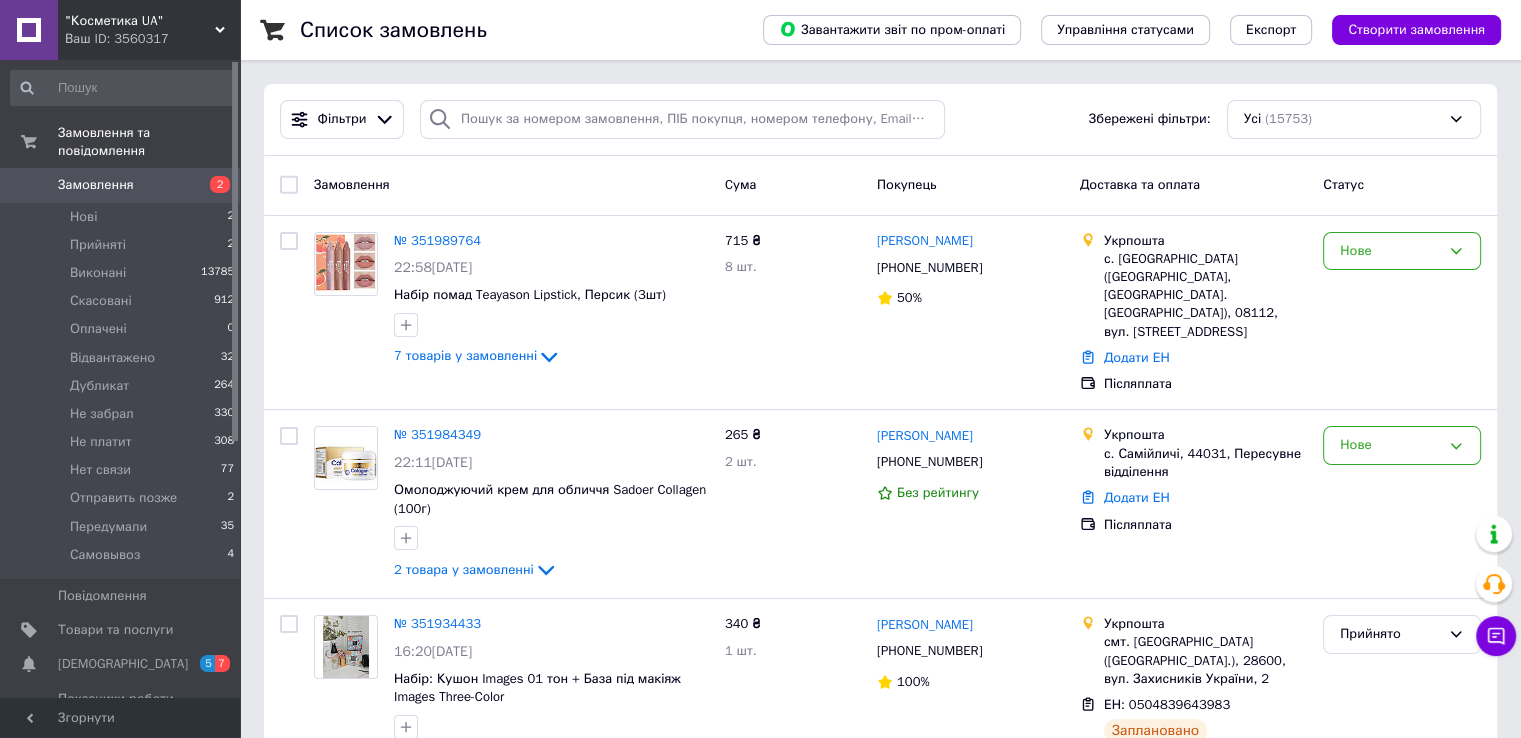click 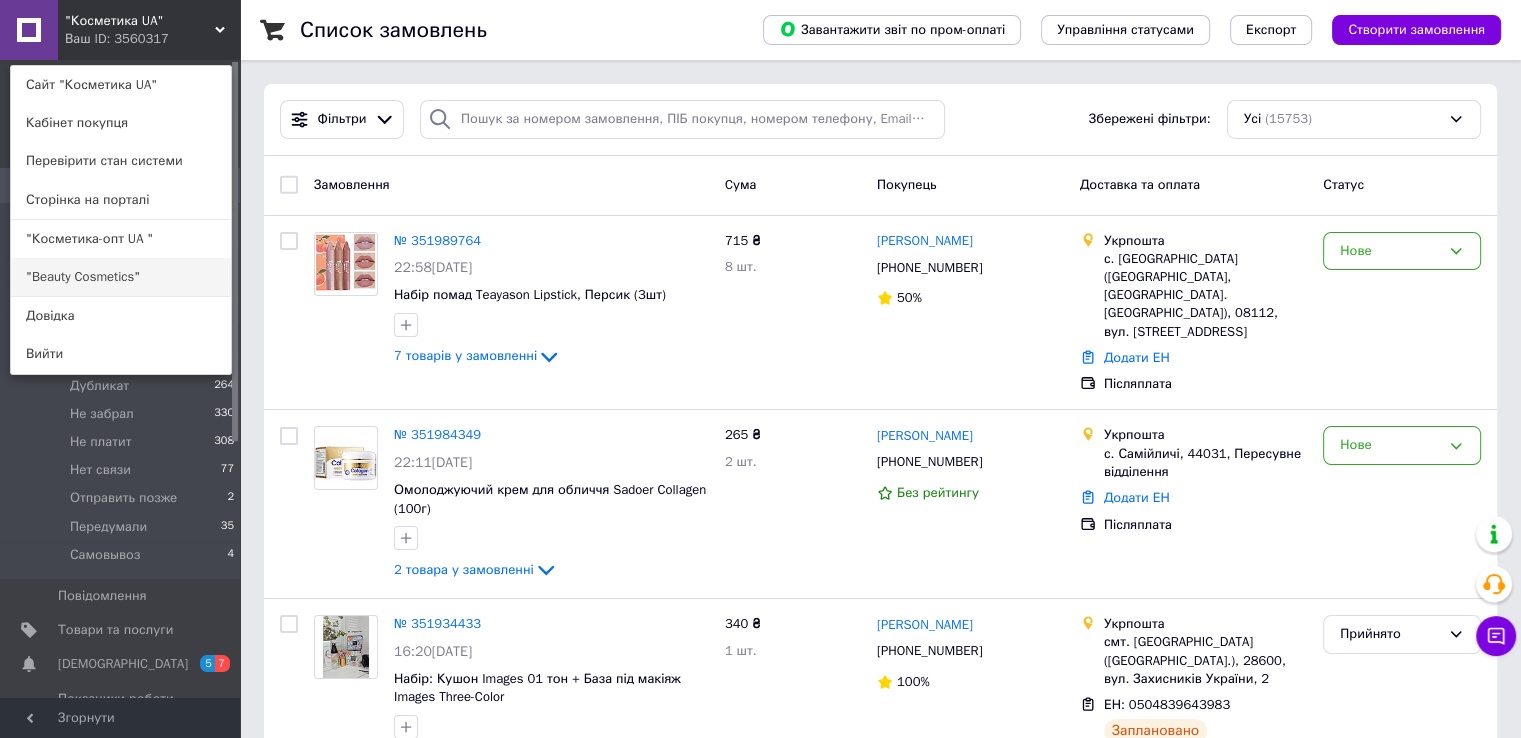click on ""Beauty Cosmetics"" at bounding box center [121, 277] 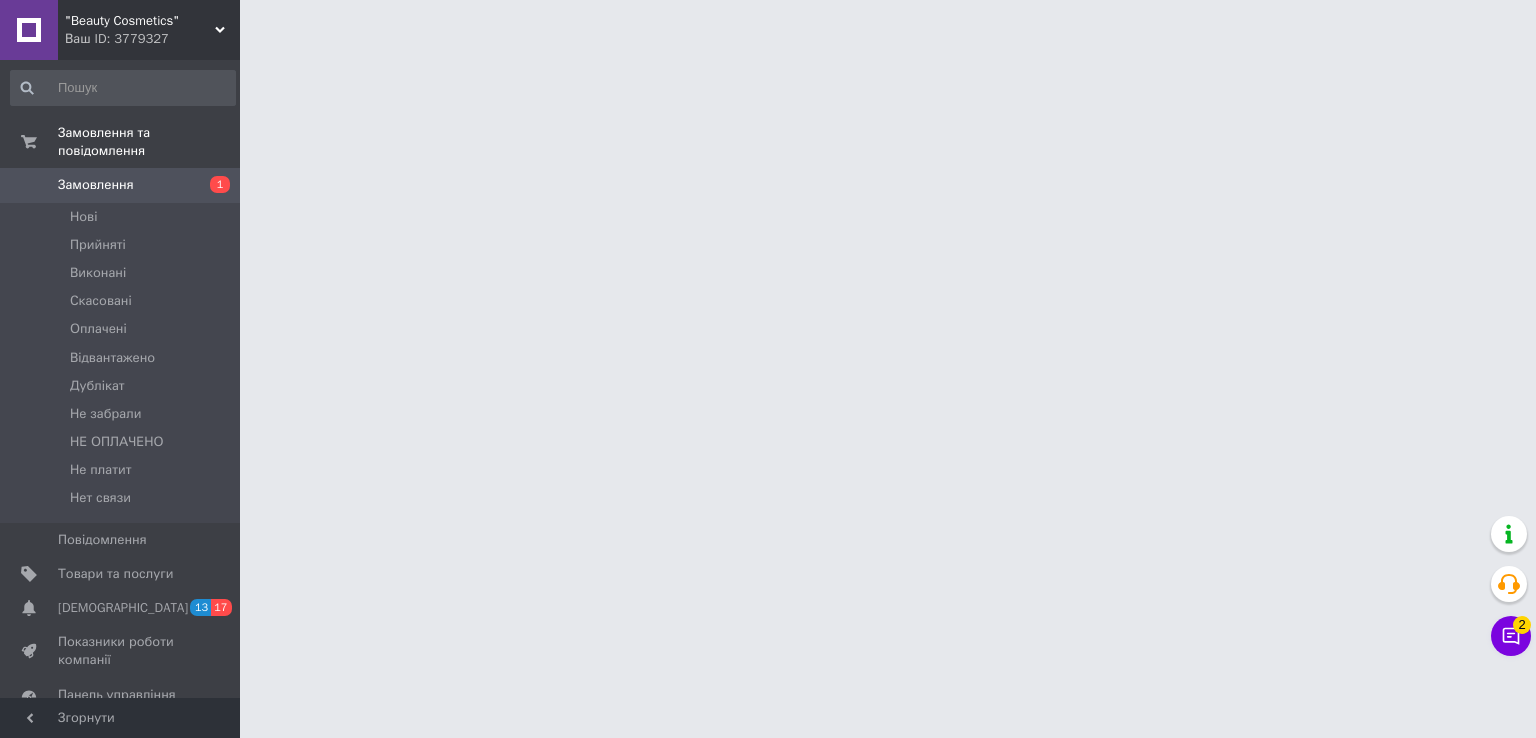 scroll, scrollTop: 0, scrollLeft: 0, axis: both 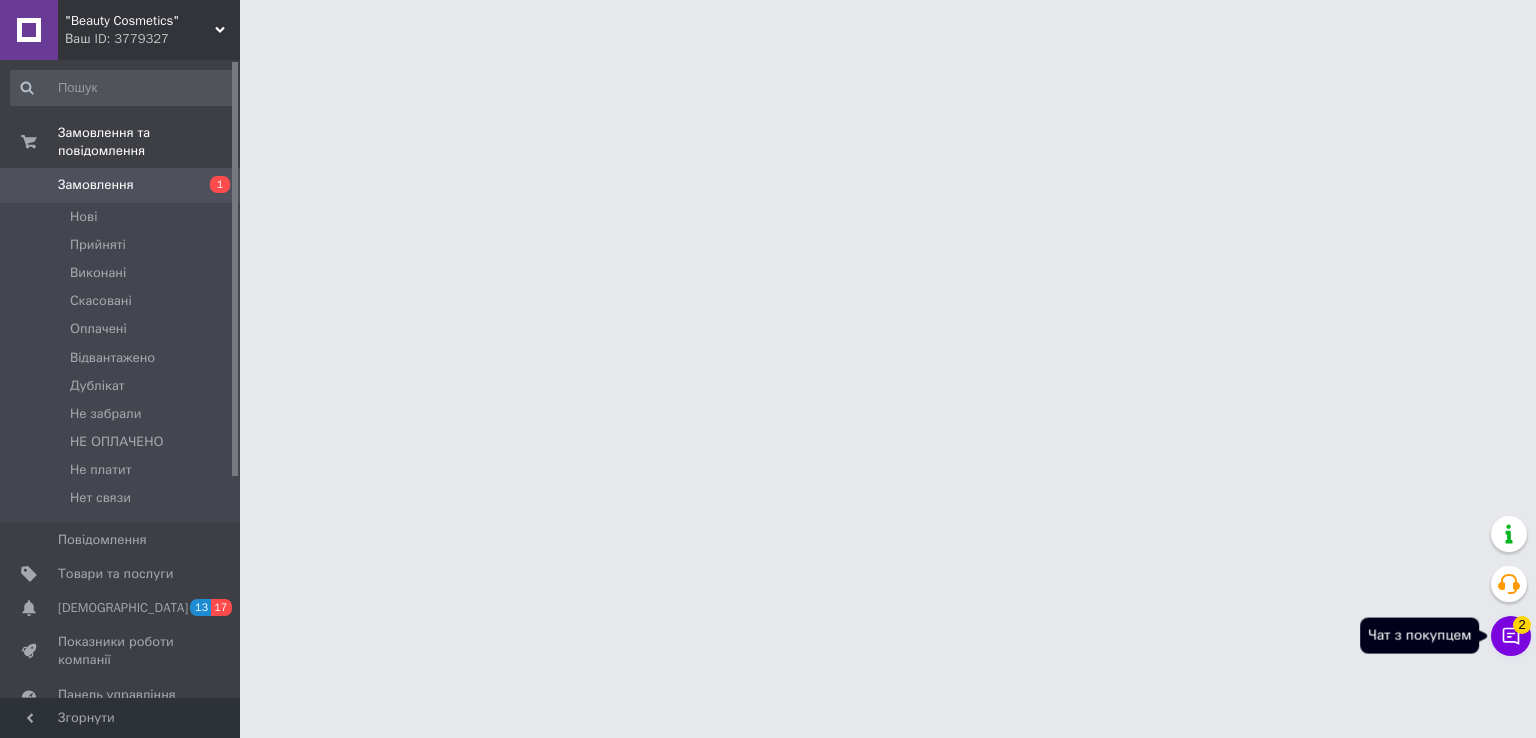 click on "Чат з покупцем 2" at bounding box center [1511, 636] 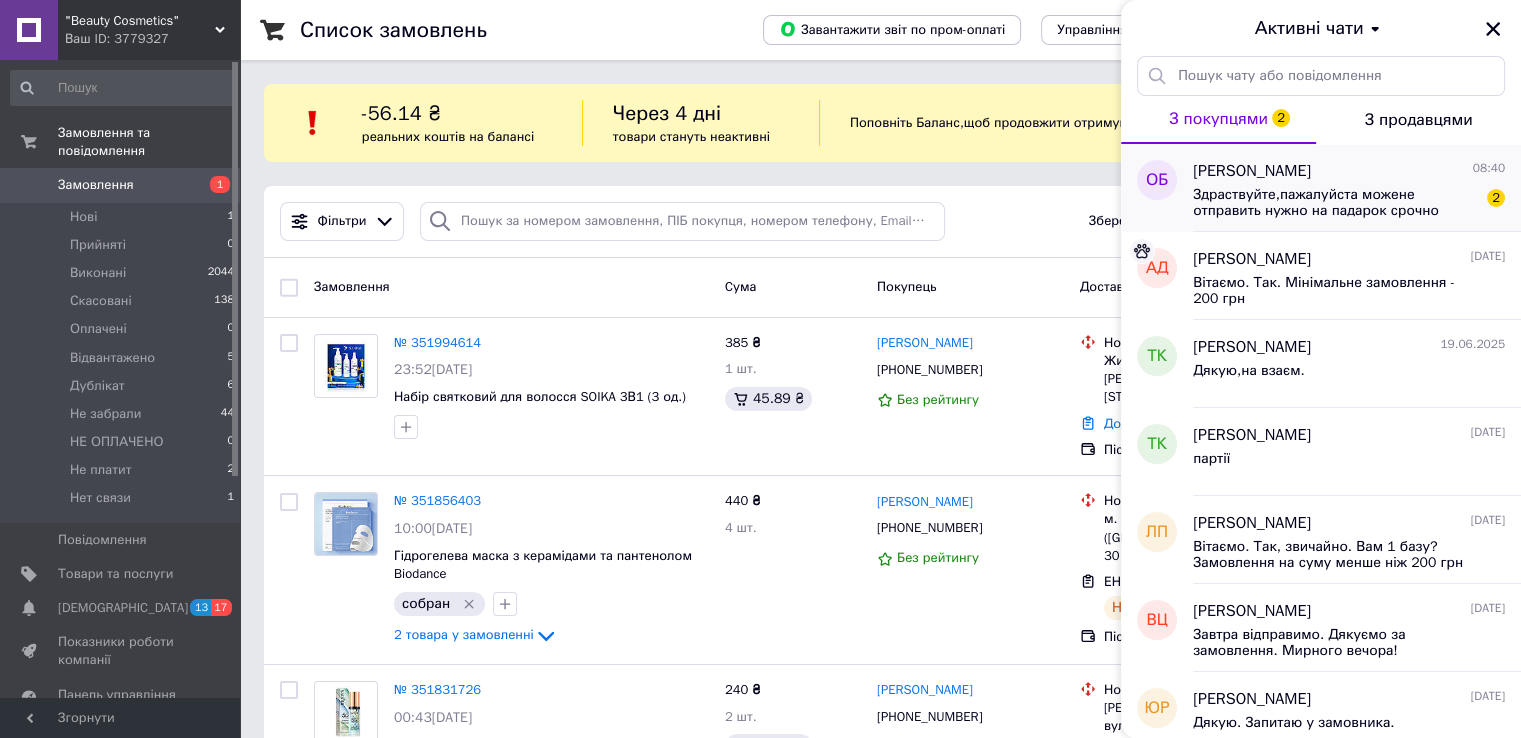 click on "Здраствуйте,пажалуйста можене отправить нужно на падарок срочно" at bounding box center [1335, 203] 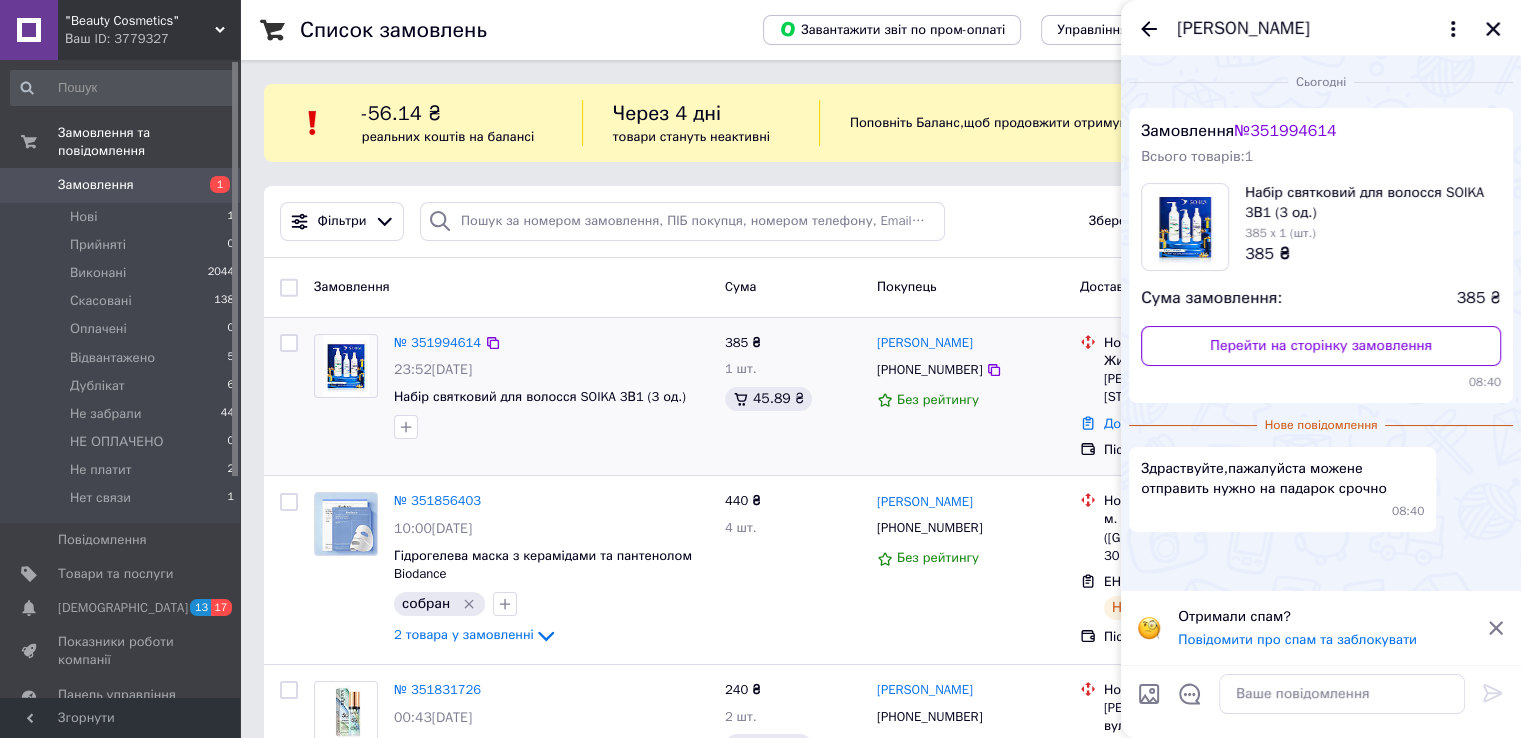 click on "№ 351994614 23:52, 09.07.2025 Набір святковий для волосся SOIKA 3В1 (3 од.) 385 ₴ 1 шт. 45.89 ₴ Оксана Беркоша +380959474802 Без рейтингу Нова Пошта Житомир, №29 (до 30 кг): вул. Юрія Вороного, 10а Додати ЕН Післяплата Нове" at bounding box center [880, 397] 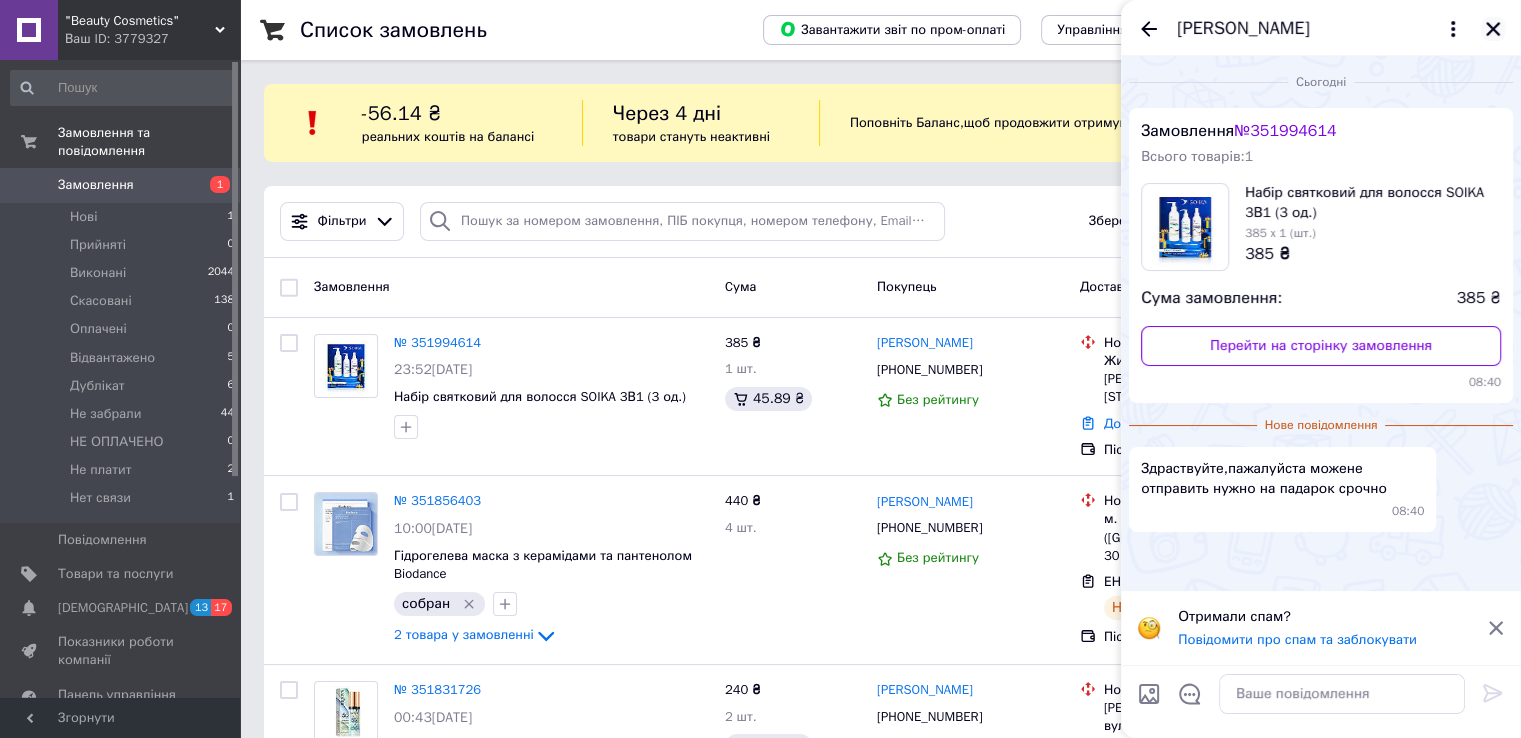 click at bounding box center (1493, 29) 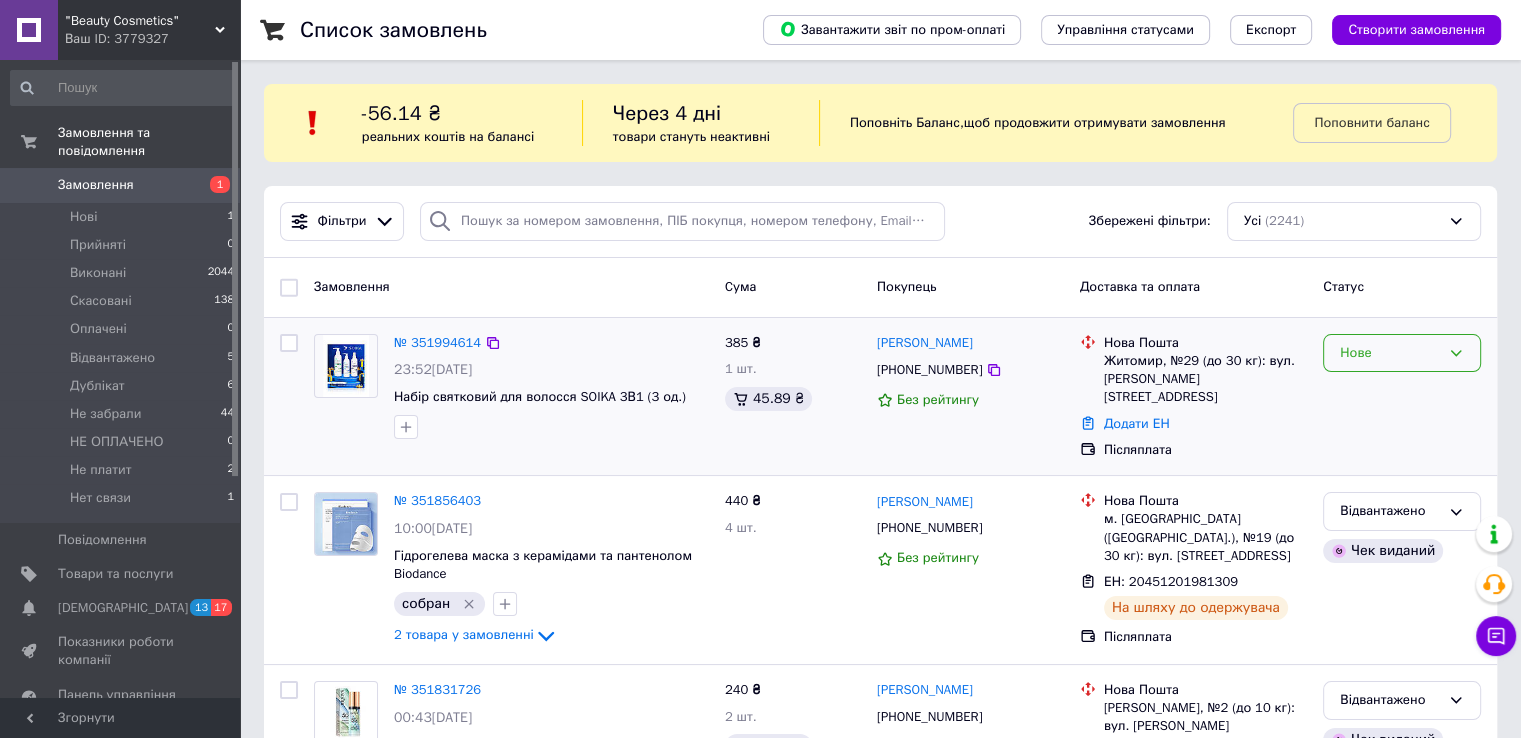 click on "Нове" at bounding box center [1390, 353] 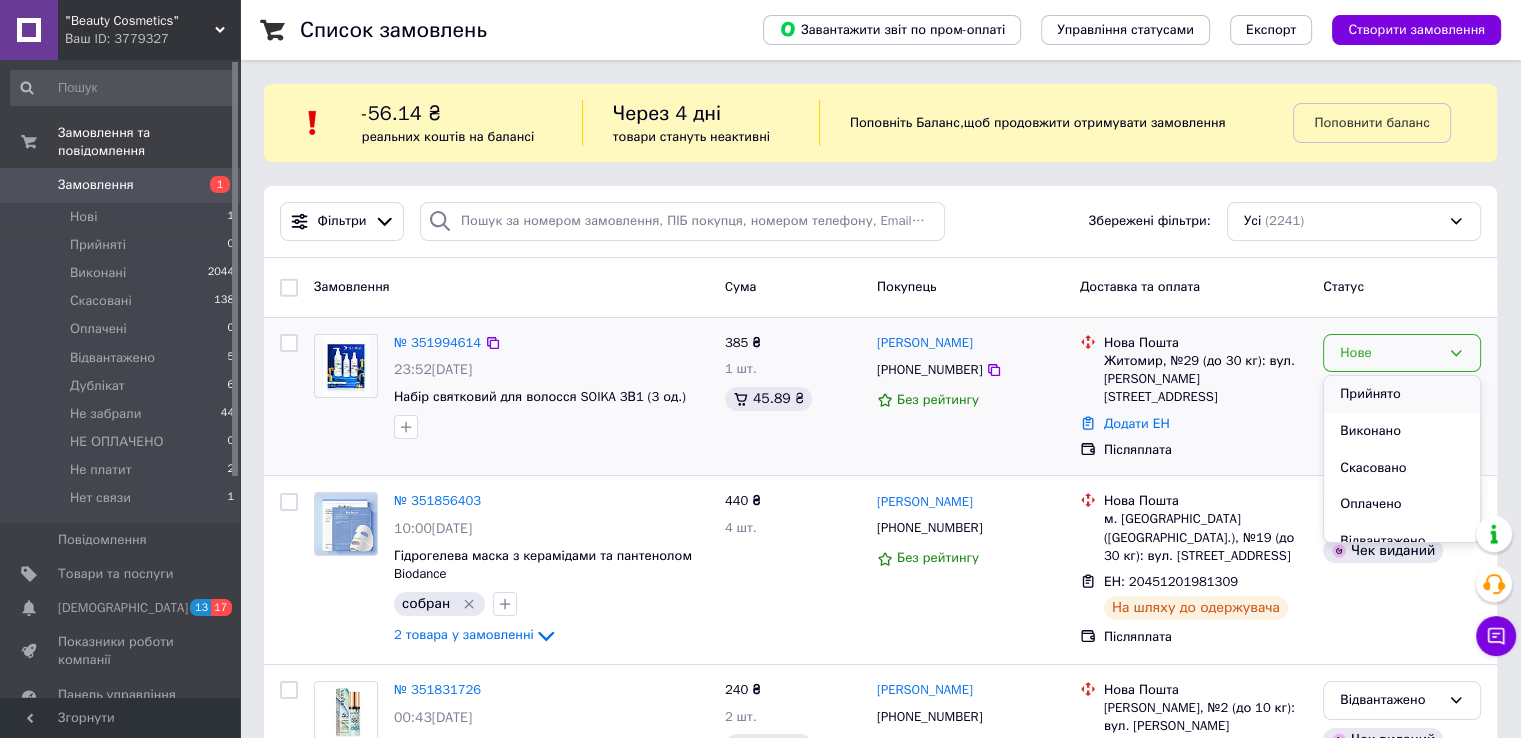 click on "Прийнято" at bounding box center [1402, 394] 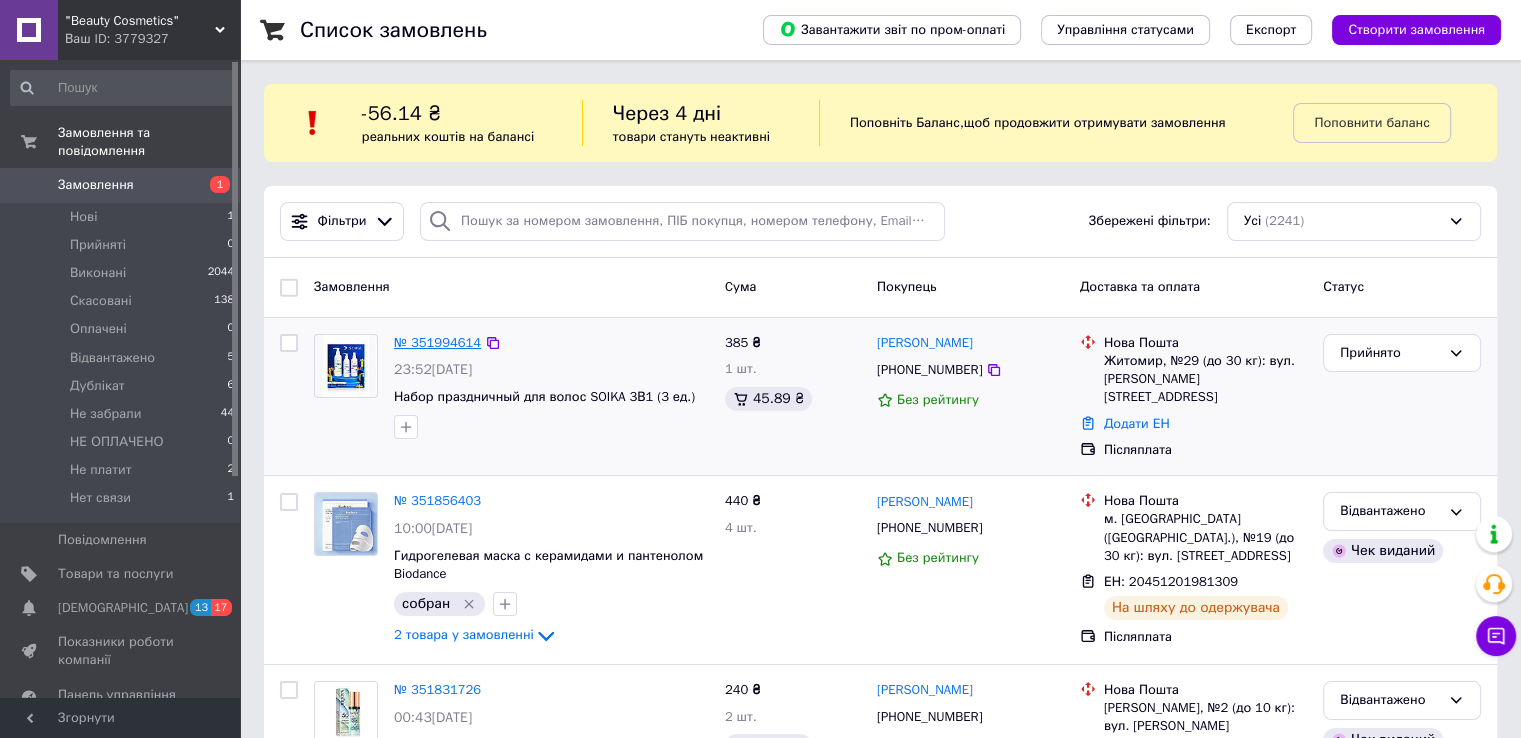 click on "№ 351994614" at bounding box center (437, 342) 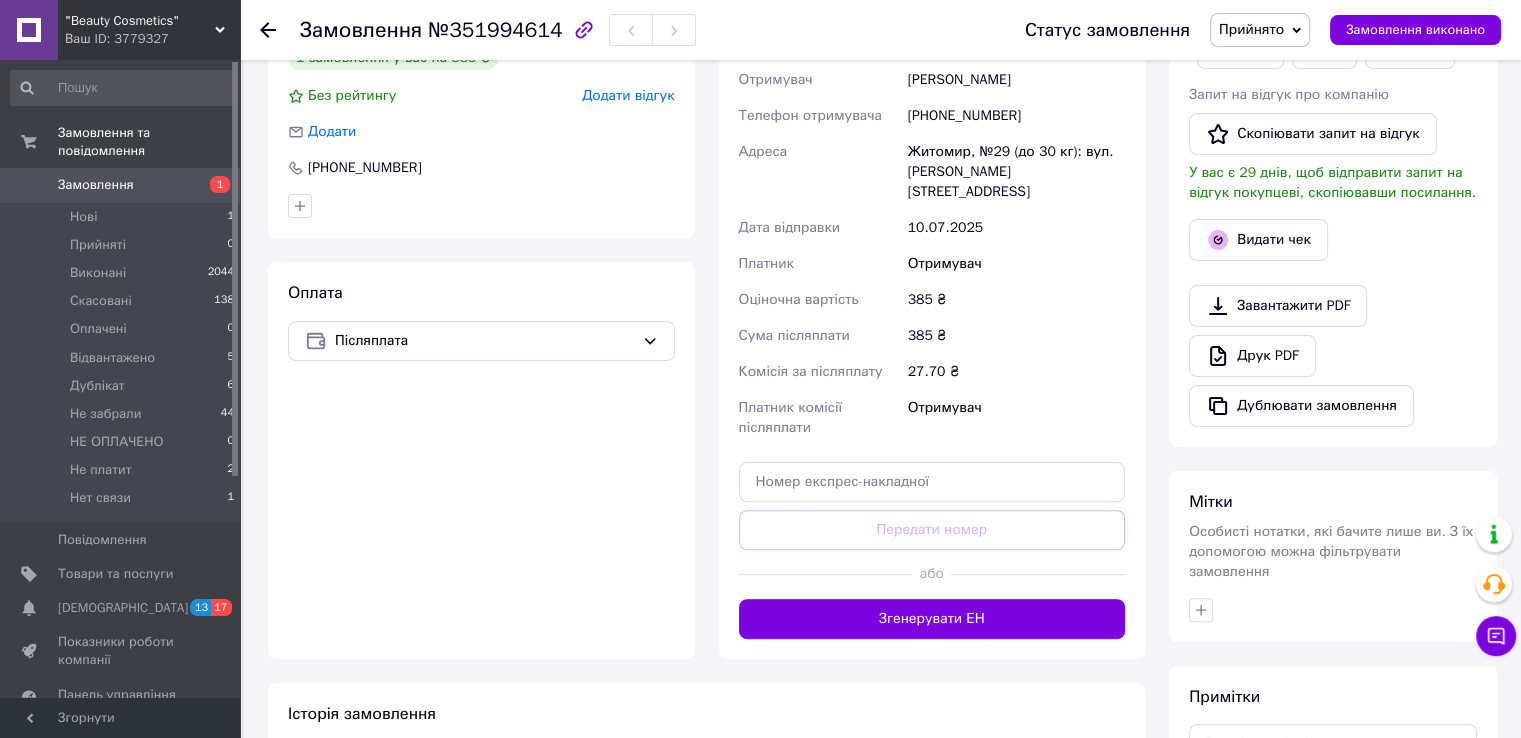 scroll, scrollTop: 600, scrollLeft: 0, axis: vertical 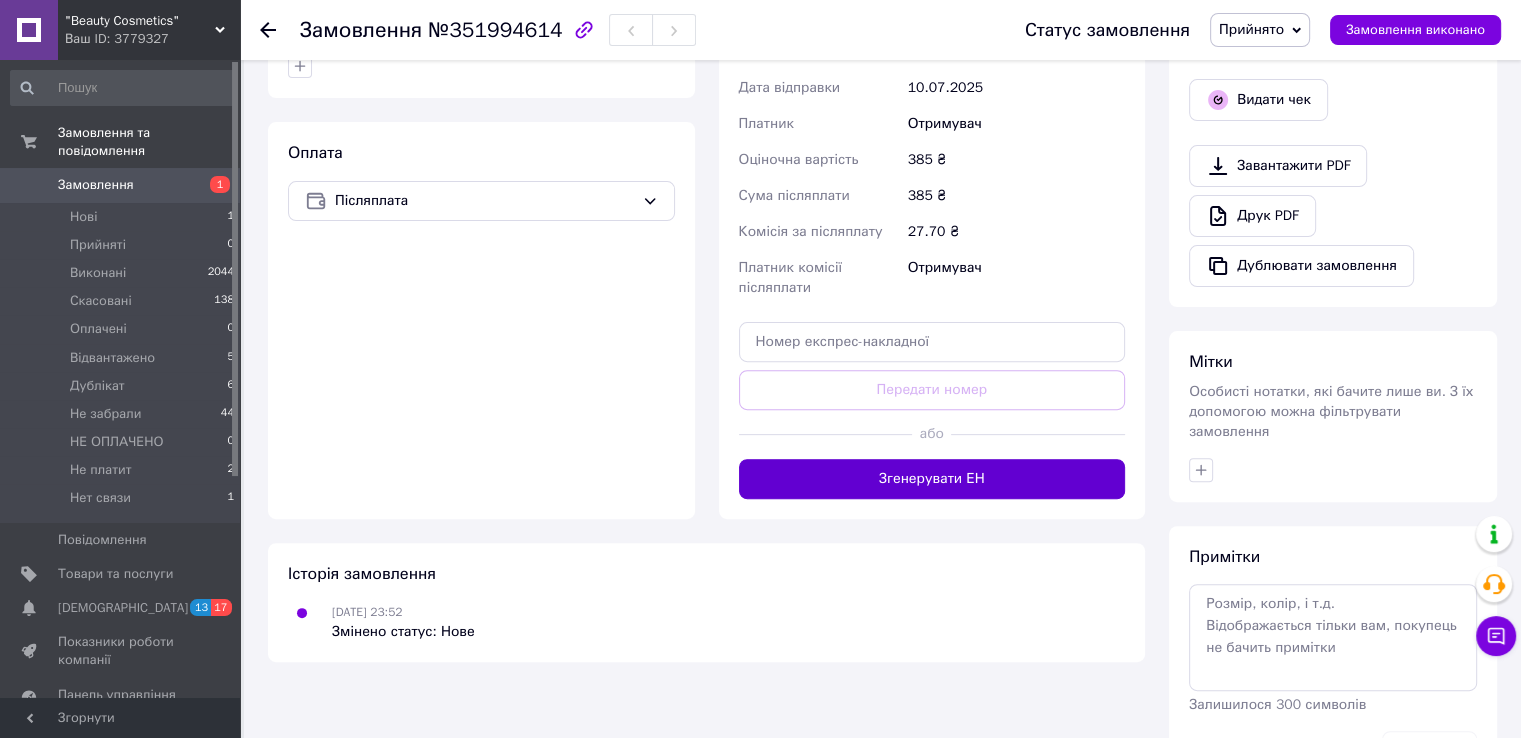 click on "Згенерувати ЕН" at bounding box center (932, 479) 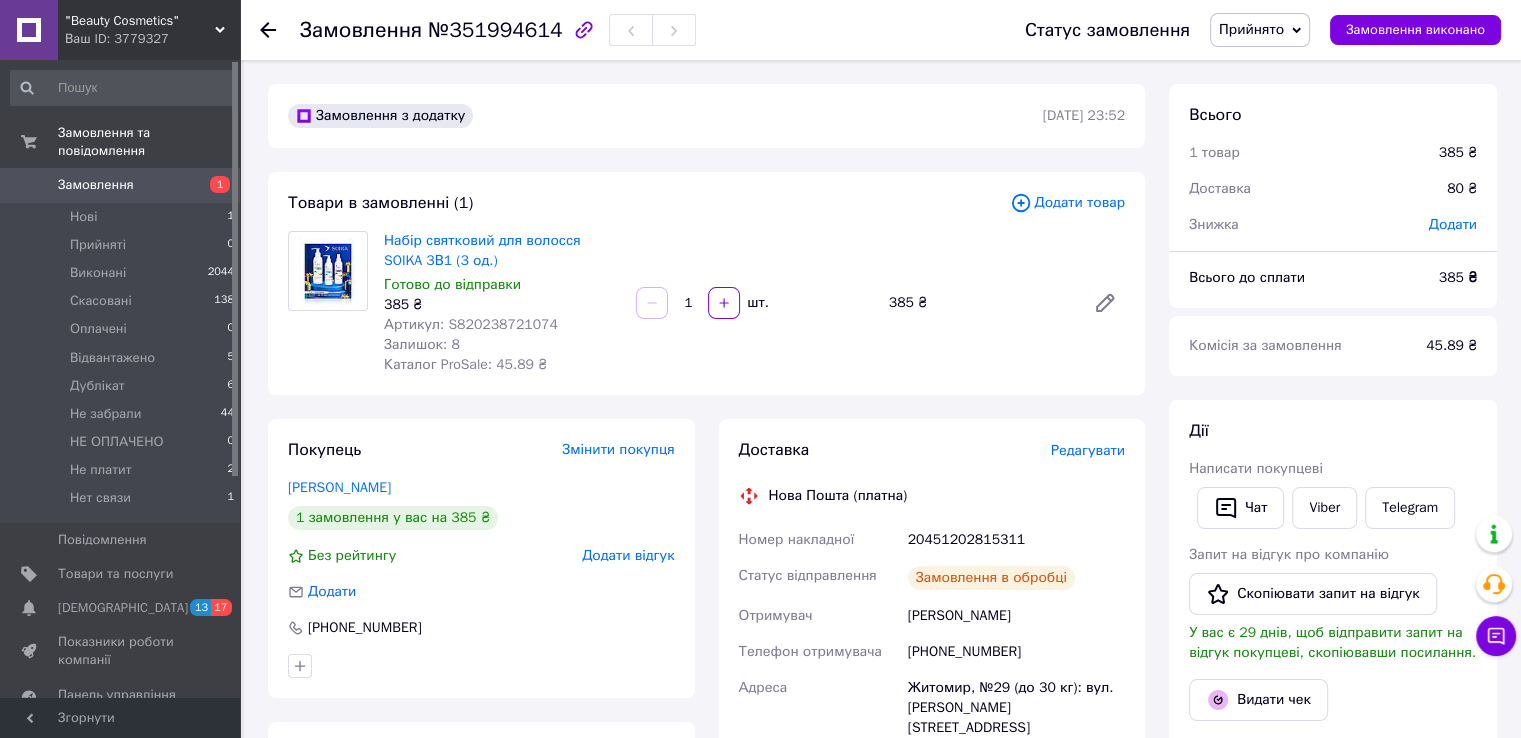 scroll, scrollTop: 0, scrollLeft: 0, axis: both 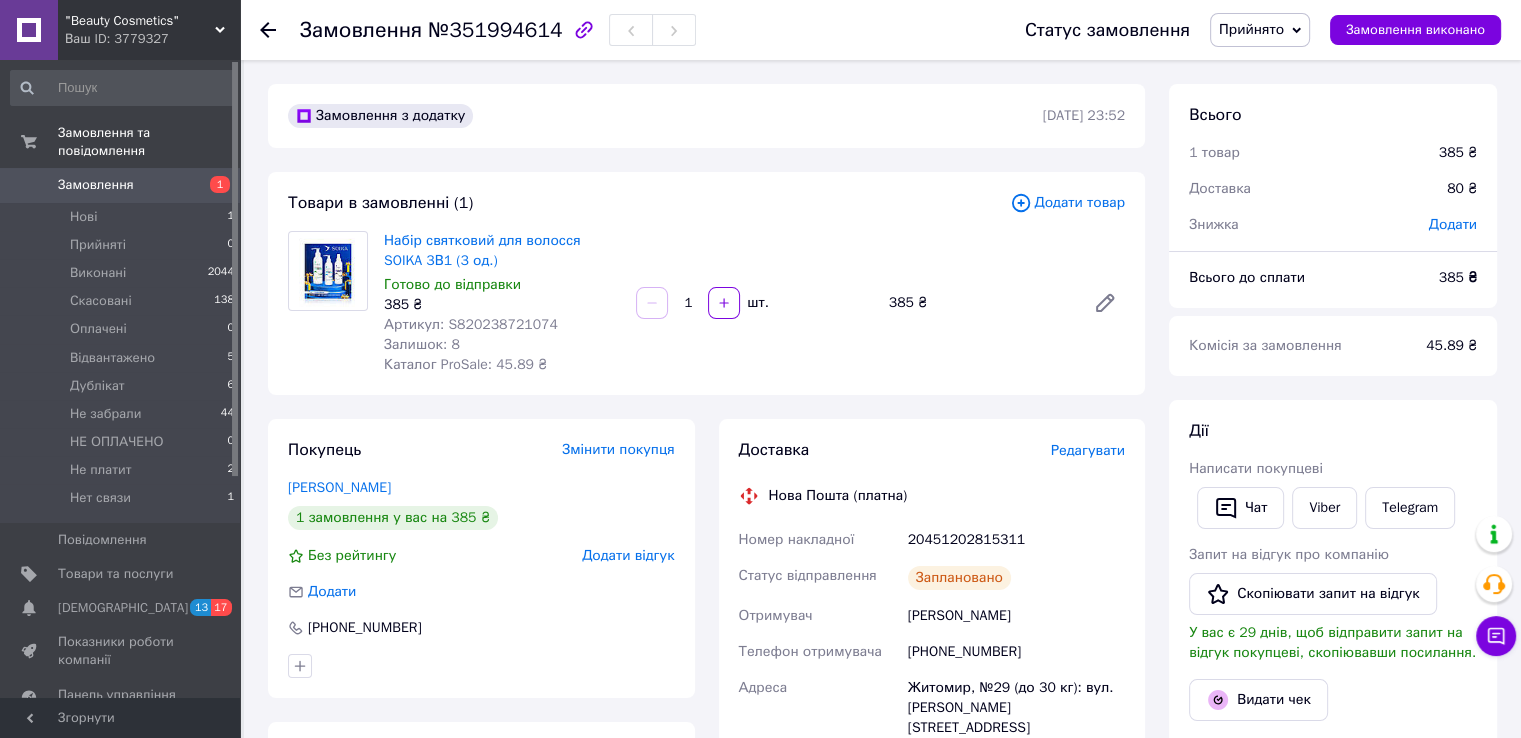click on "20451202815311" at bounding box center (1016, 540) 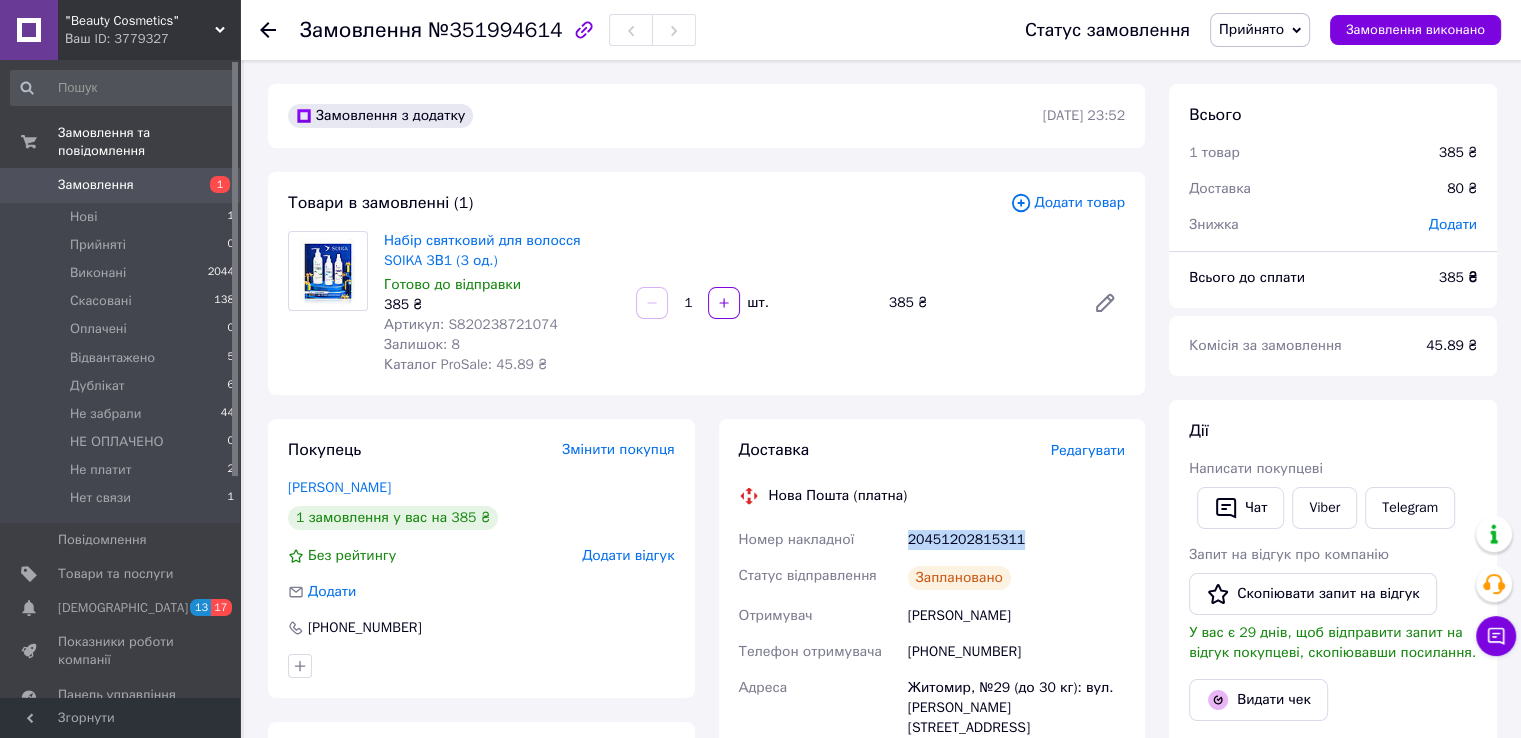 click on "20451202815311" at bounding box center [1016, 540] 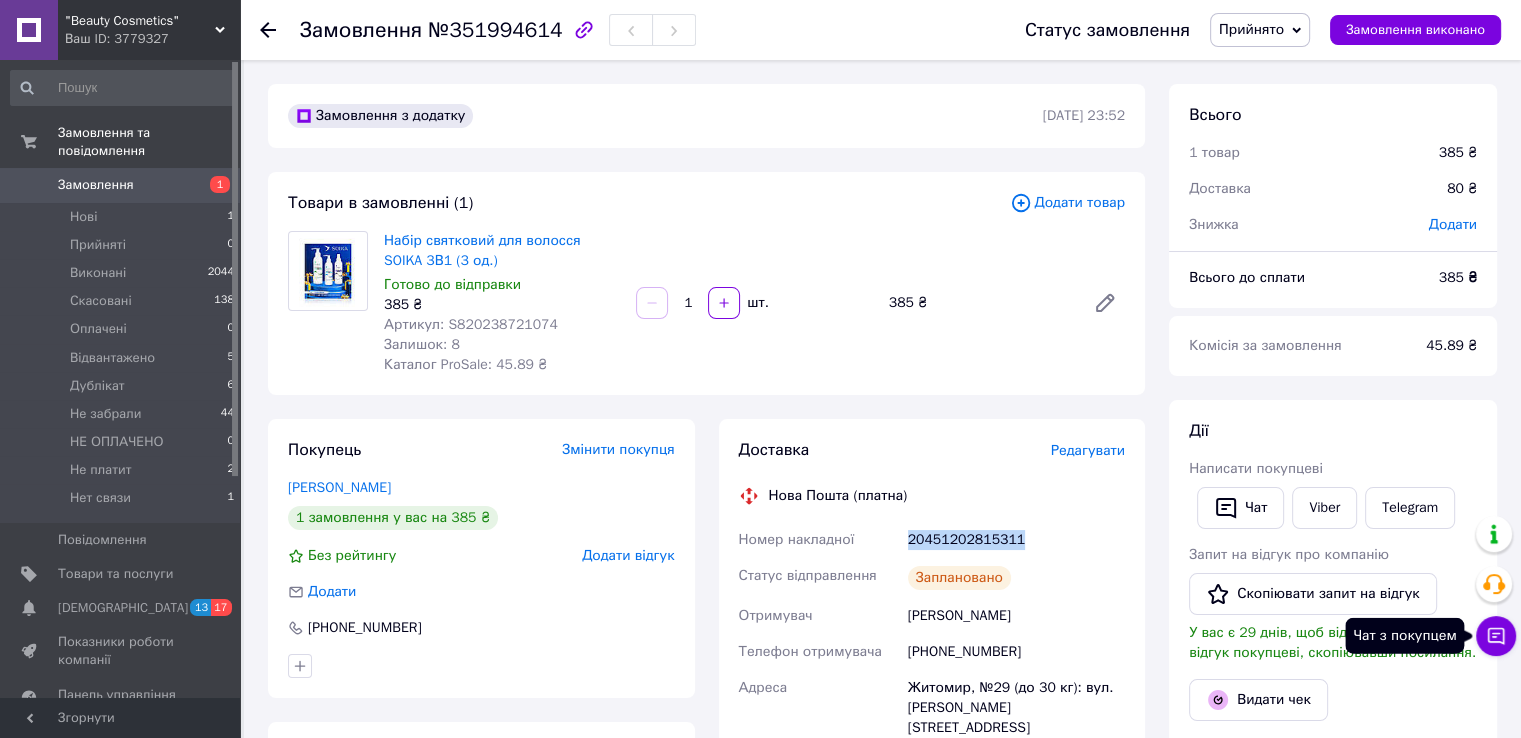 click 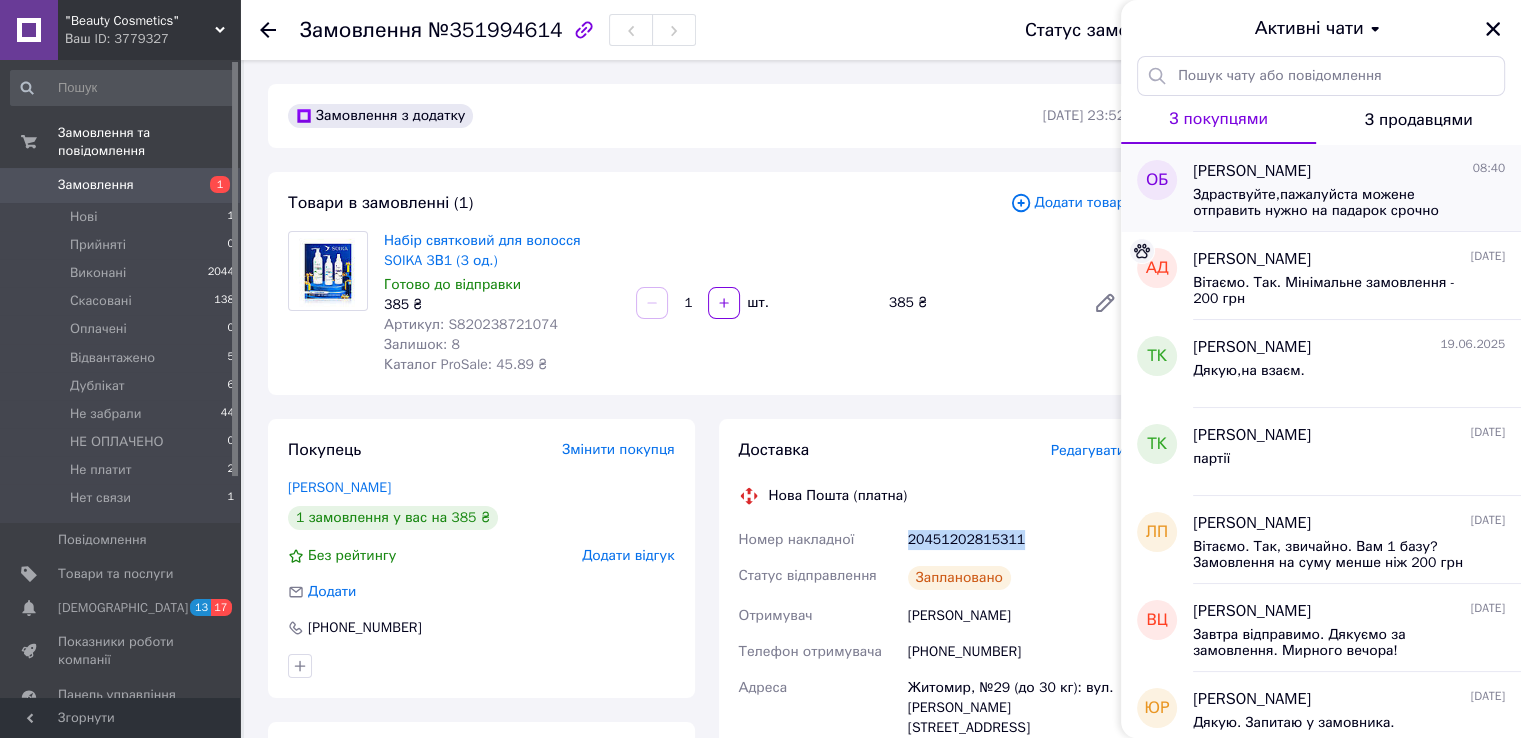 click on "Здраствуйте,пажалуйста можене отправить нужно на падарок срочно" at bounding box center (1335, 203) 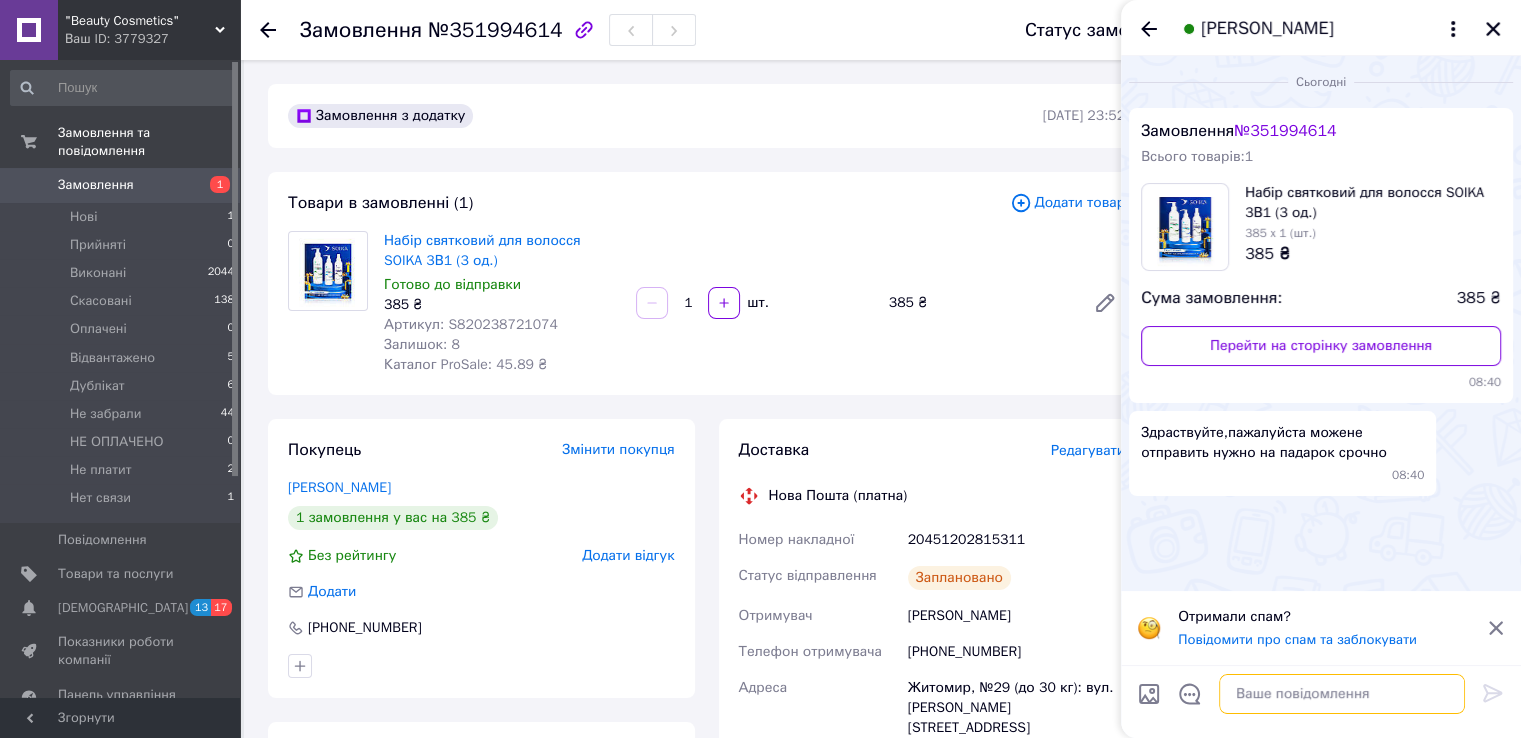 click at bounding box center [1342, 694] 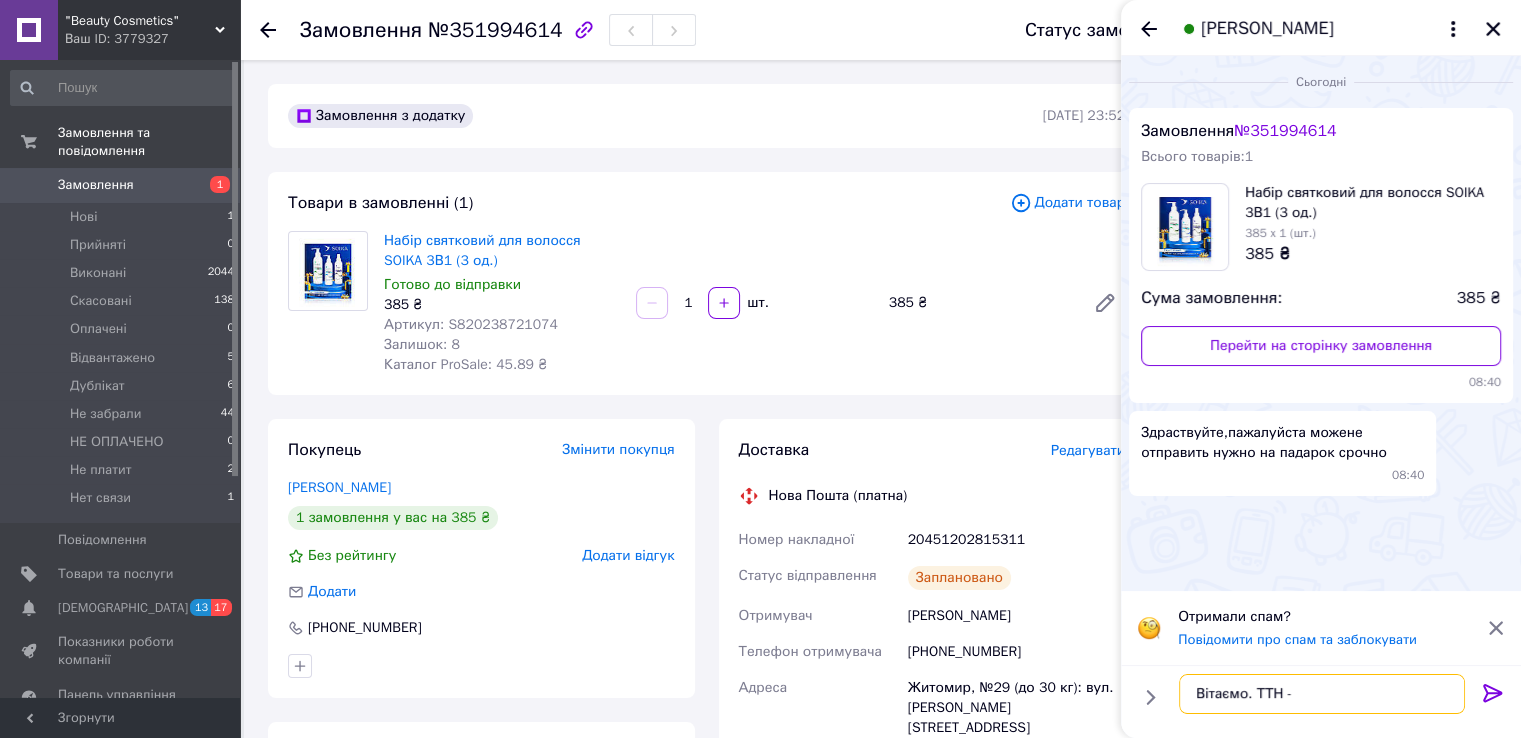paste on "20451202815311" 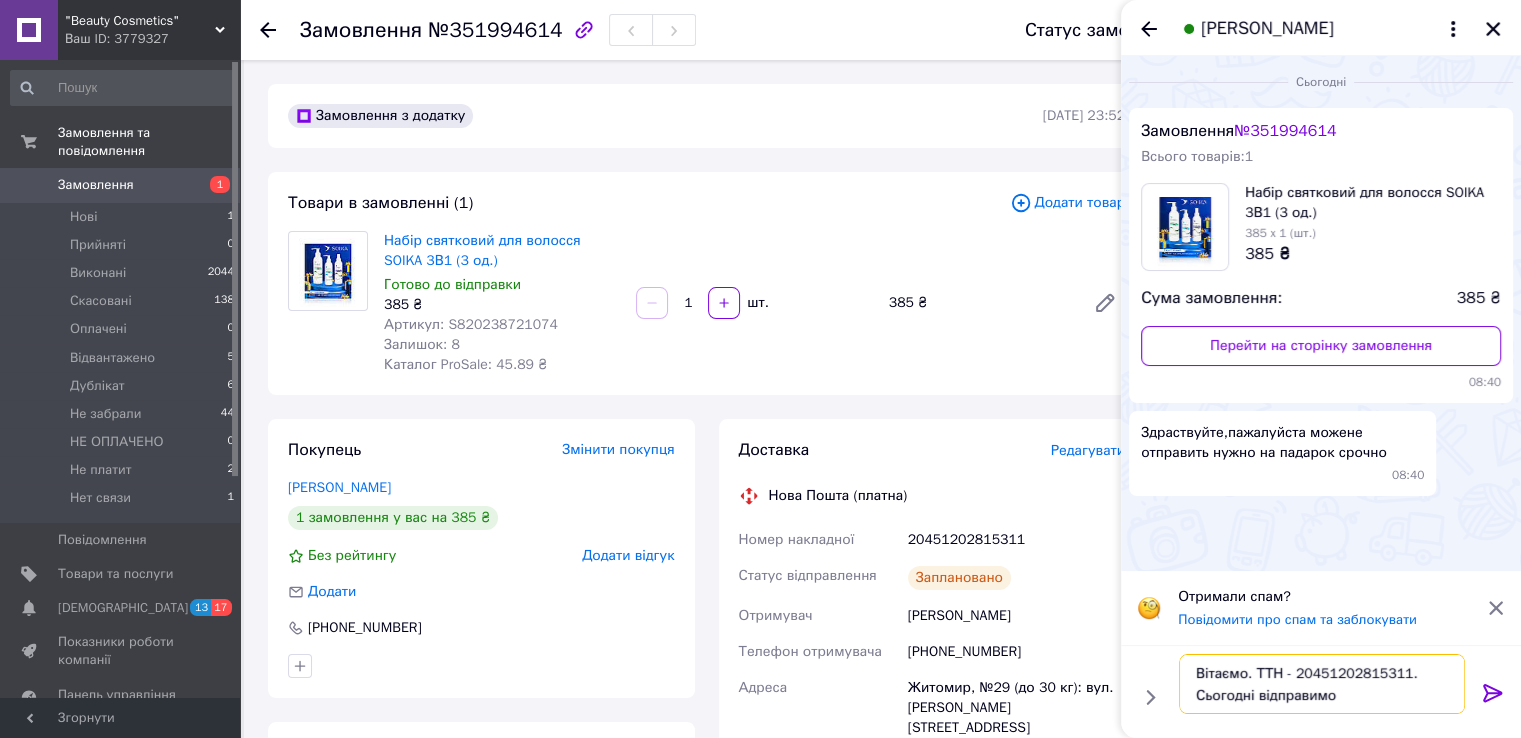 type on "Вітаємо. ТТН - 20451202815311. Сьогодні відправимо." 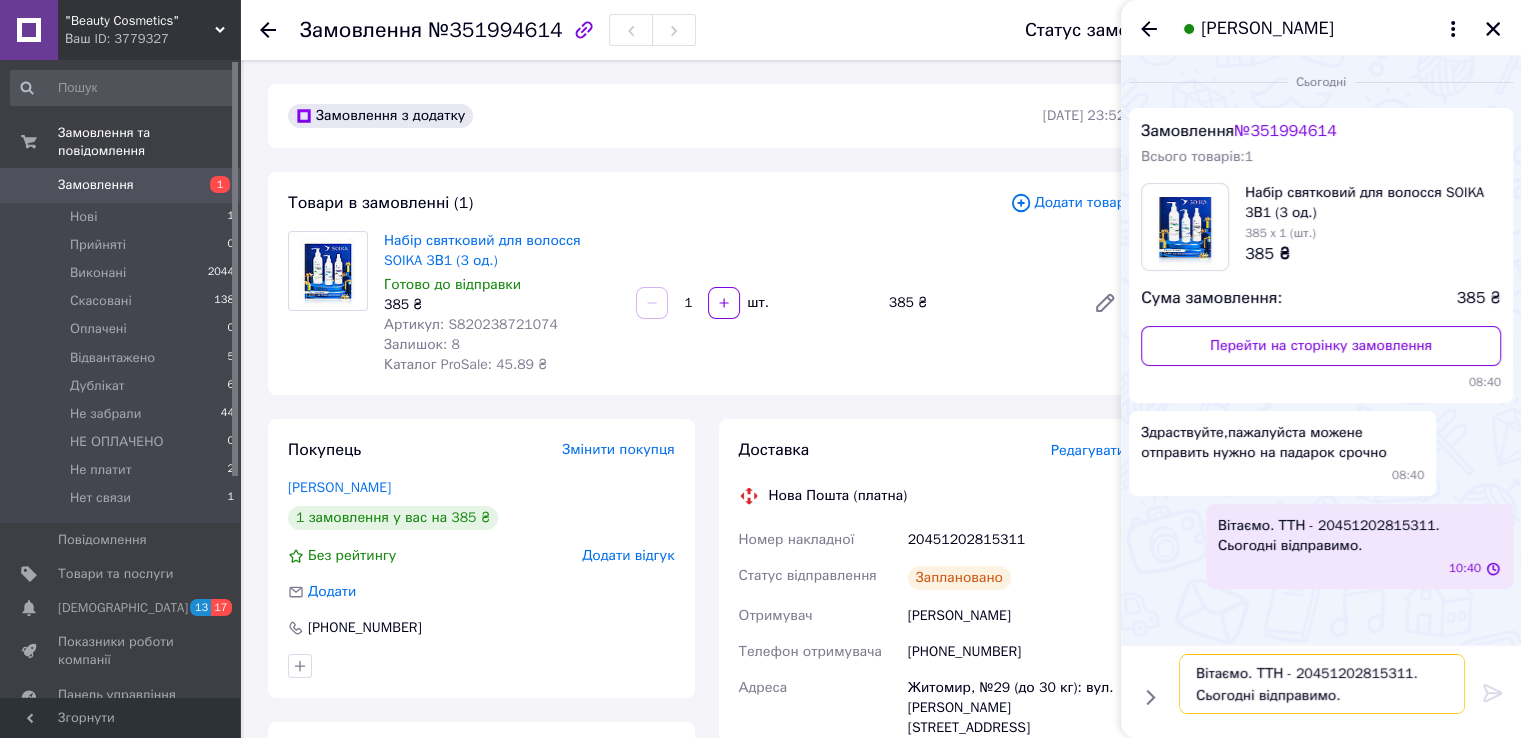 type 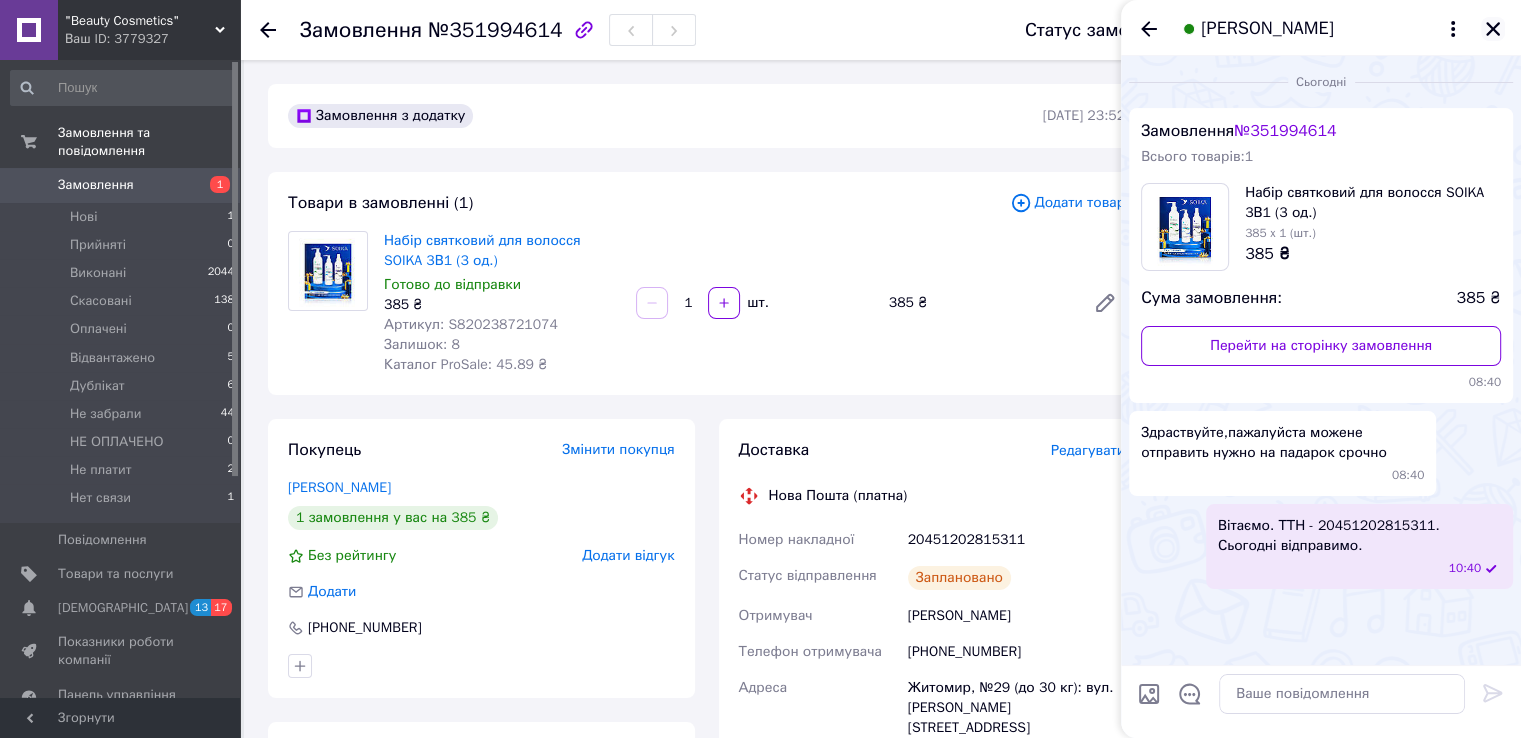 click 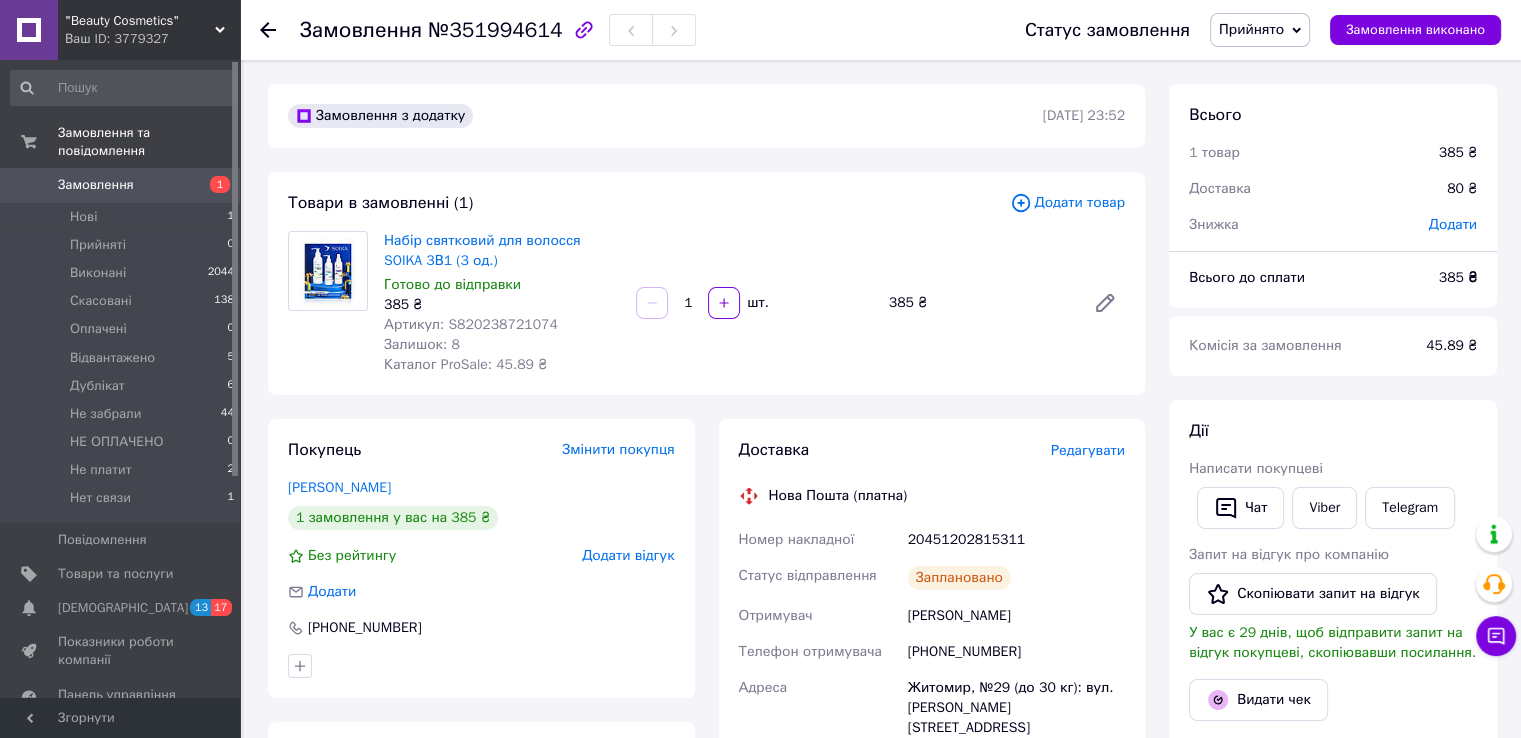 click on "Замовлення" at bounding box center [96, 185] 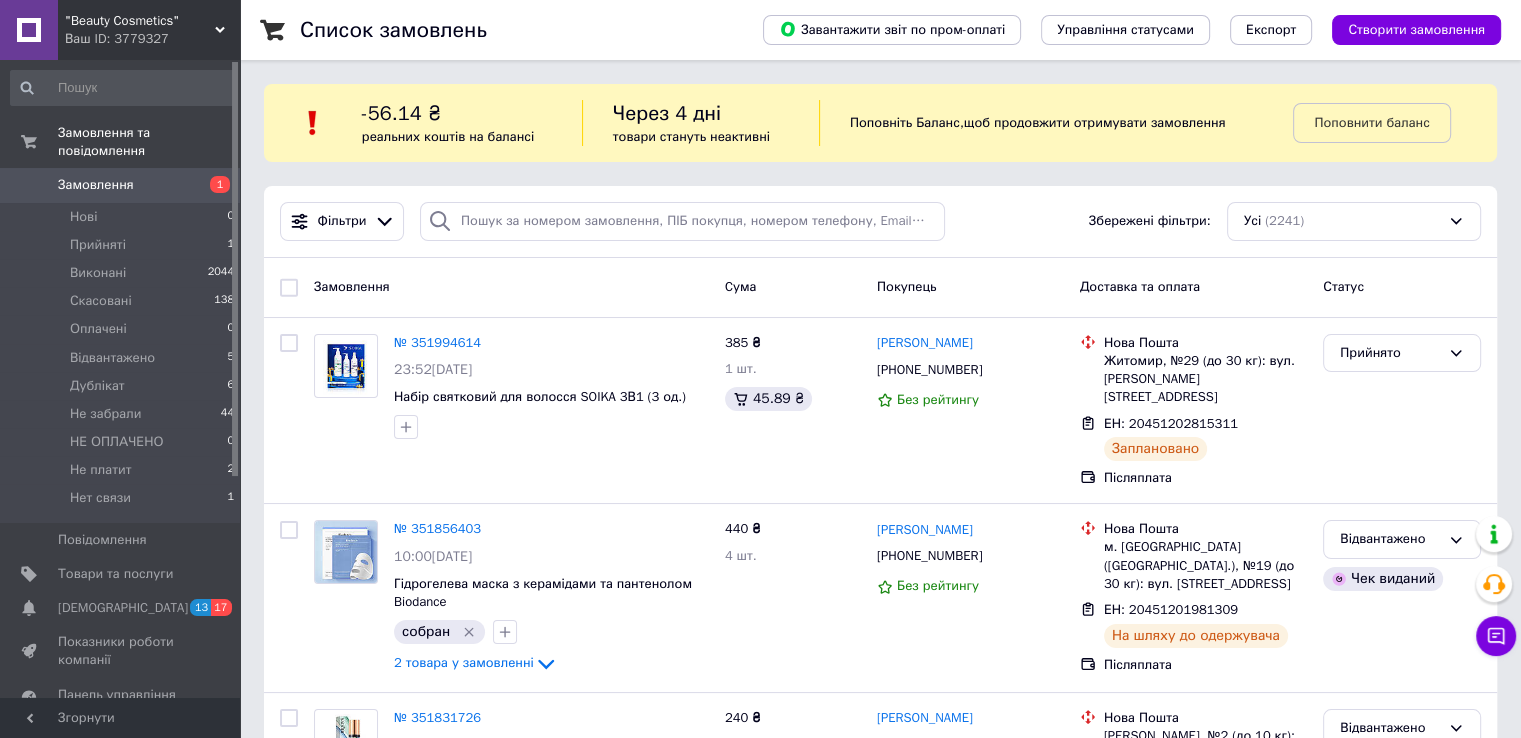 click 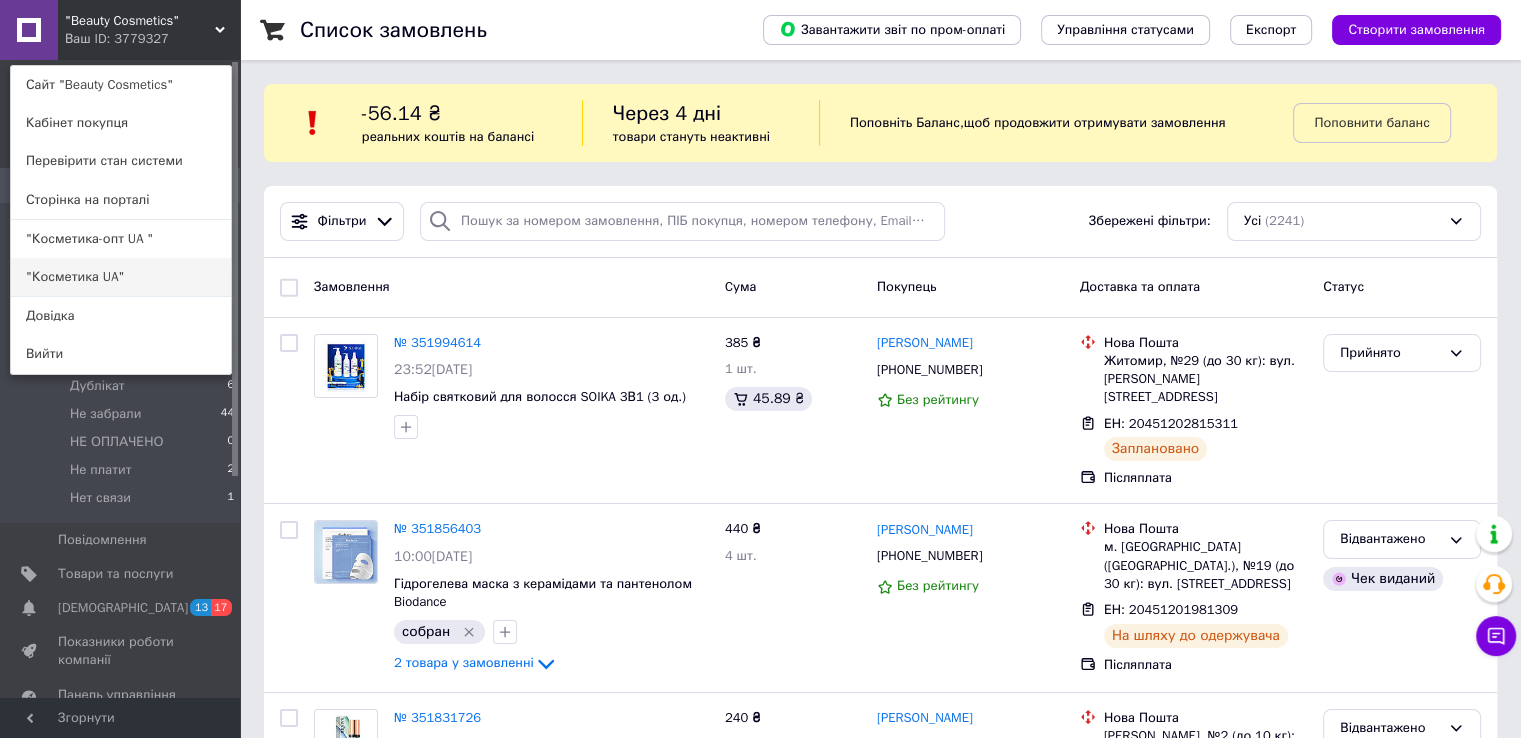 click on ""Косметика UA"" at bounding box center [121, 277] 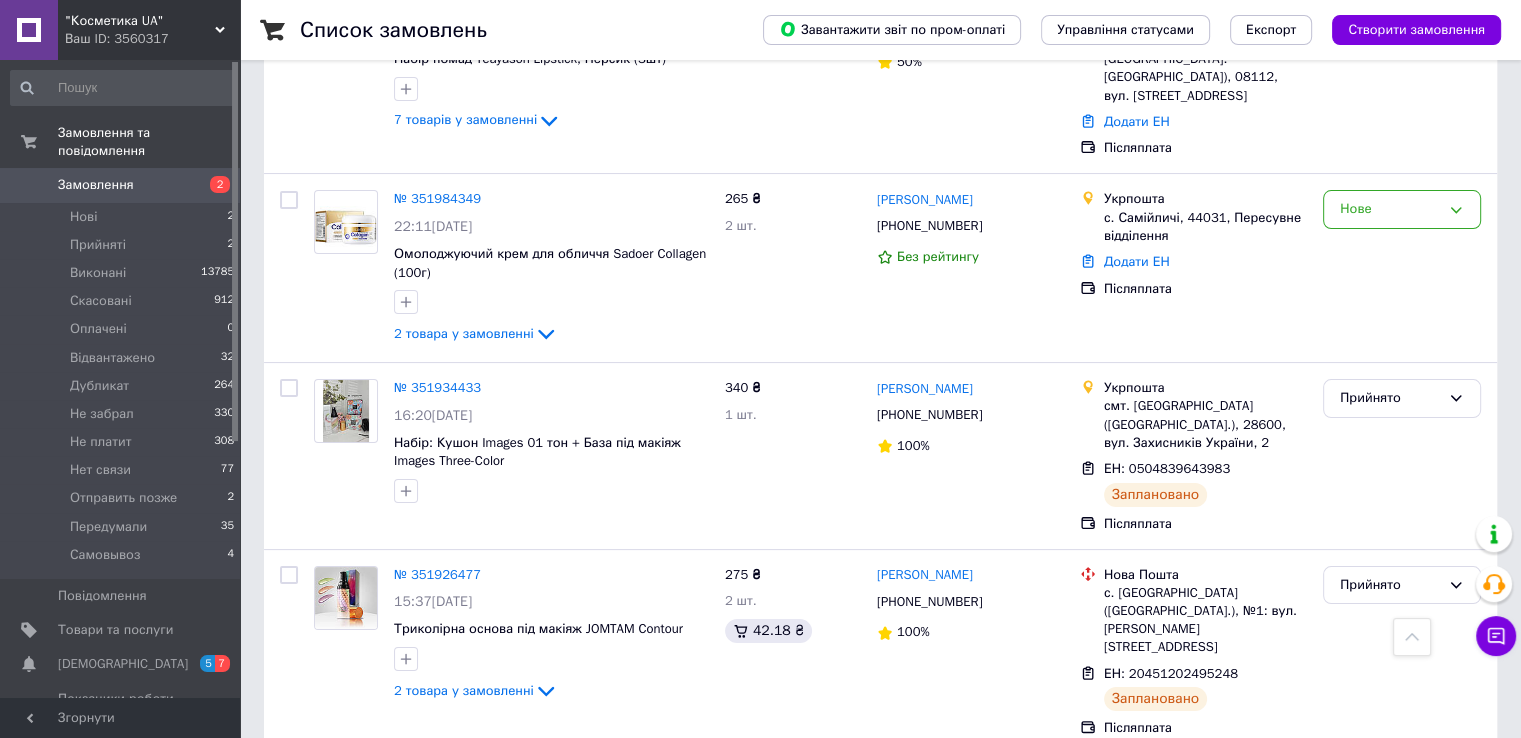scroll, scrollTop: 200, scrollLeft: 0, axis: vertical 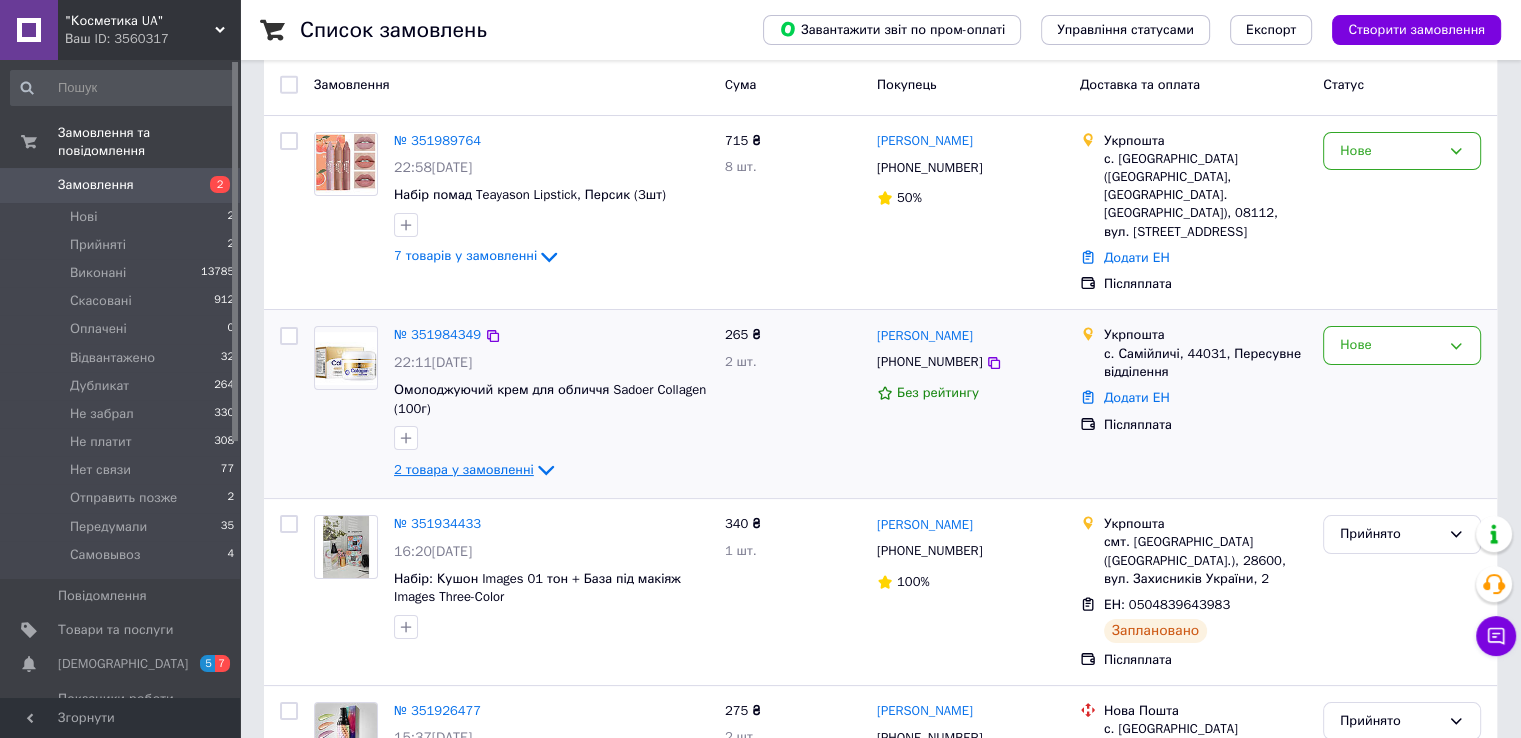 click 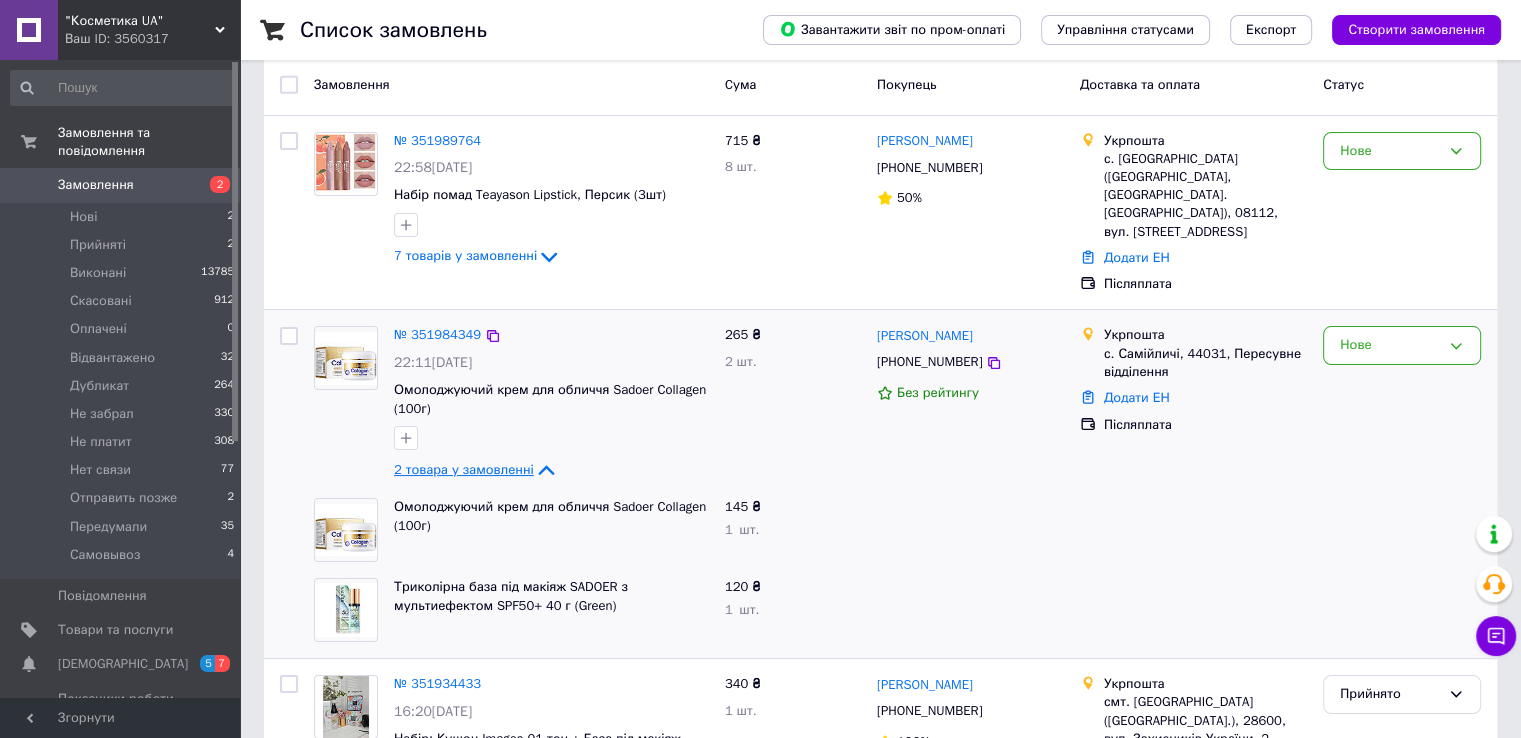click 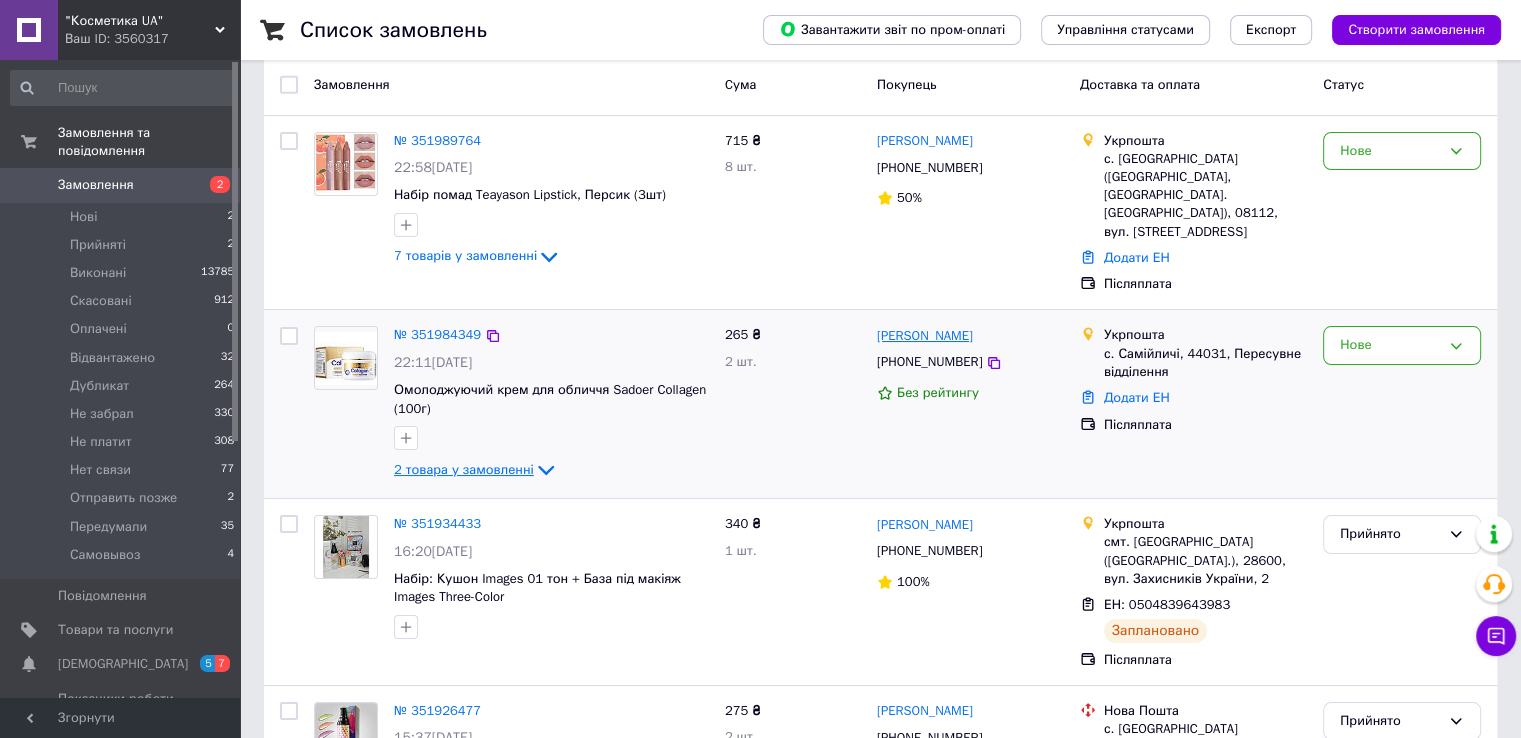 click on "[PERSON_NAME]" at bounding box center (925, 336) 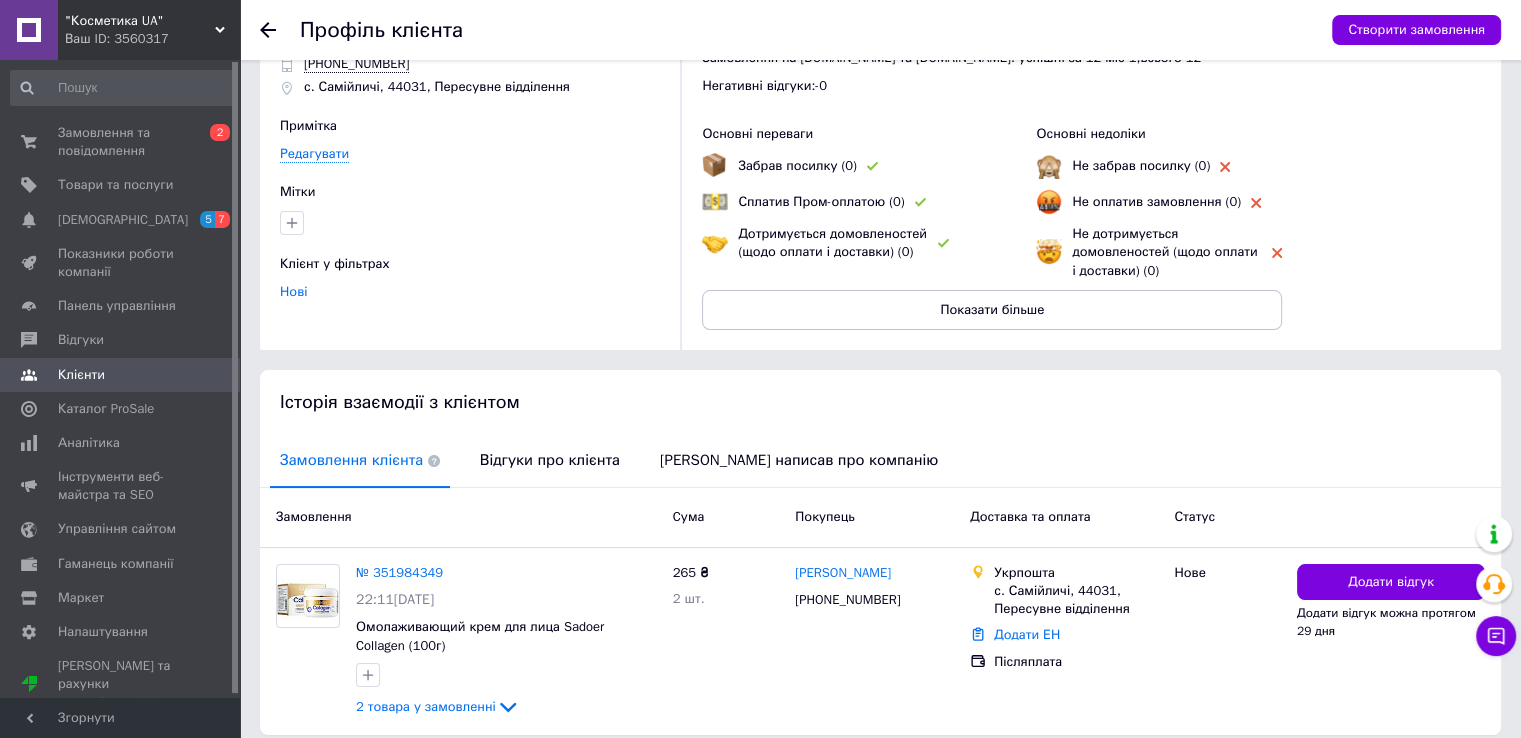 scroll, scrollTop: 161, scrollLeft: 0, axis: vertical 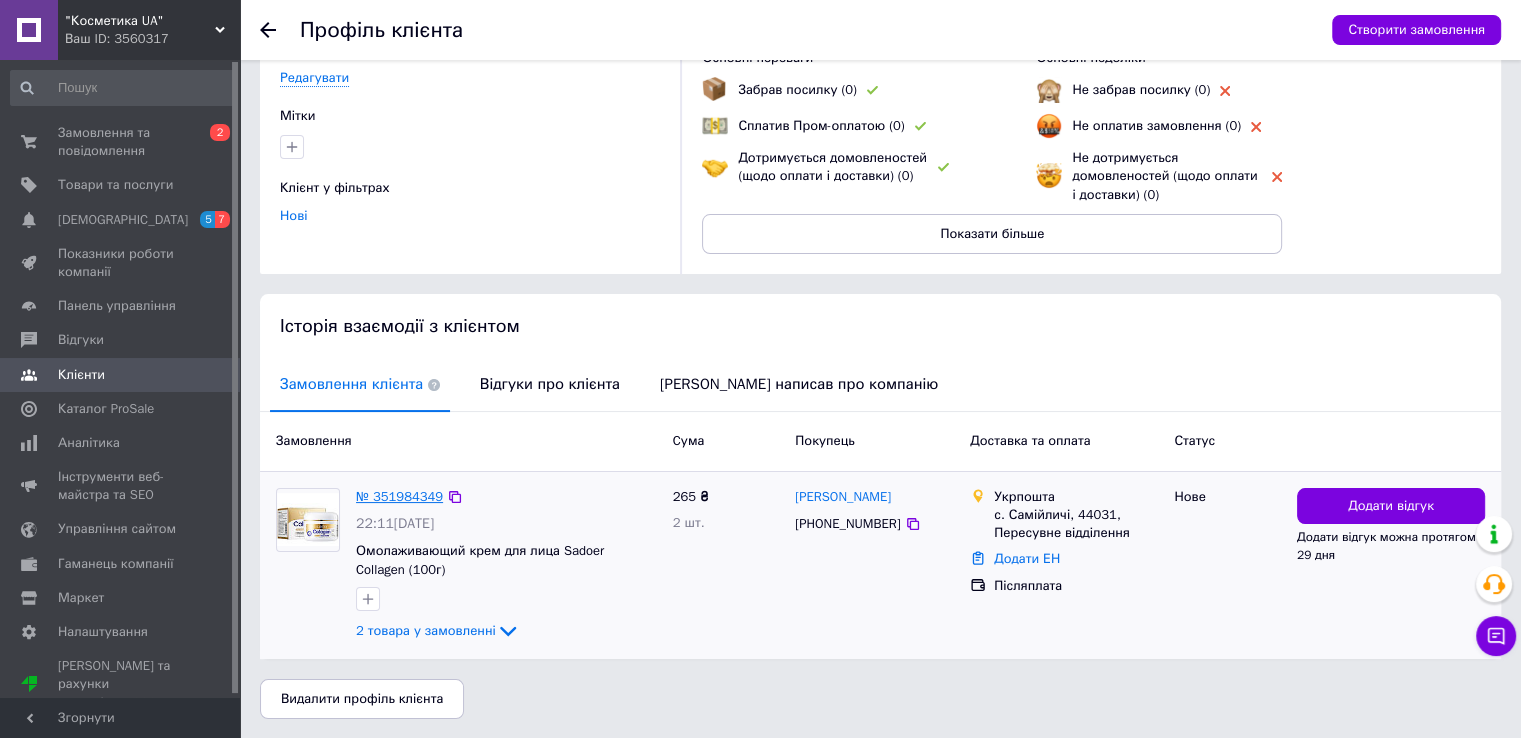 click on "№ 351984349" at bounding box center (399, 496) 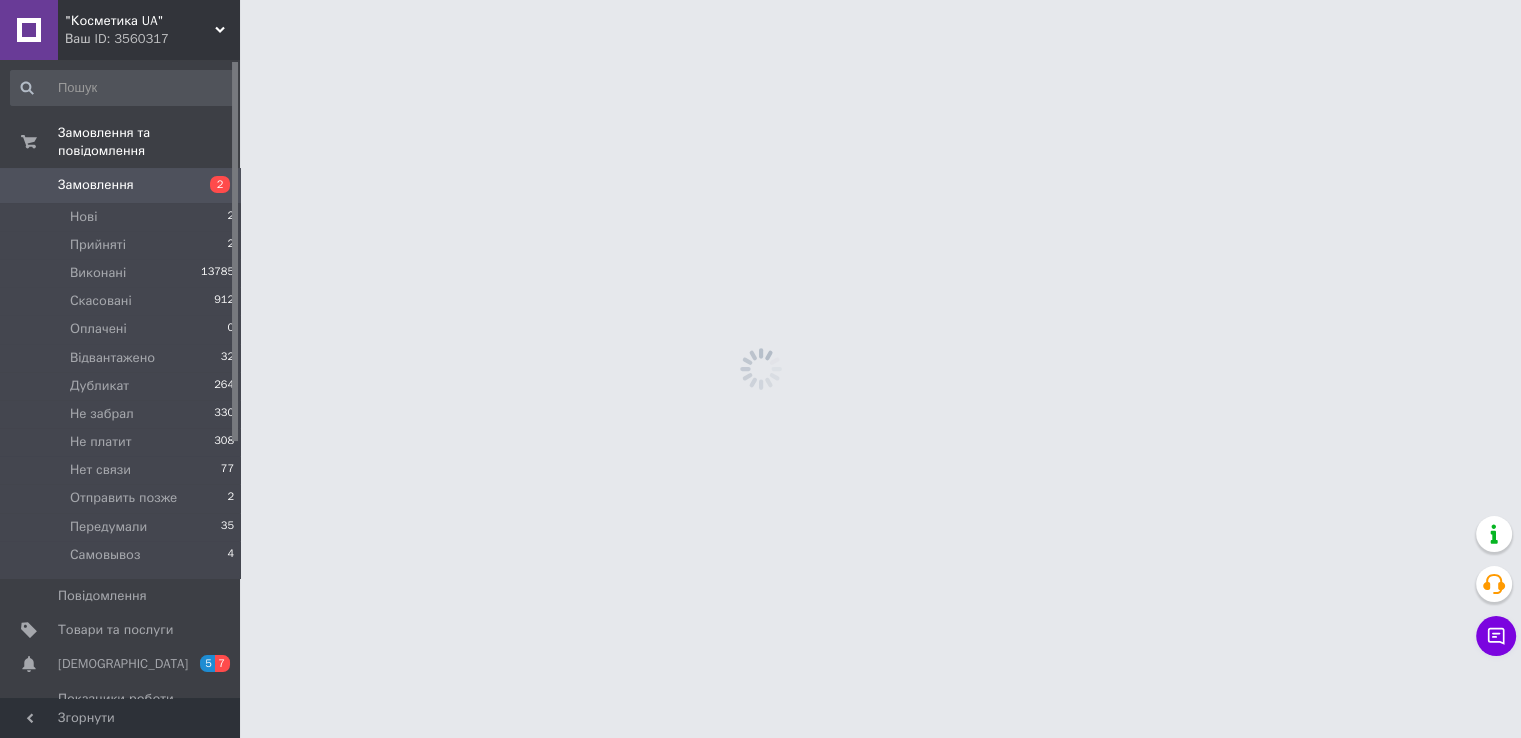 scroll, scrollTop: 0, scrollLeft: 0, axis: both 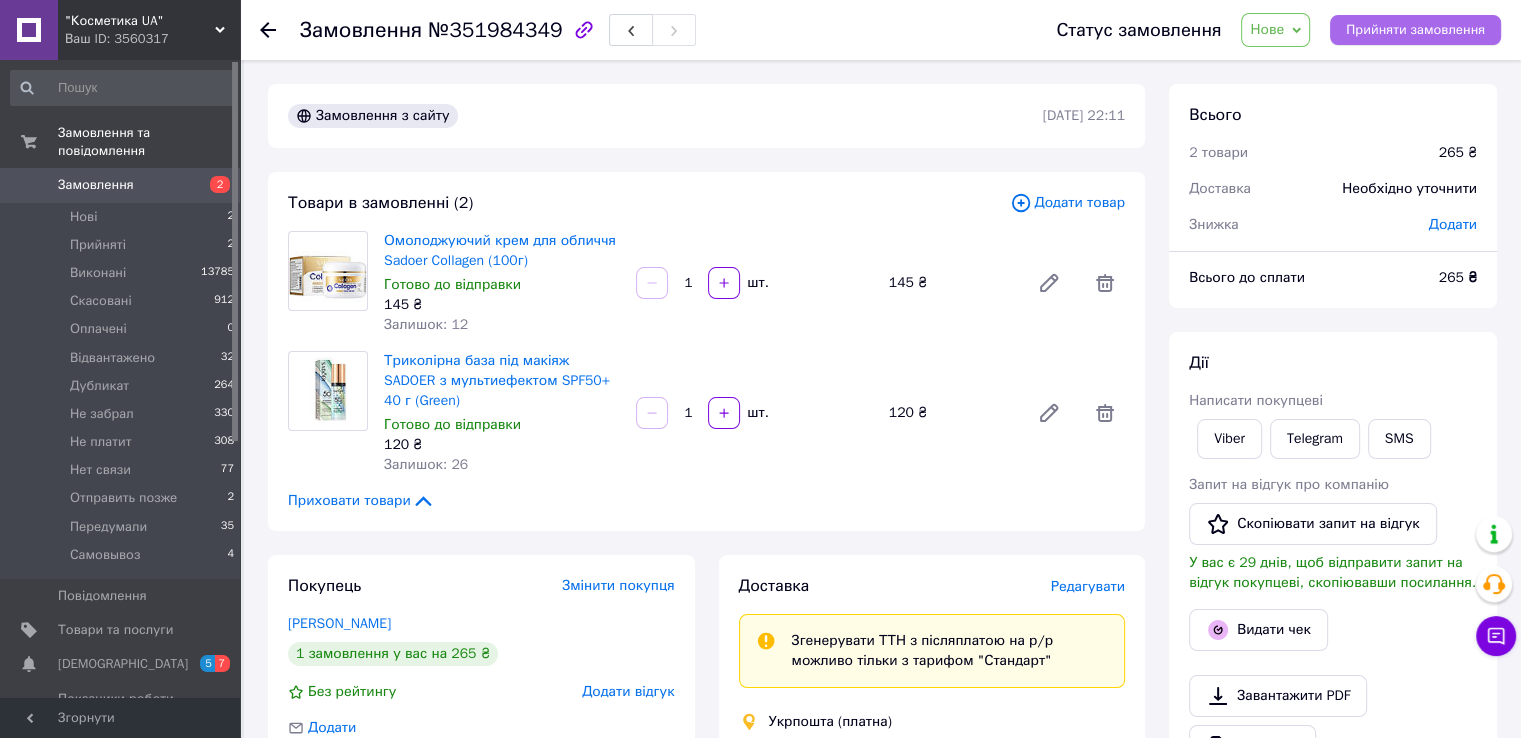 click on "Прийняти замовлення" at bounding box center [1415, 30] 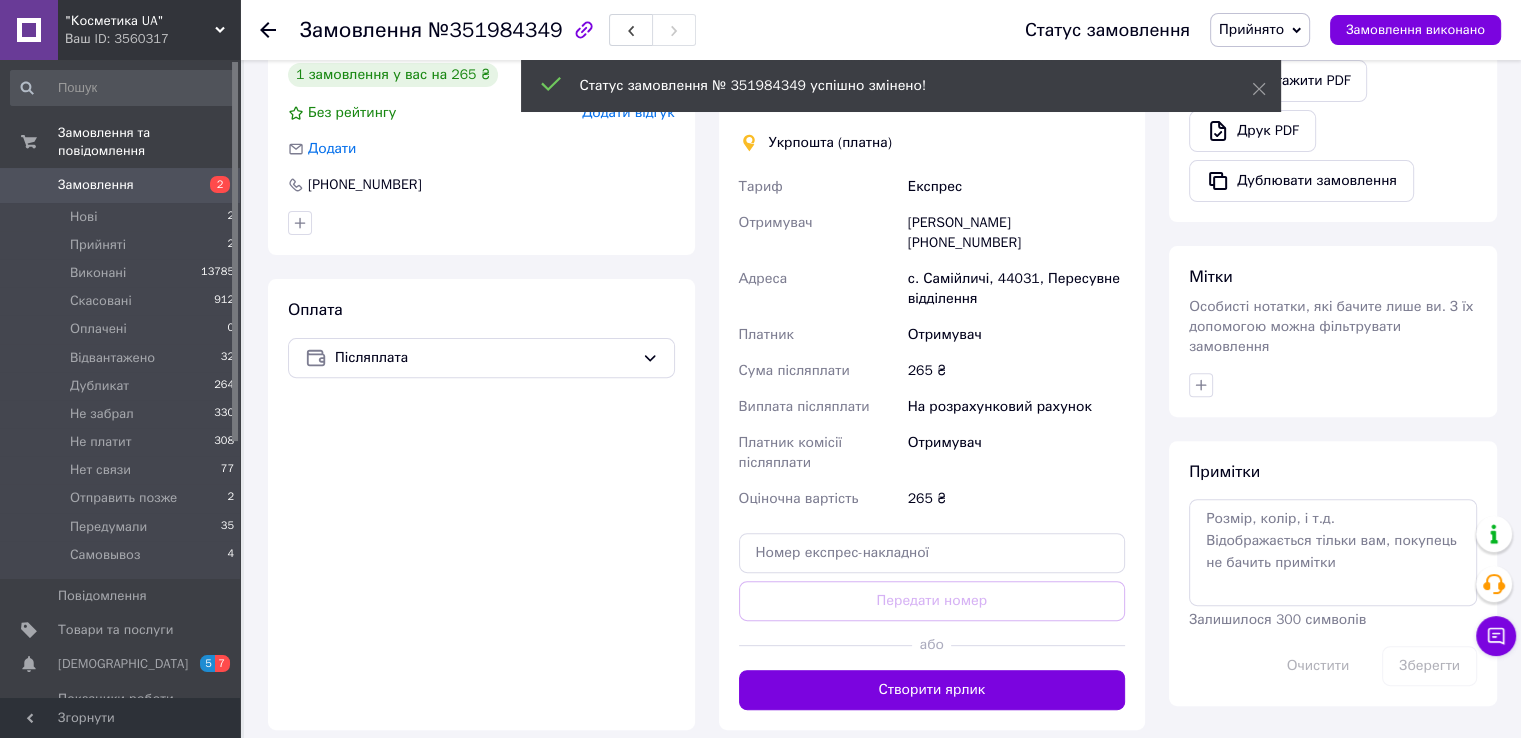 scroll, scrollTop: 716, scrollLeft: 0, axis: vertical 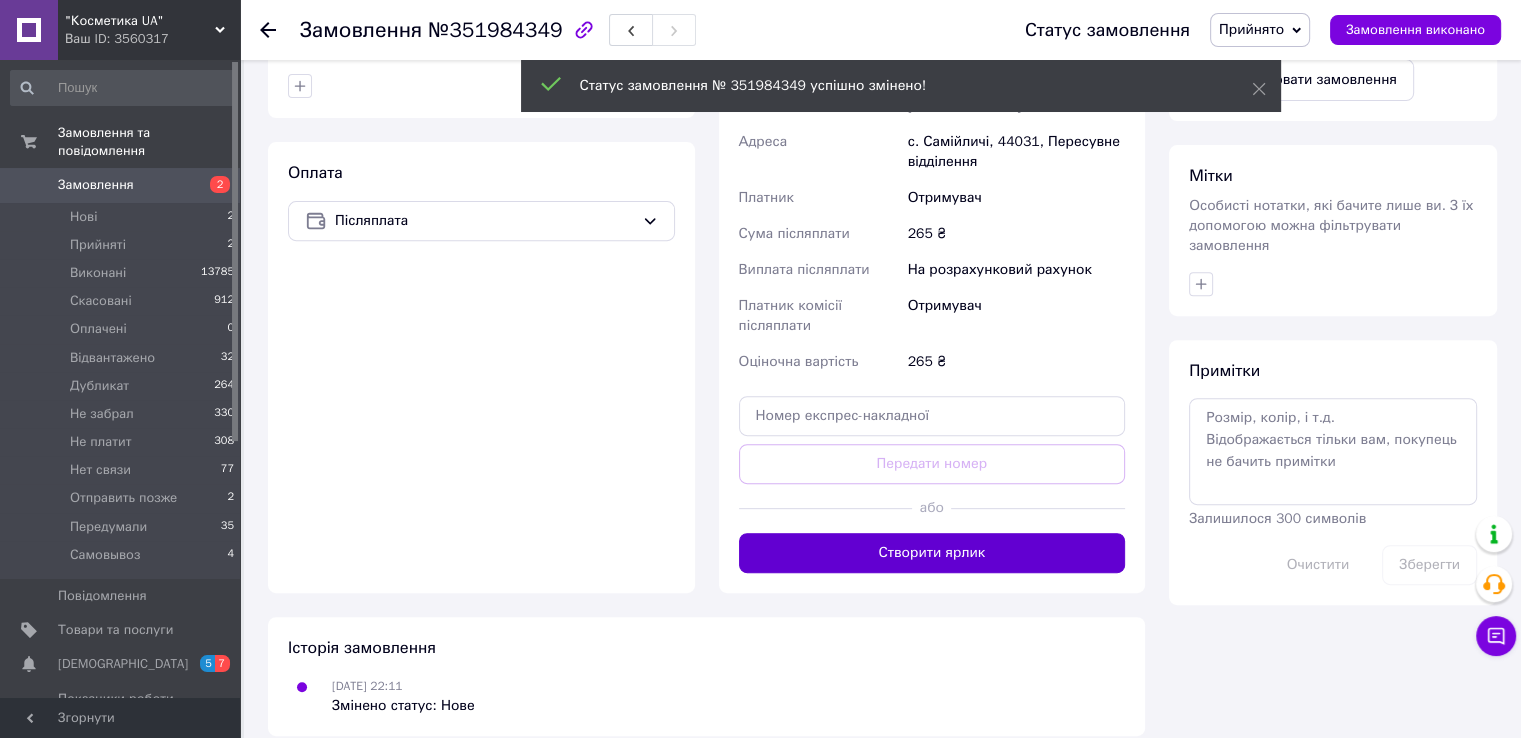 click on "Створити ярлик" at bounding box center (932, 553) 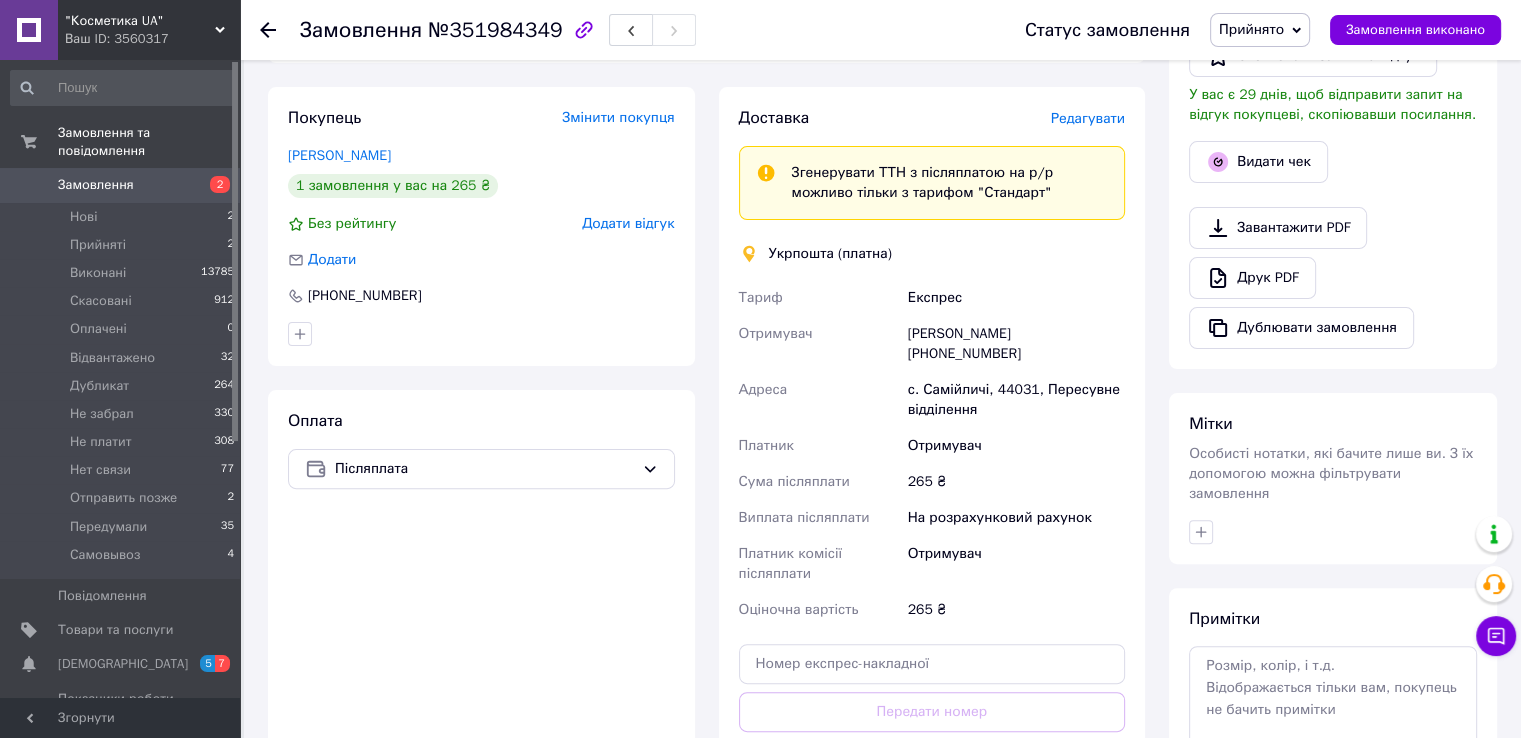 scroll, scrollTop: 500, scrollLeft: 0, axis: vertical 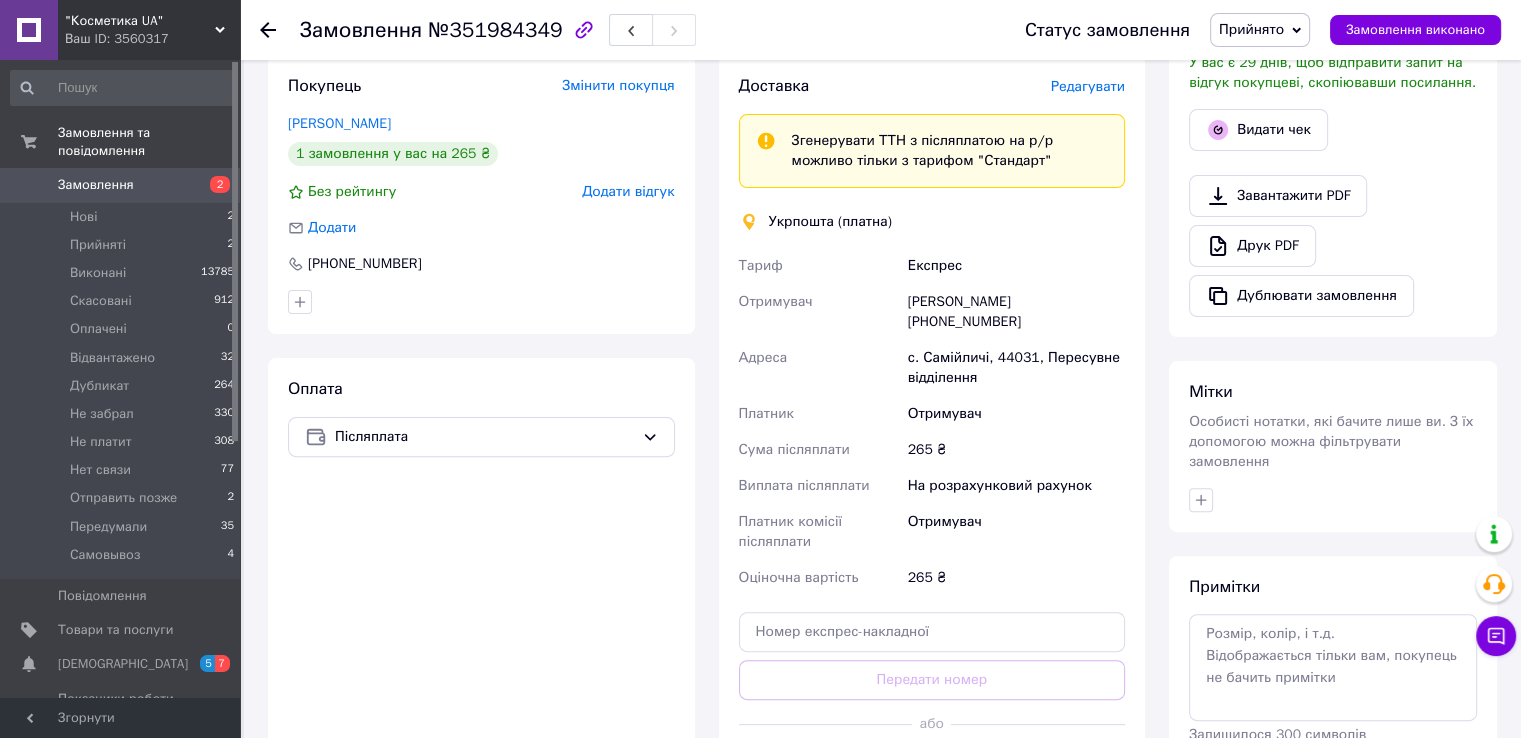 click on "Замовлення" at bounding box center [96, 185] 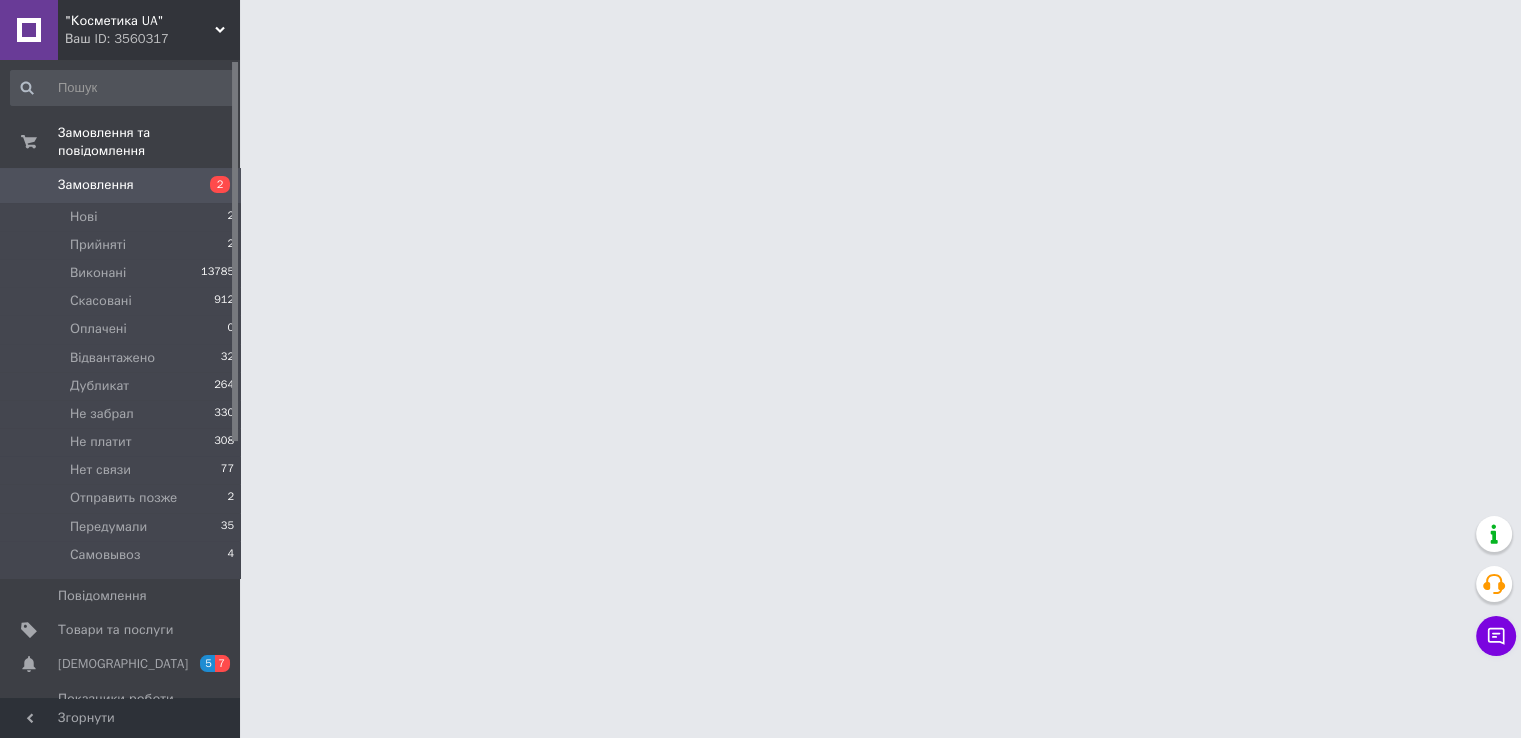 scroll, scrollTop: 0, scrollLeft: 0, axis: both 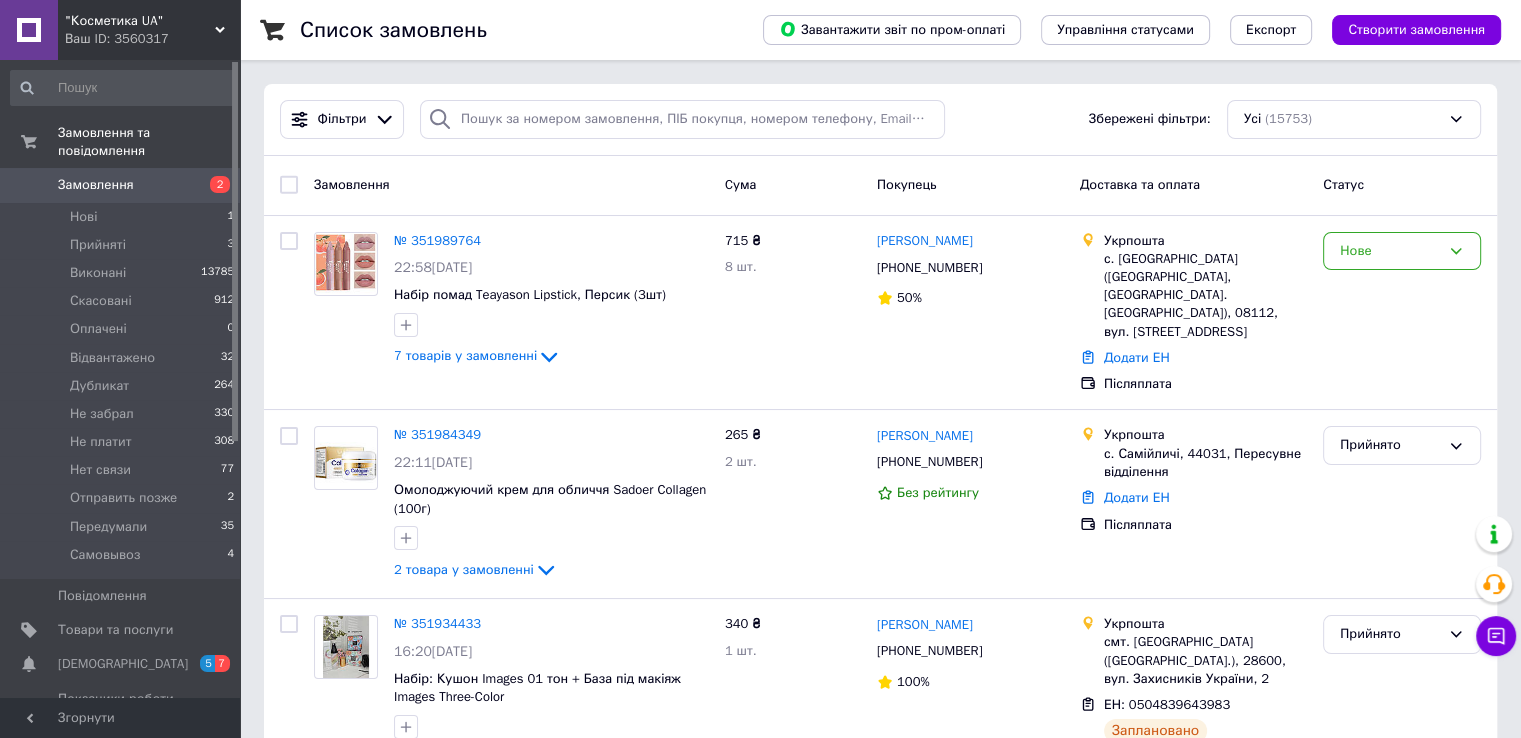 click on ""Косметика UA"" at bounding box center (140, 21) 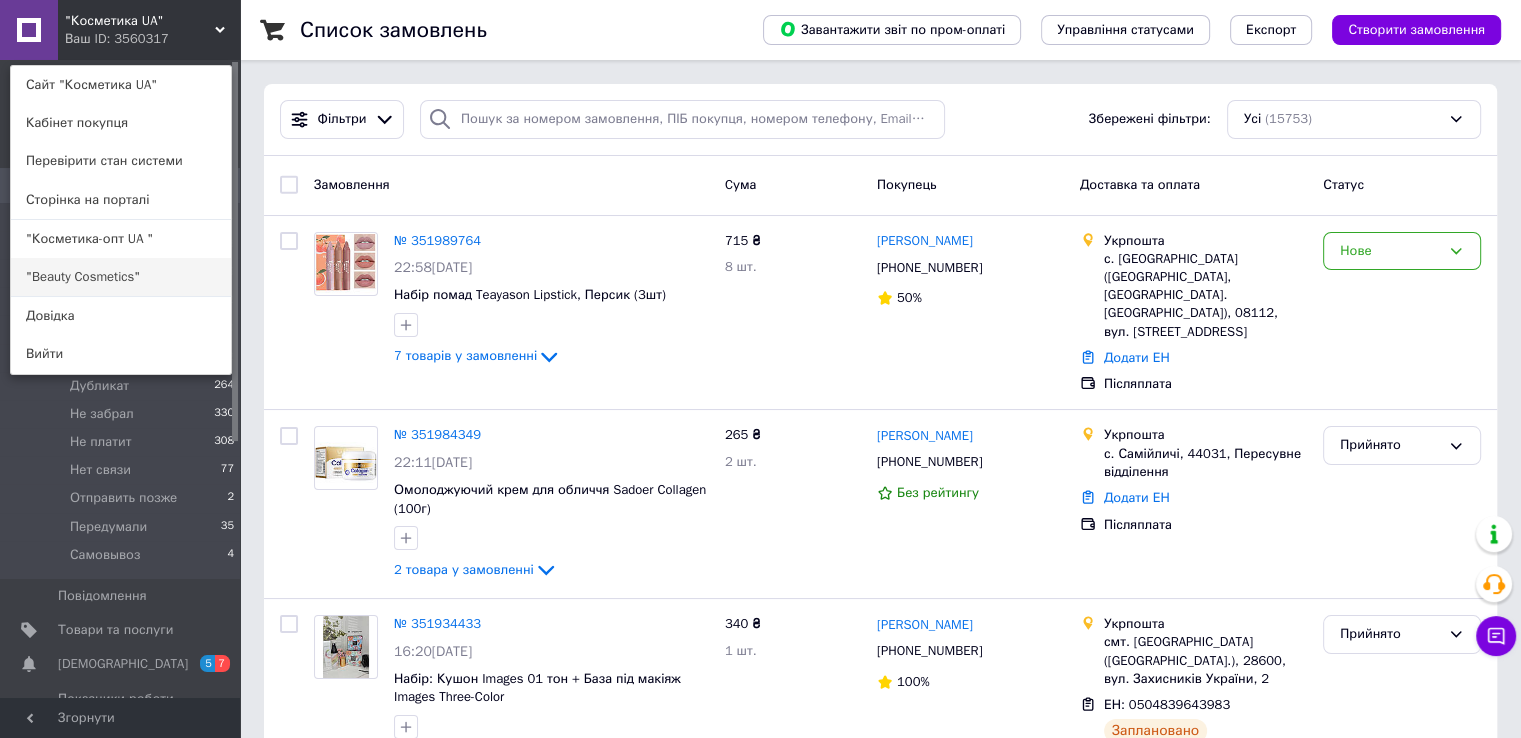 click on ""Beauty Cosmetics"" at bounding box center (121, 277) 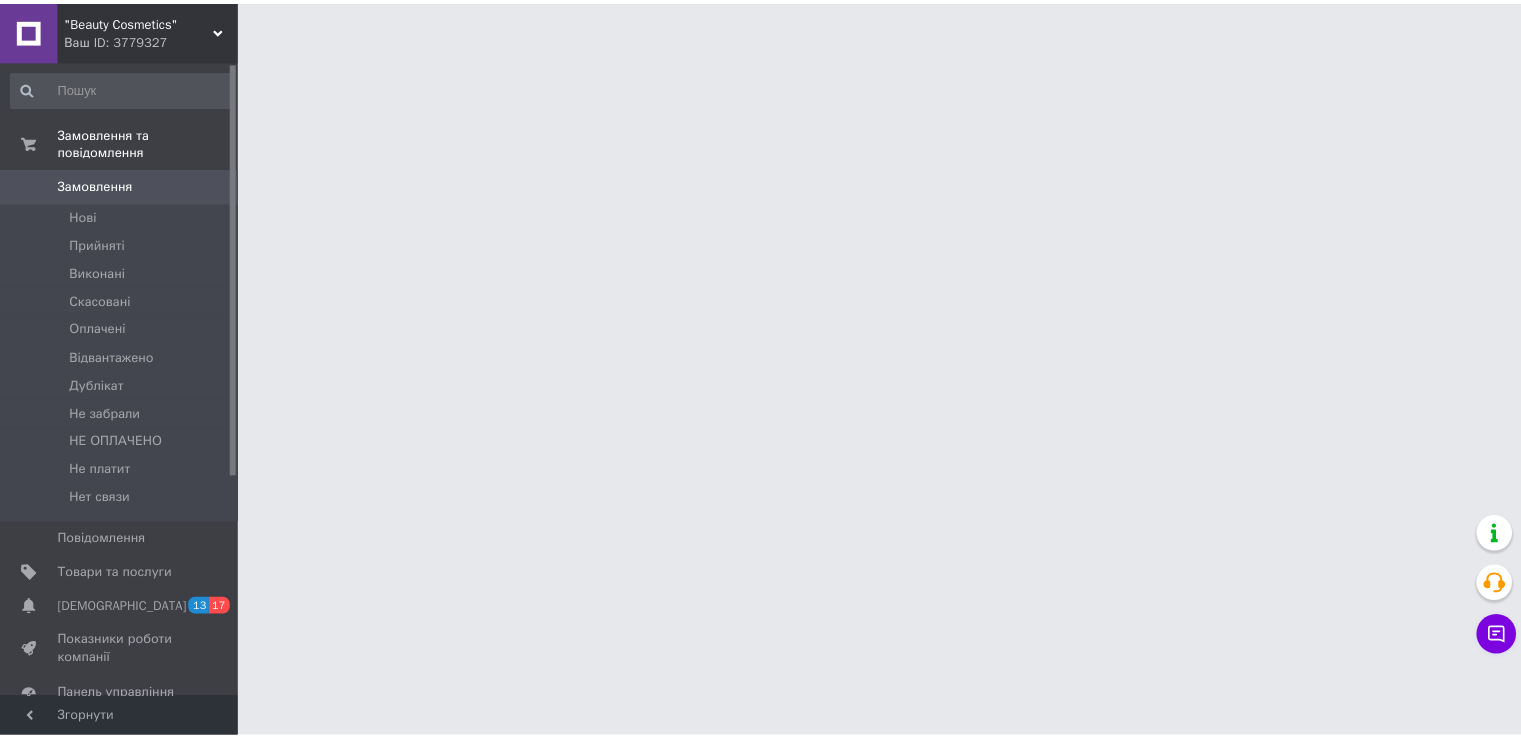 scroll, scrollTop: 0, scrollLeft: 0, axis: both 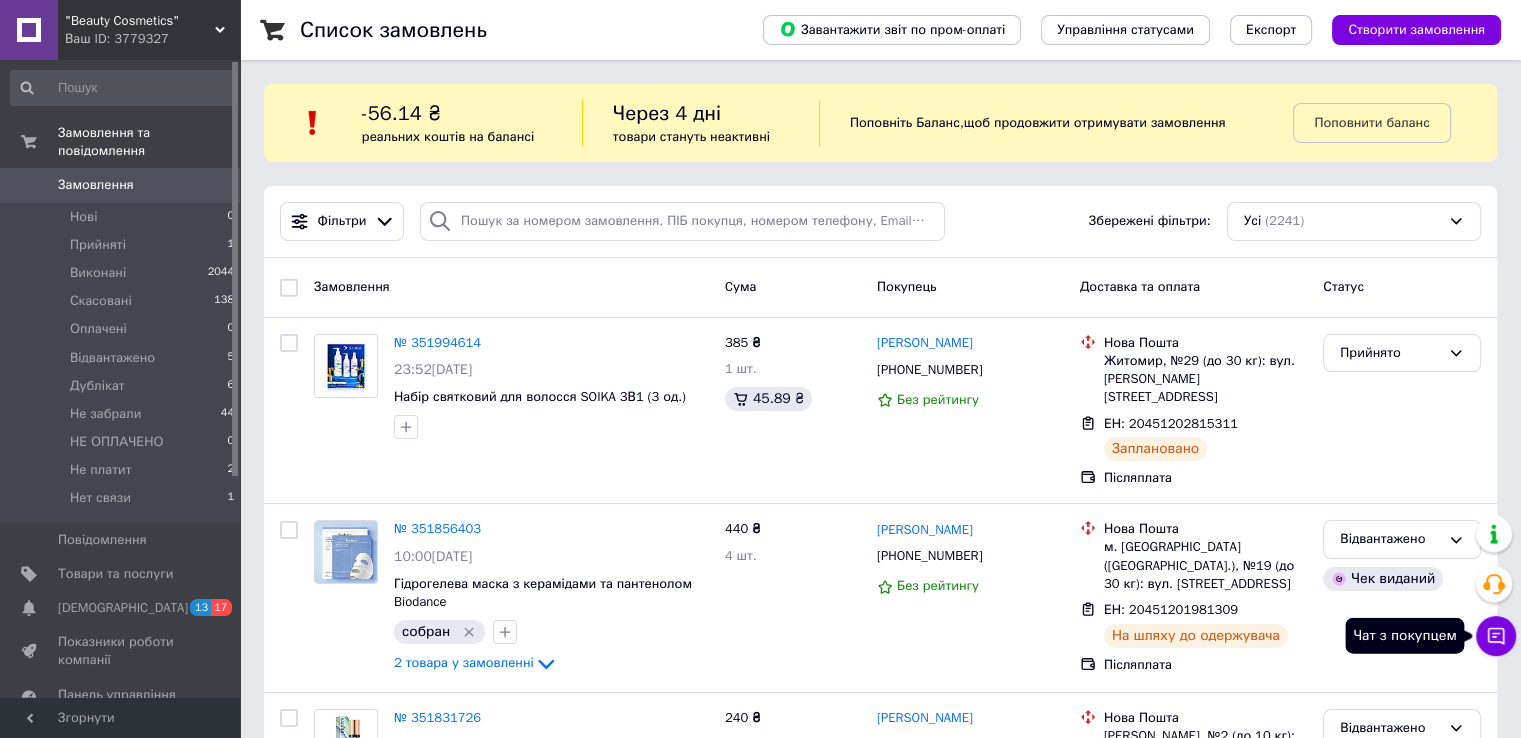 click 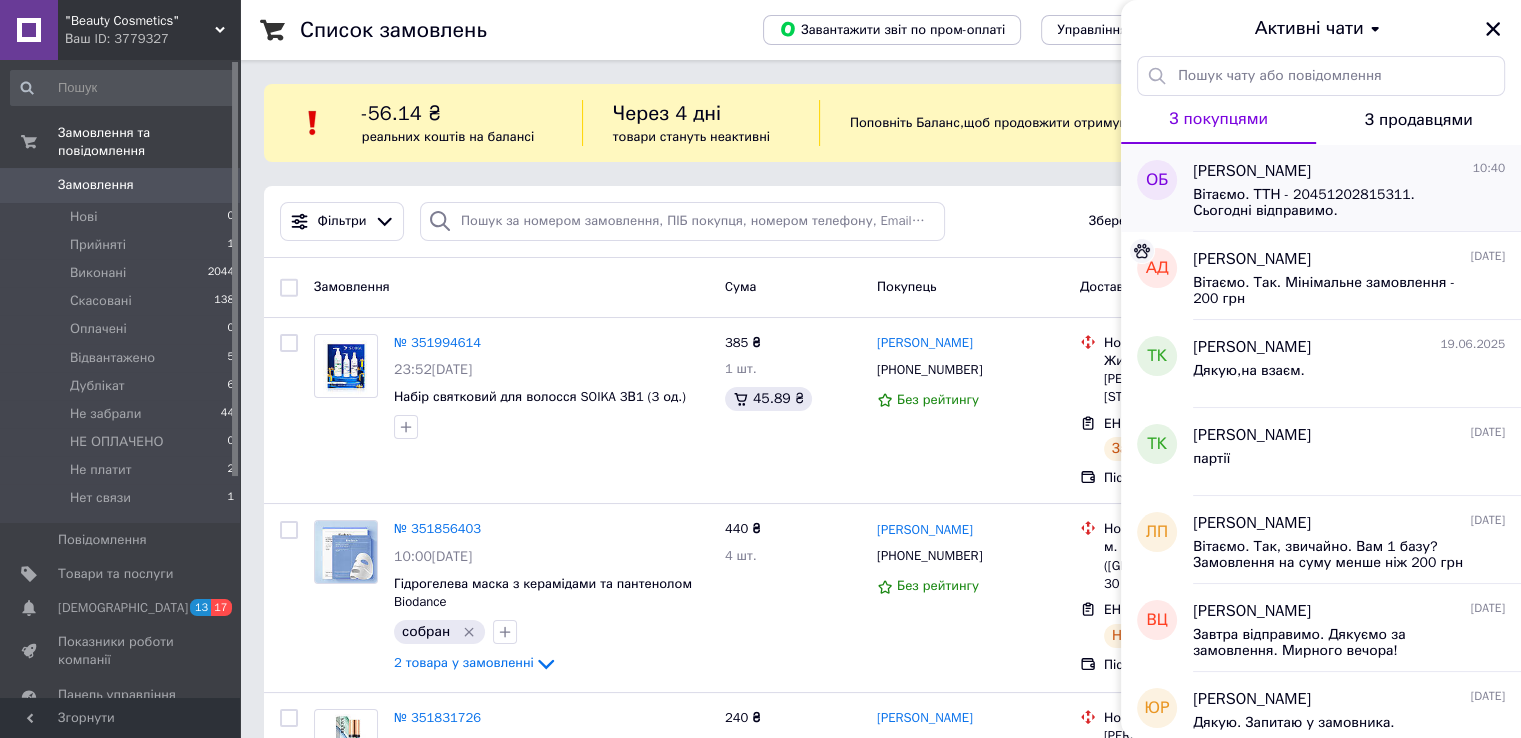 click on "Оксана Беркоша 10:40 Вітаємо. ТТН - 20451202815311. Сьогодні відправимо." at bounding box center (1357, 188) 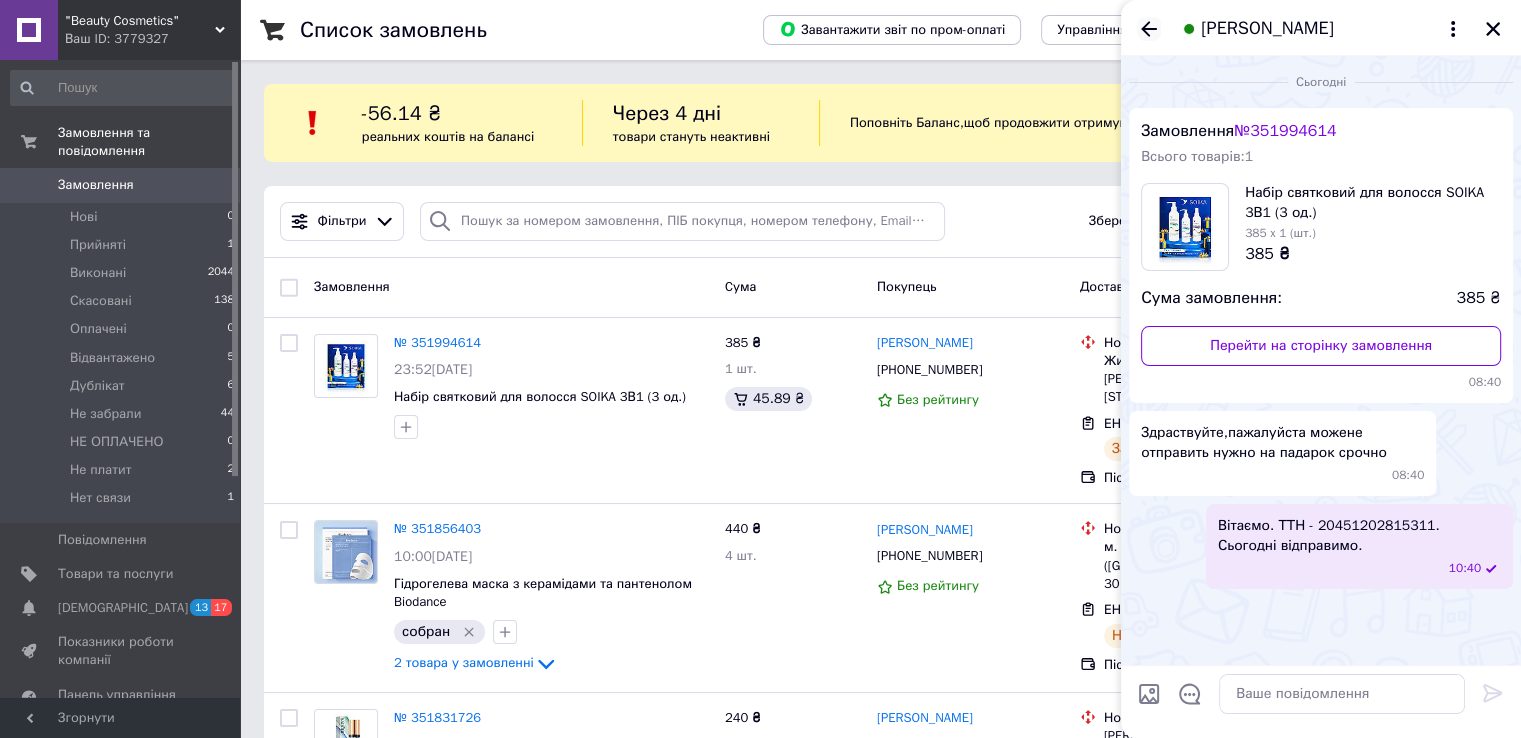 click 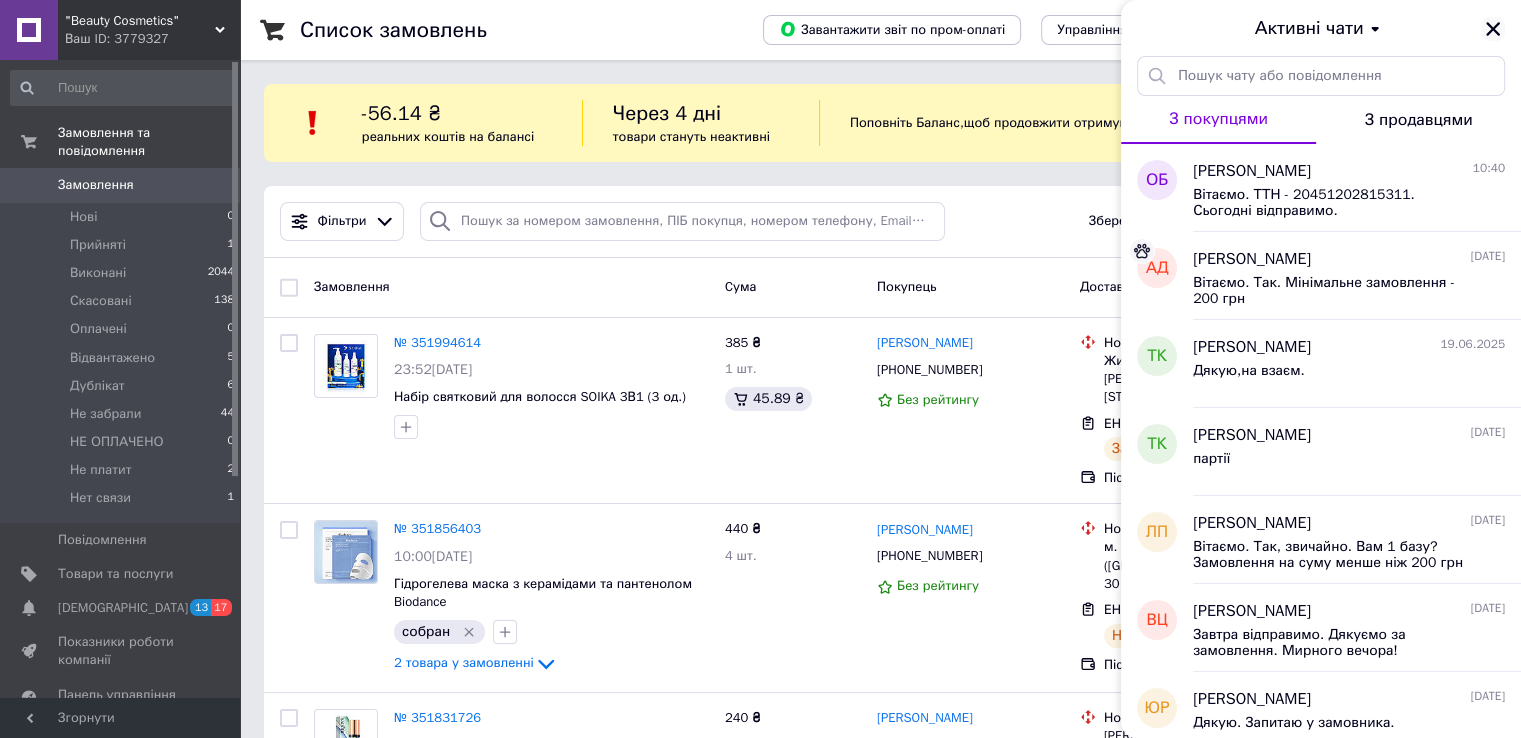 click 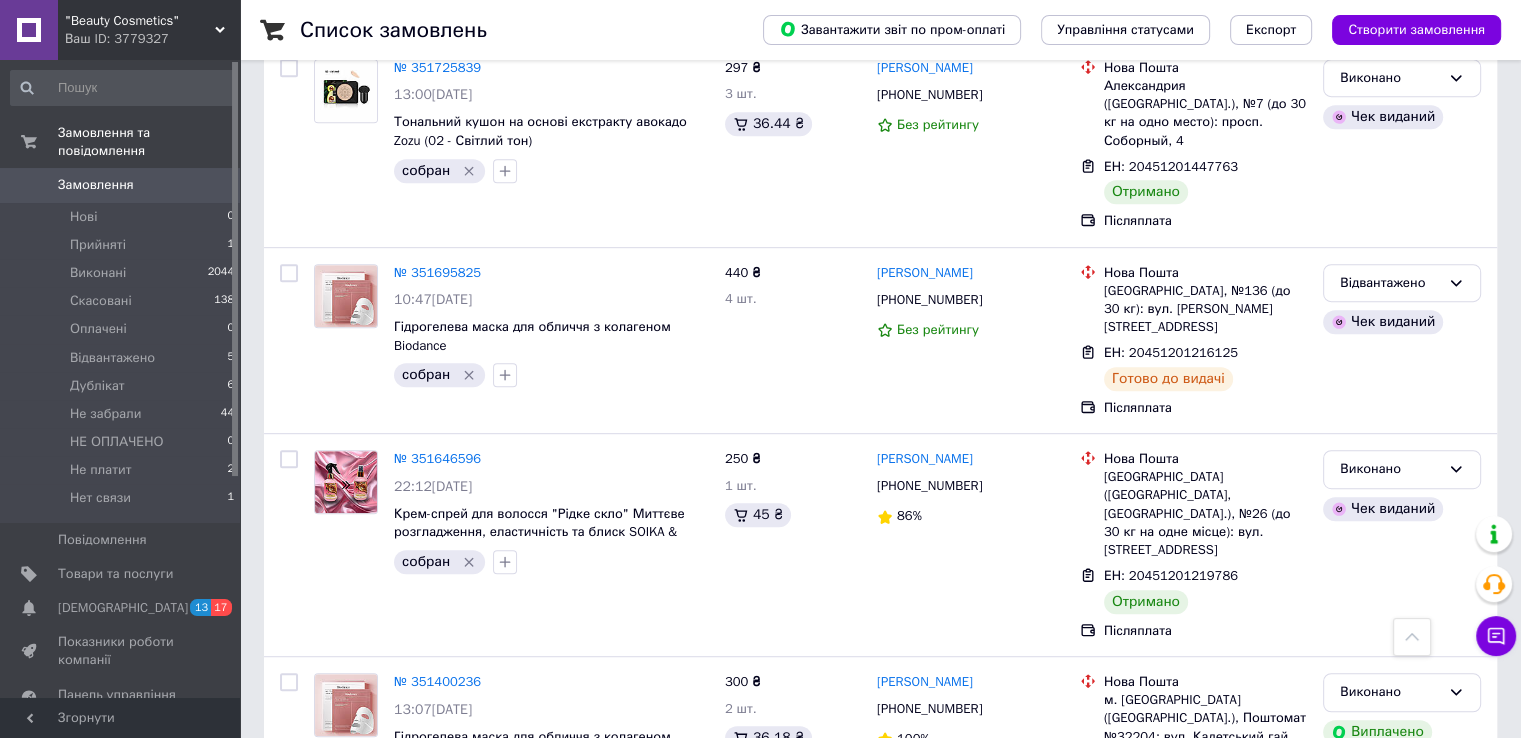 scroll, scrollTop: 1000, scrollLeft: 0, axis: vertical 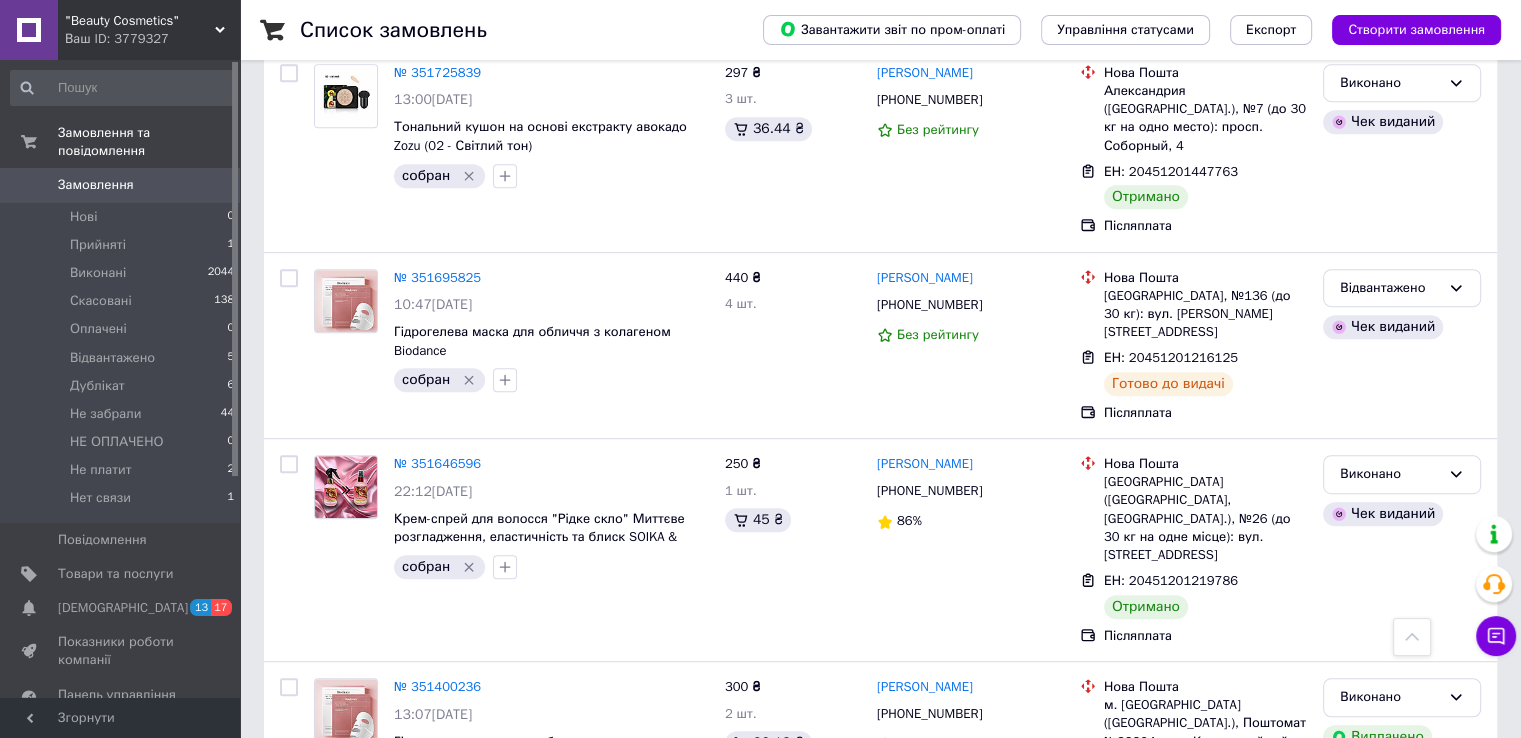 click 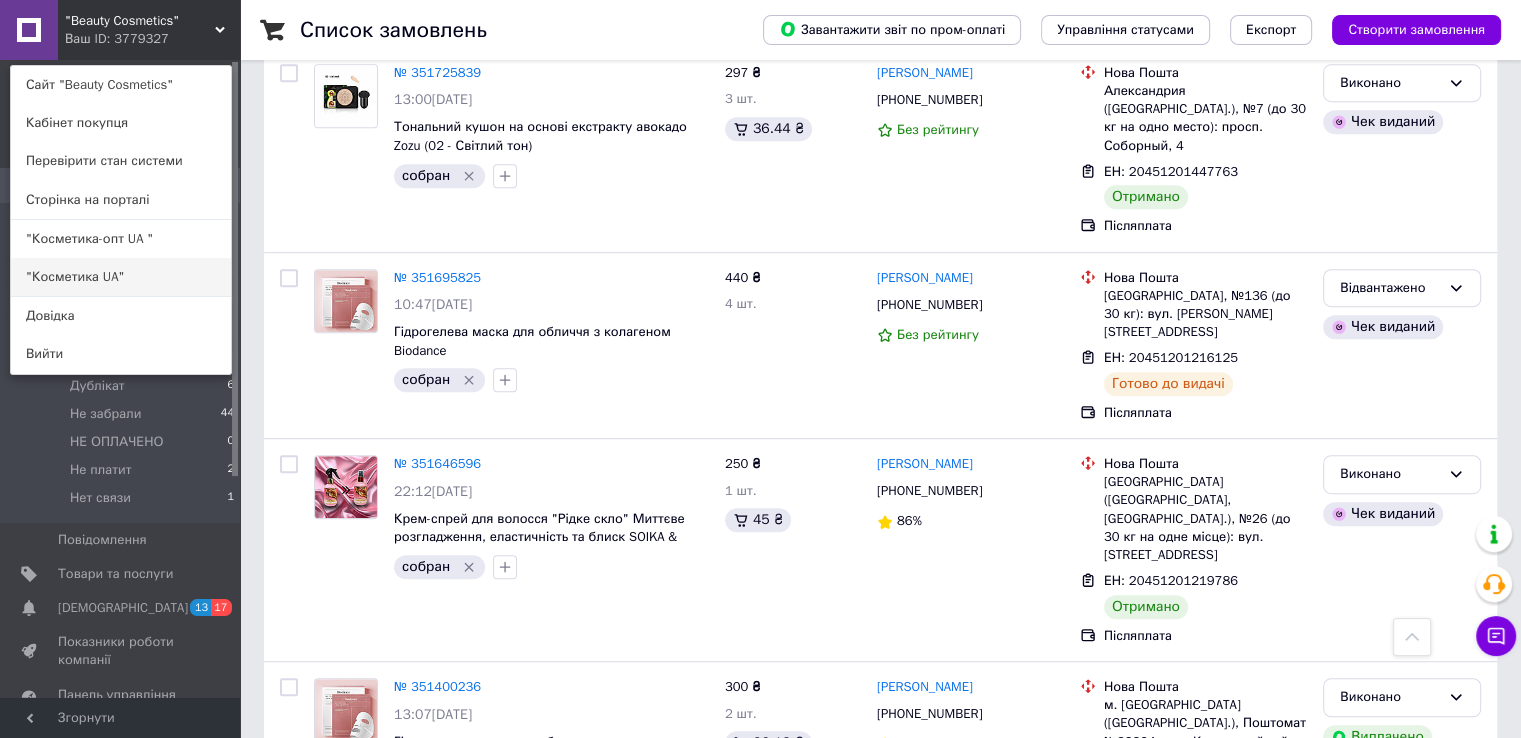 click on ""Косметика UA"" at bounding box center (121, 277) 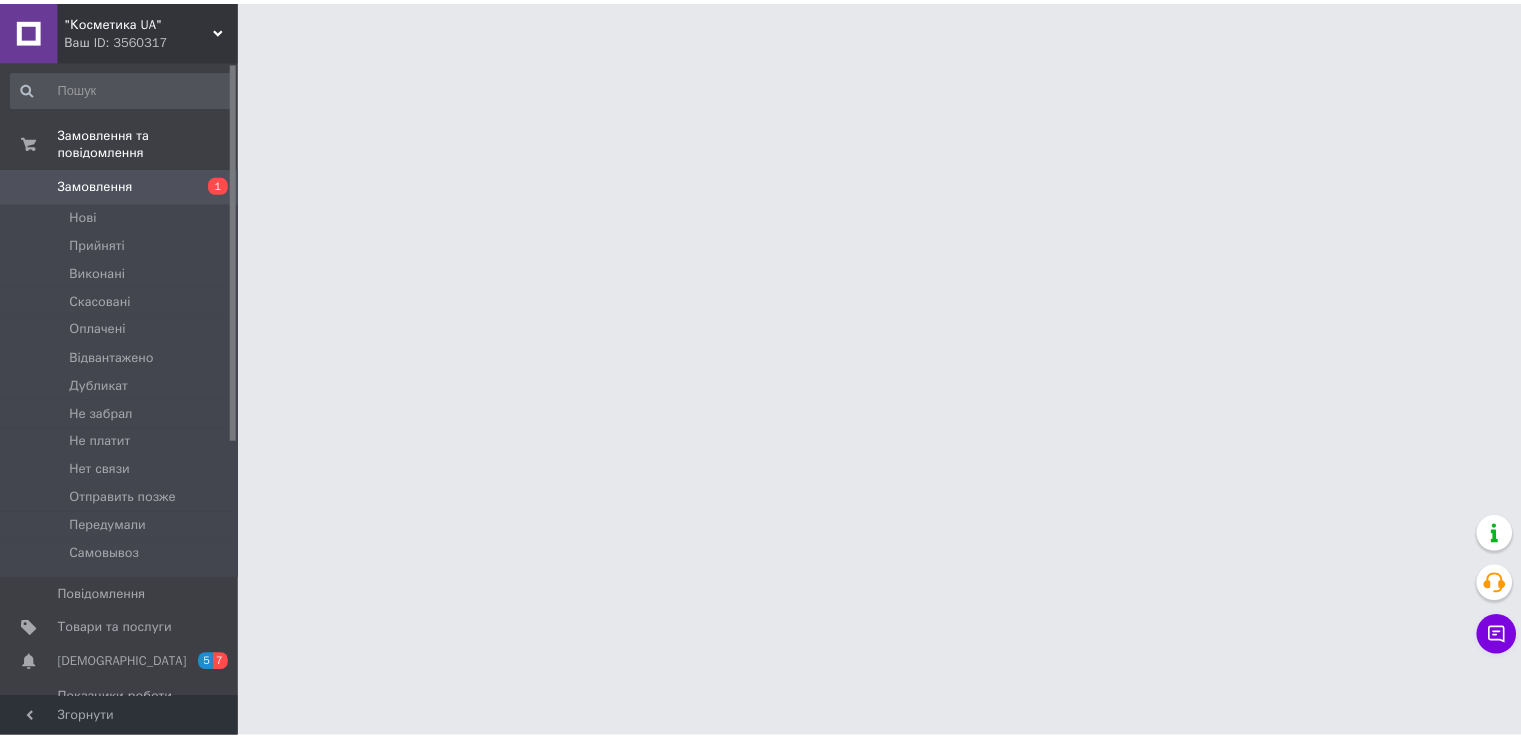 scroll, scrollTop: 0, scrollLeft: 0, axis: both 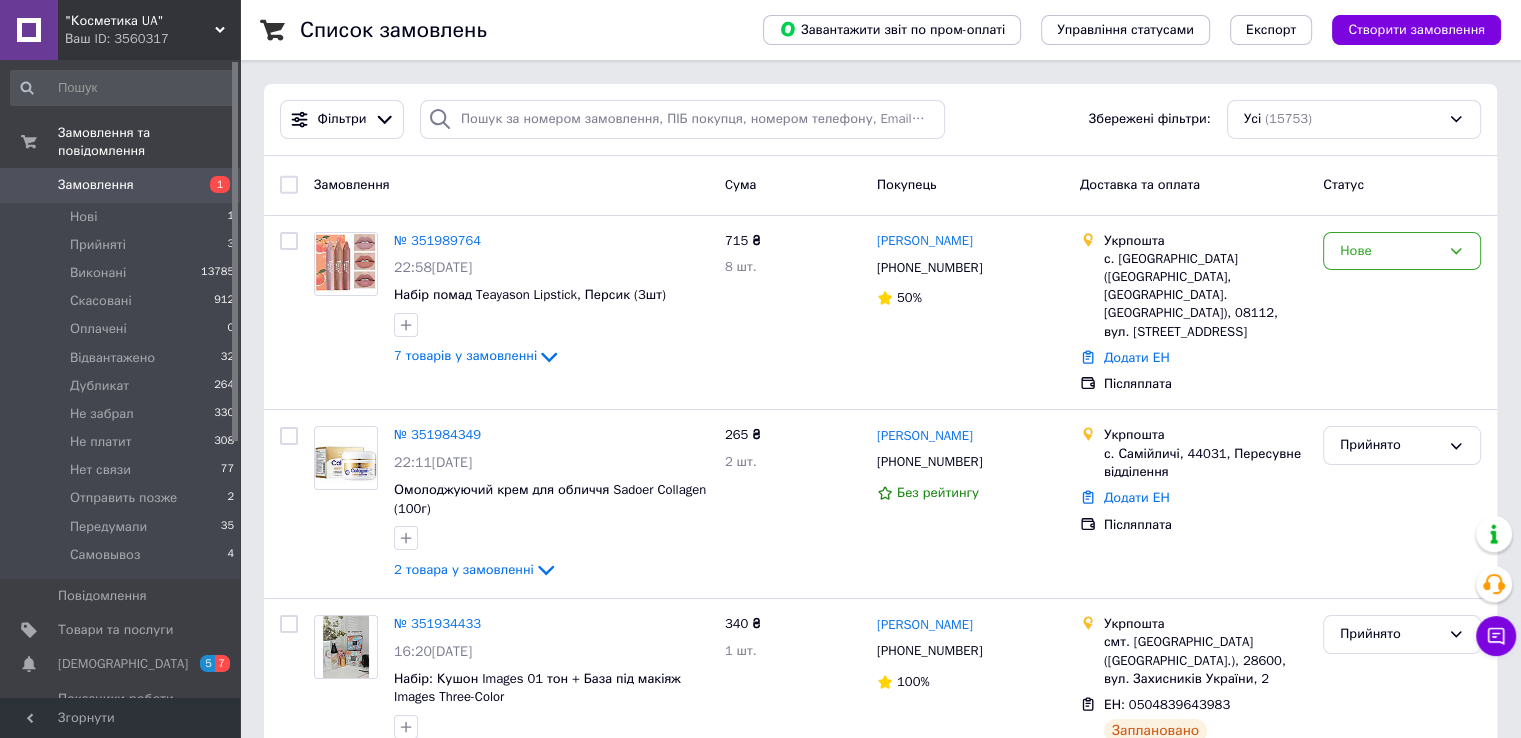 click 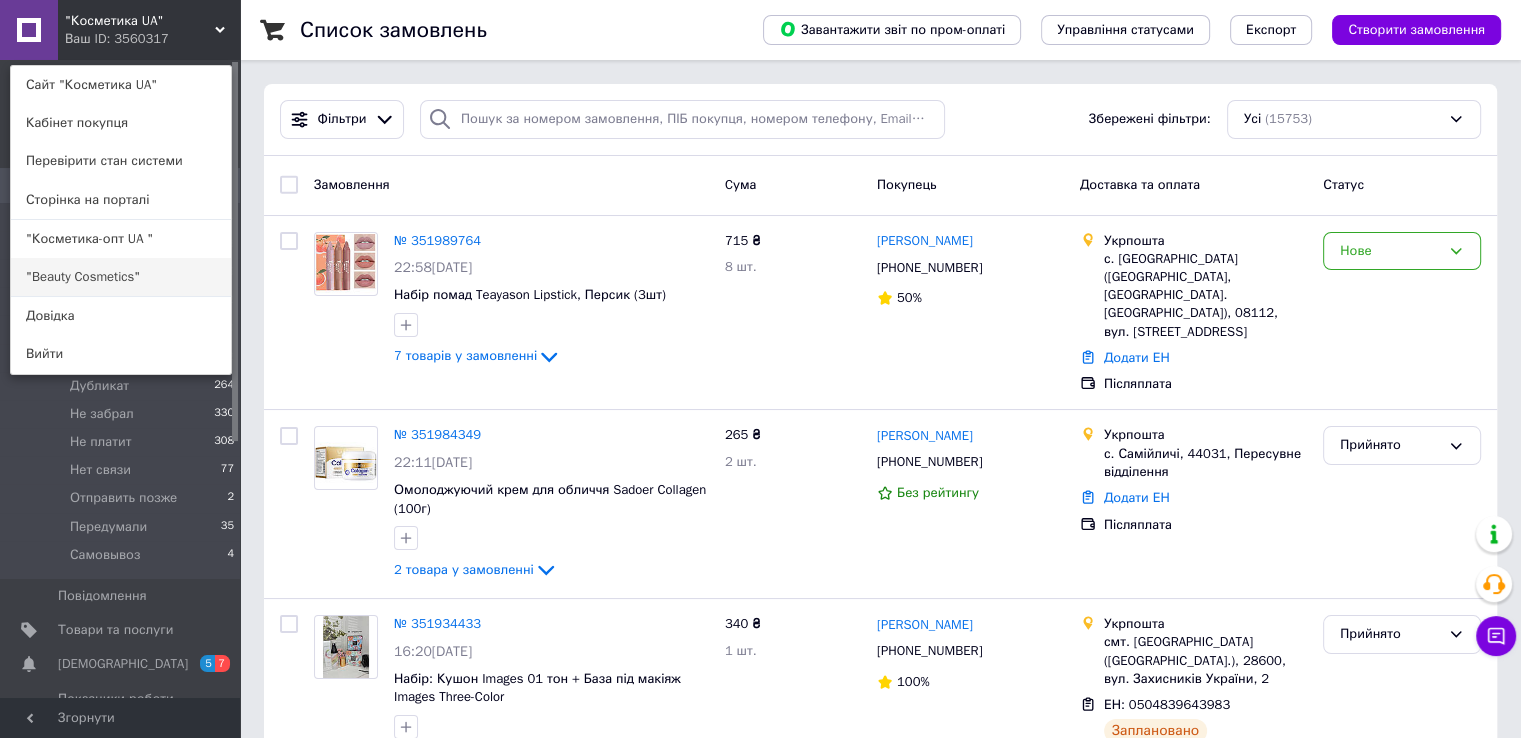 click on ""Beauty Cosmetics"" at bounding box center (121, 277) 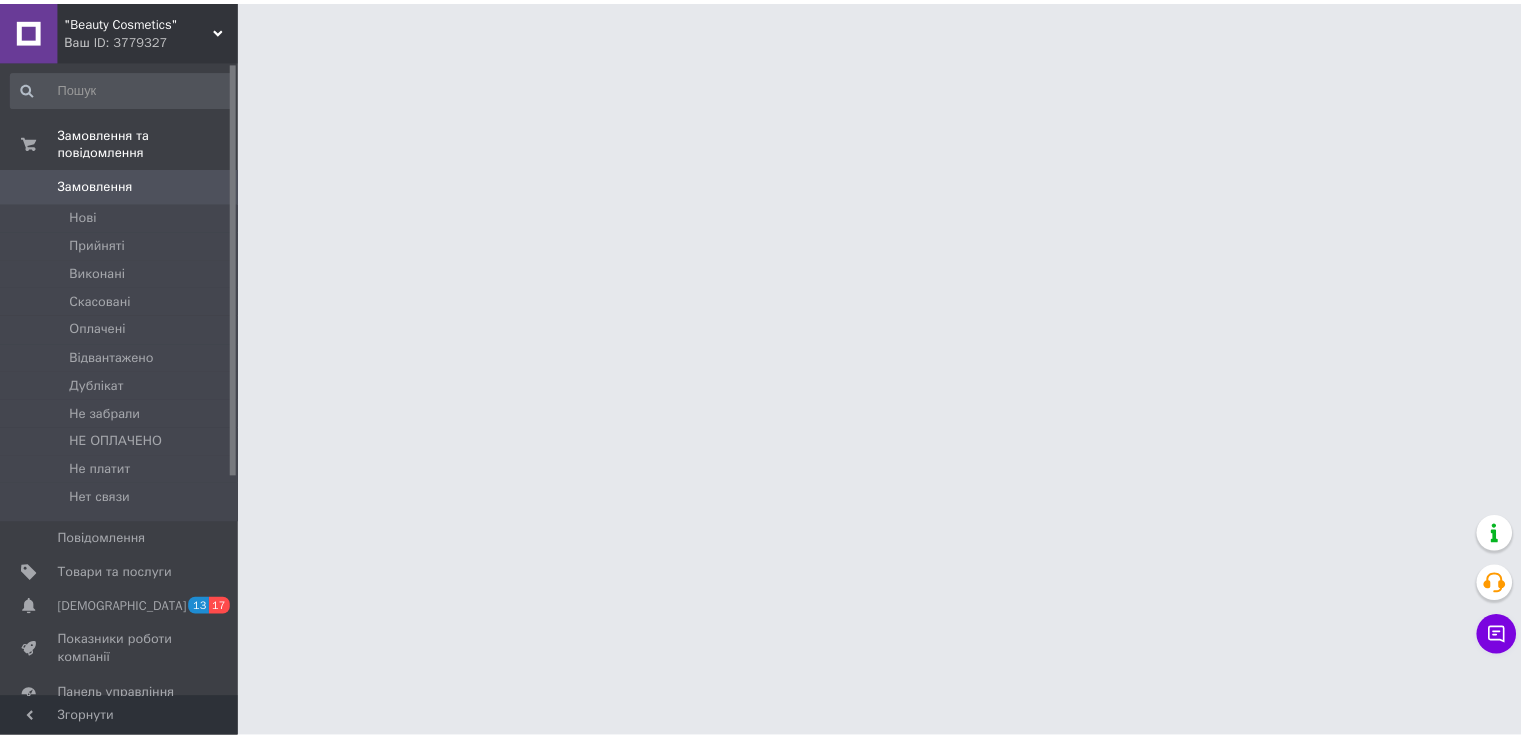 scroll, scrollTop: 0, scrollLeft: 0, axis: both 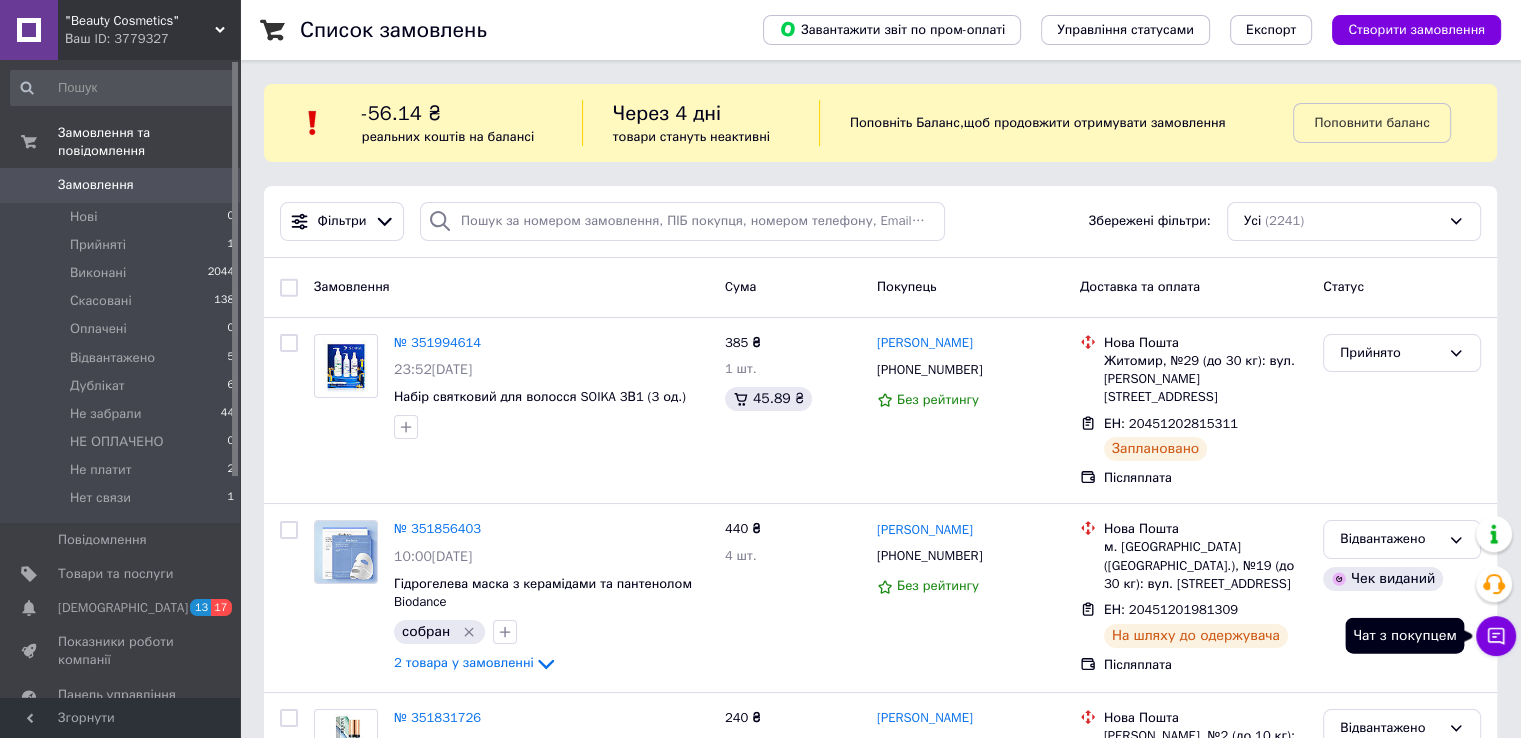 click 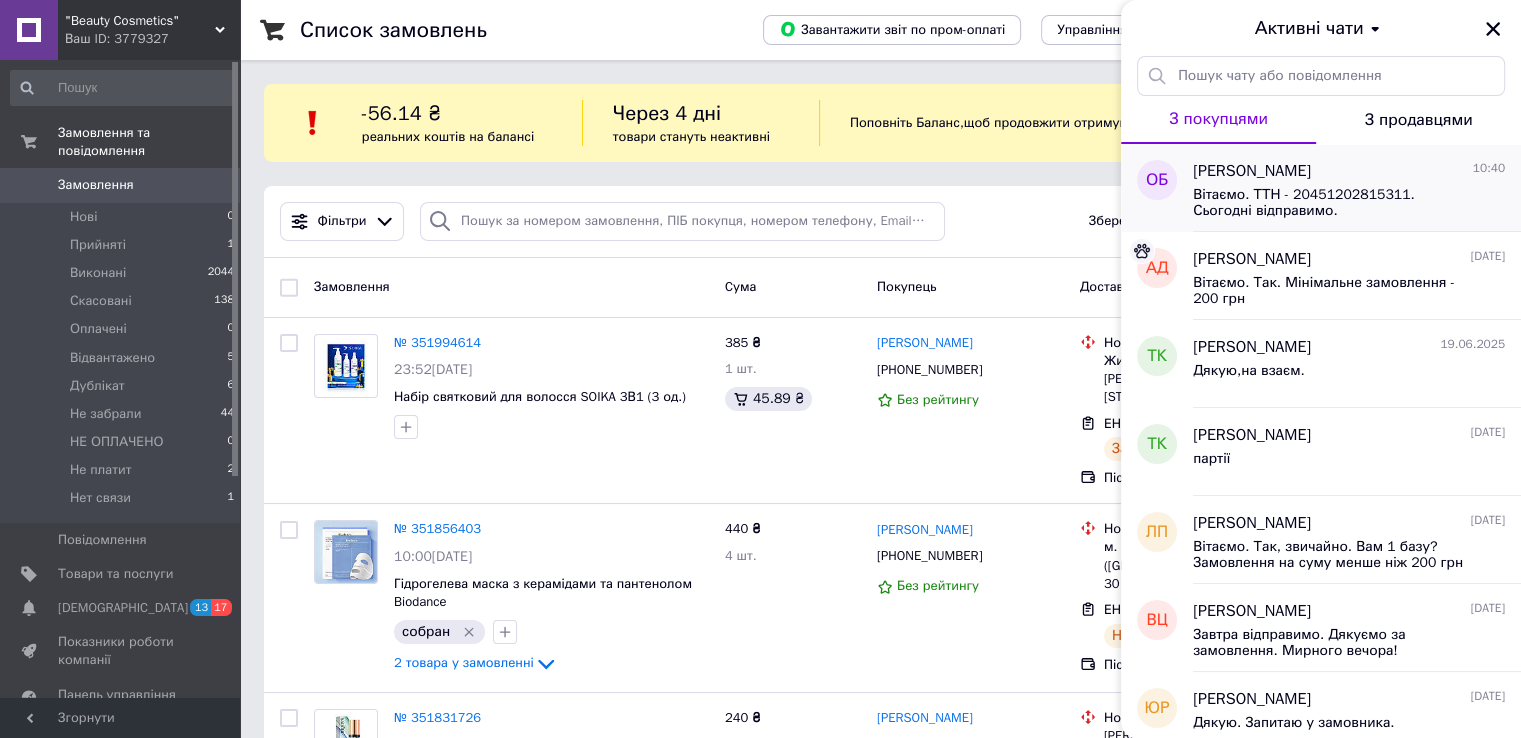 click on "Вітаємо. ТТН - 20451202815311. Сьогодні відправимо." at bounding box center (1335, 203) 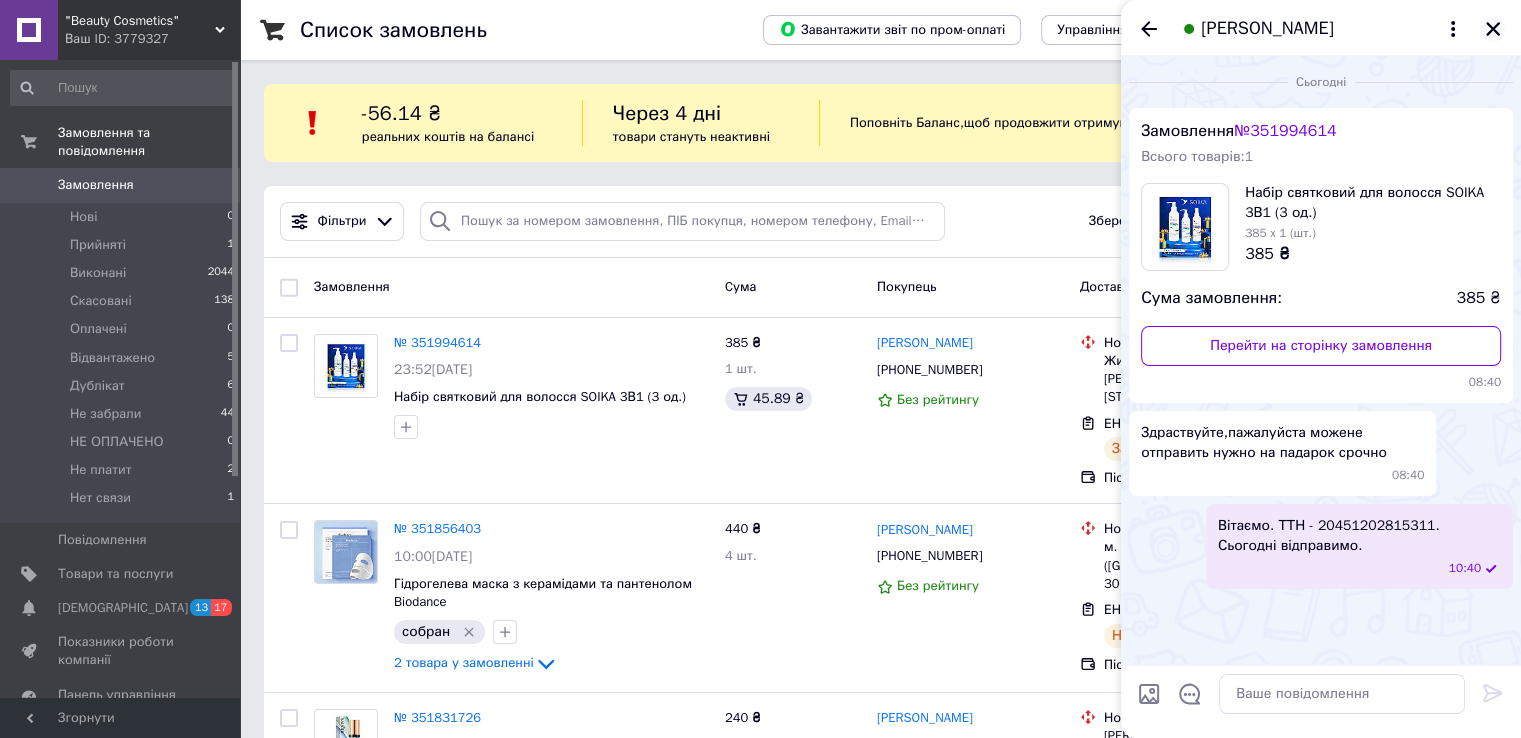 click 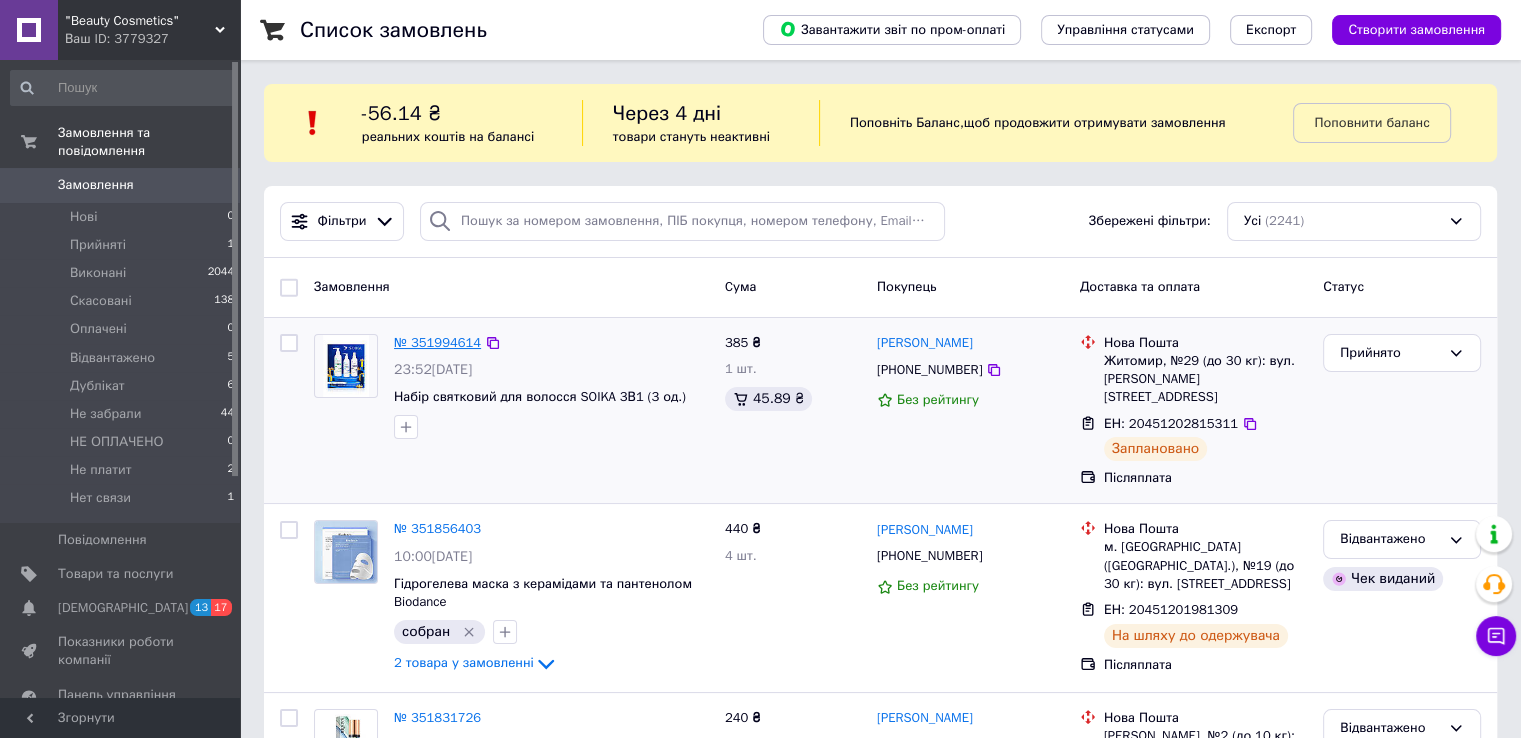 click on "№ 351994614" at bounding box center (437, 342) 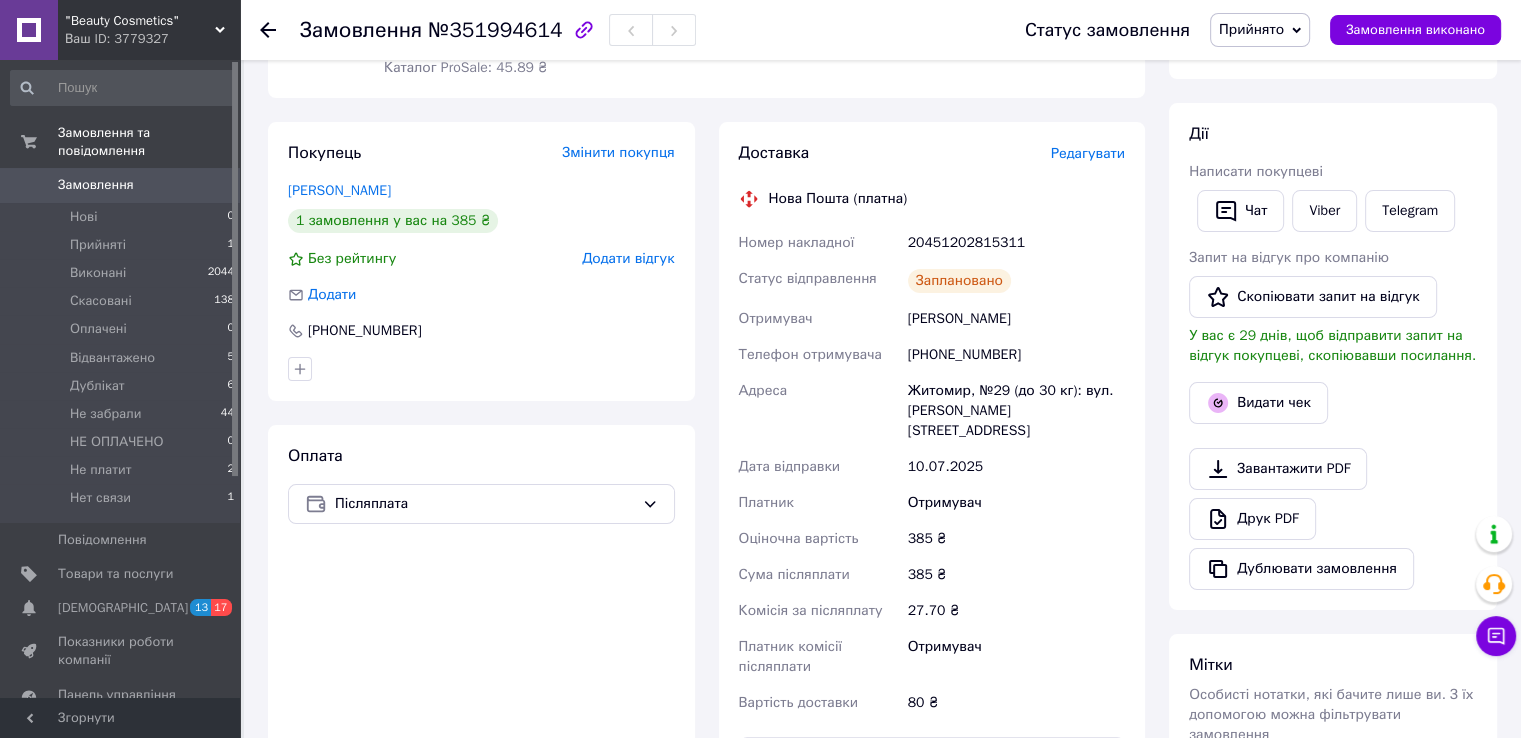 scroll, scrollTop: 300, scrollLeft: 0, axis: vertical 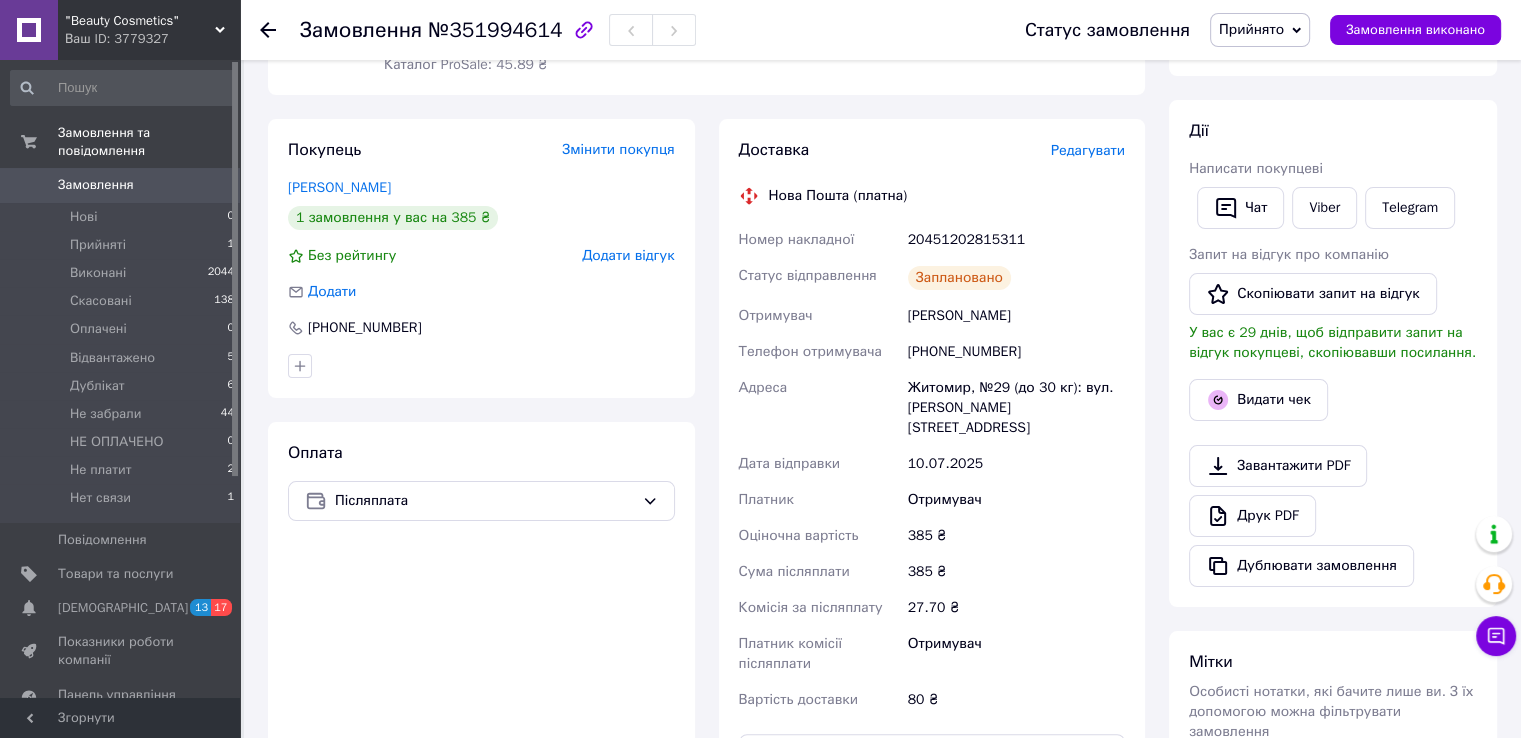 click on "20451202815311" at bounding box center (1016, 240) 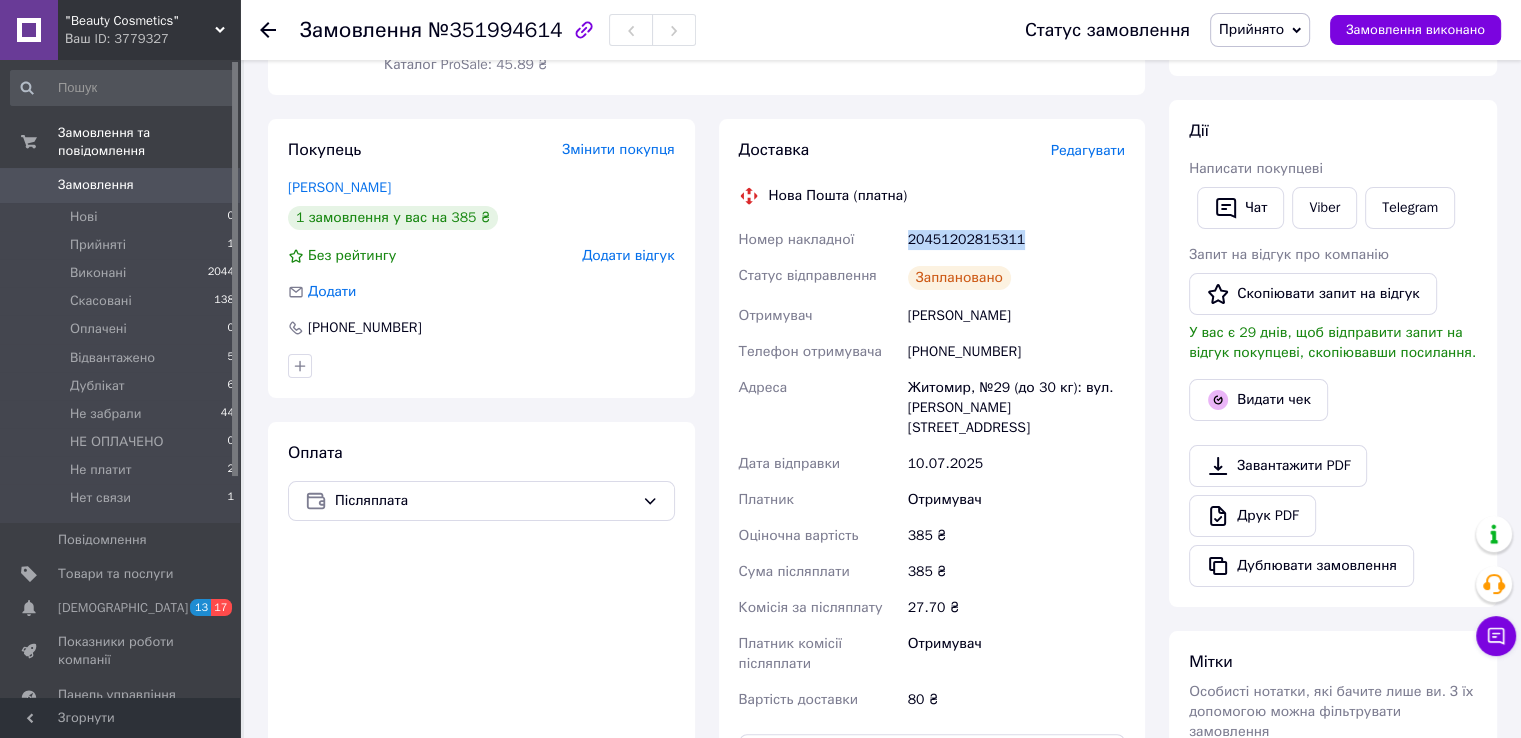 click on "20451202815311" at bounding box center (1016, 240) 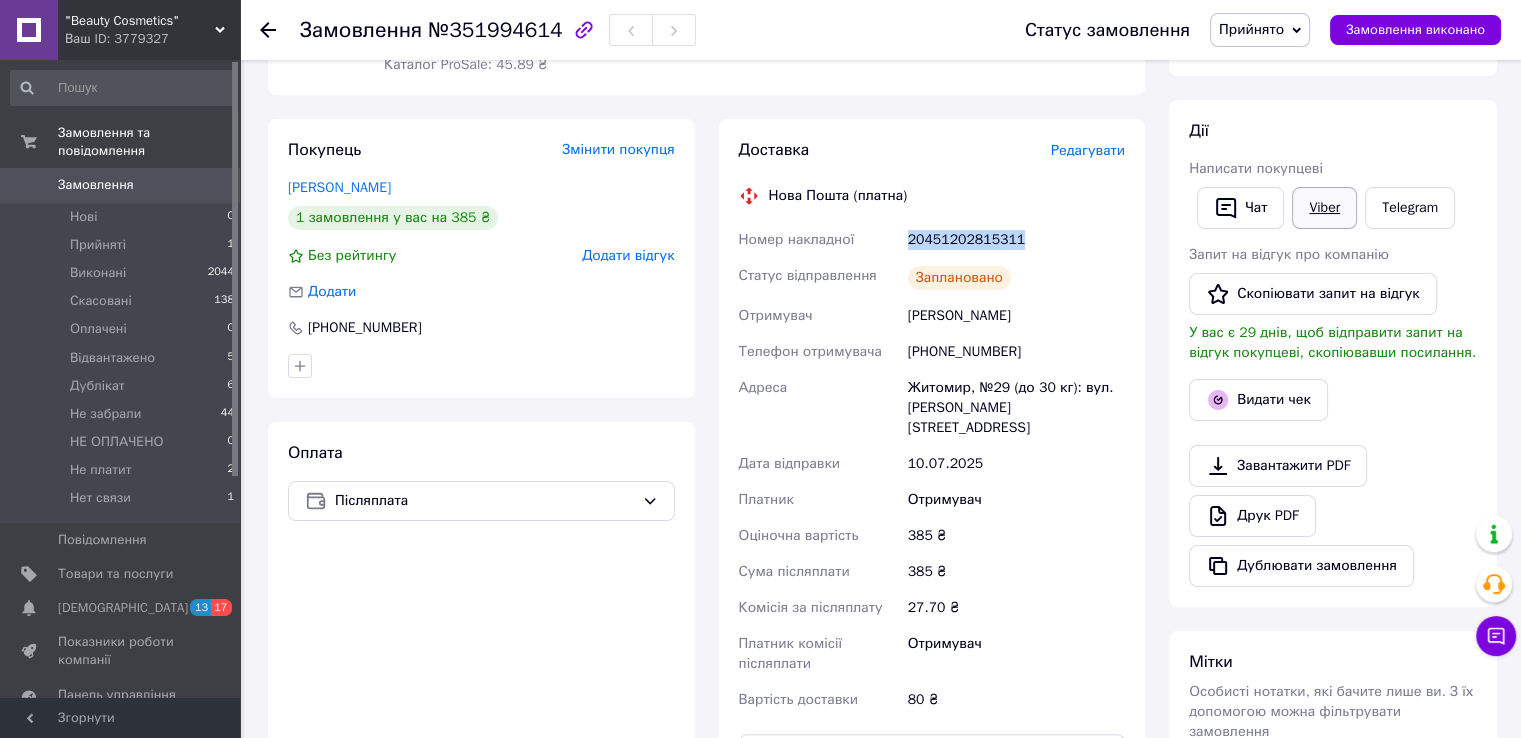 click on "Viber" at bounding box center [1324, 208] 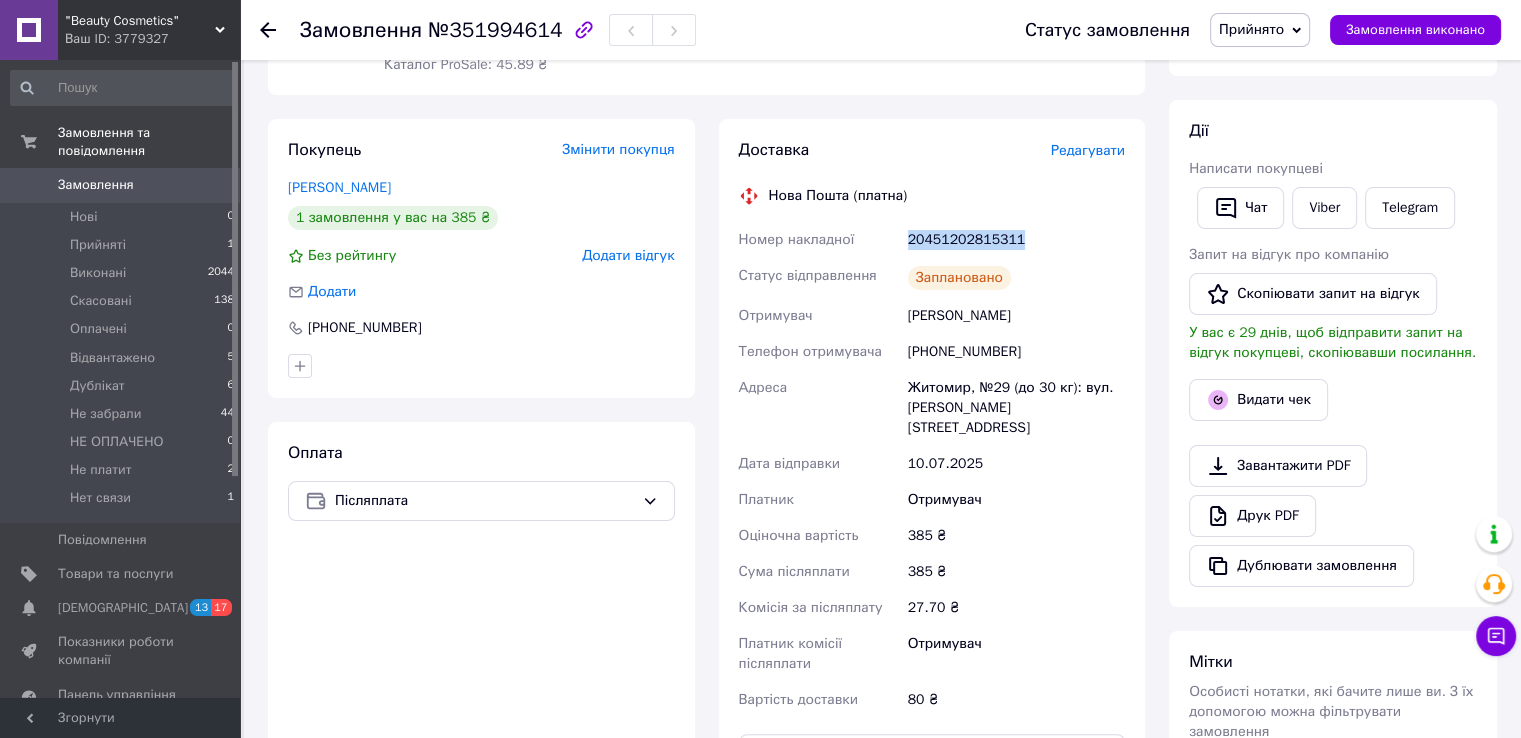 click at bounding box center (29, 185) 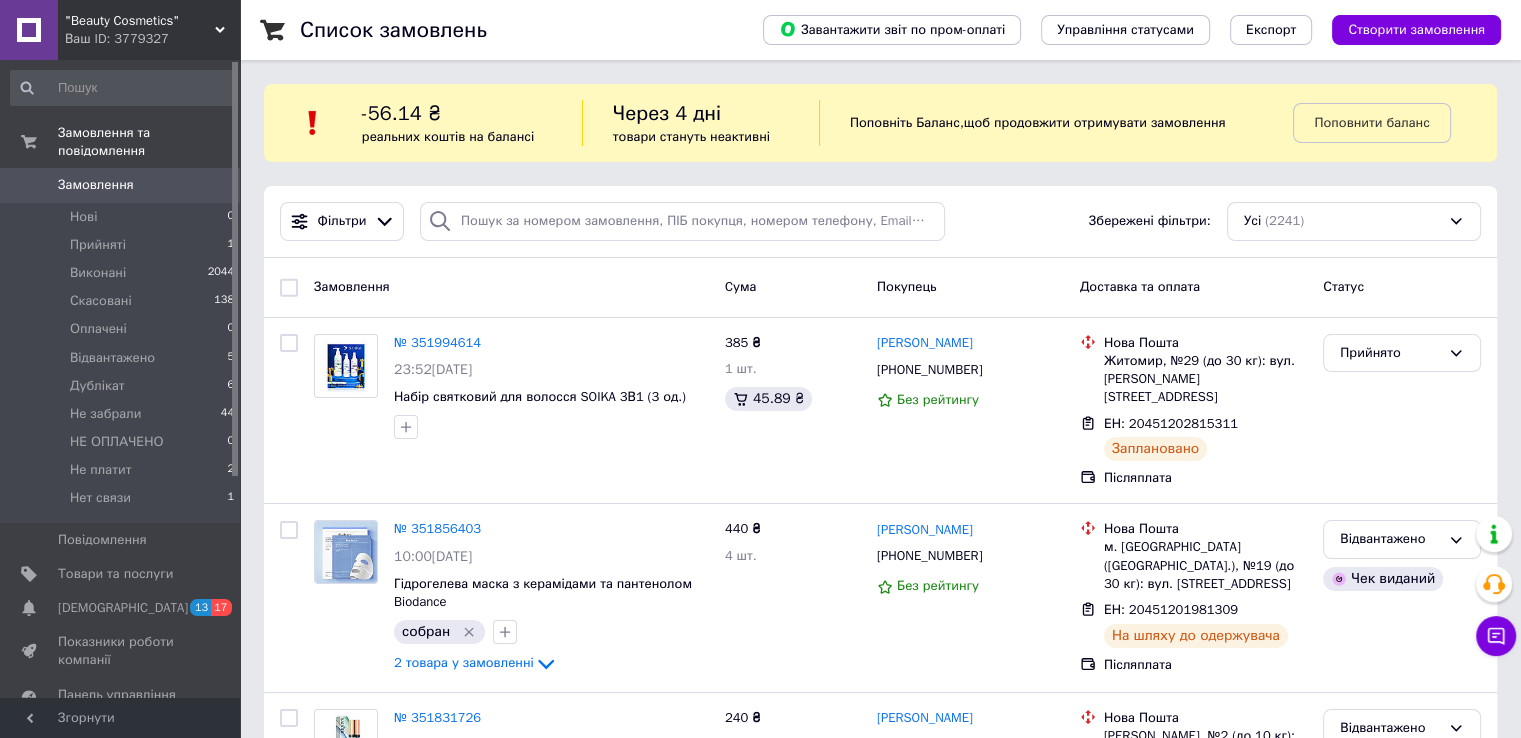 click on ""Beauty Cosmetics" Ваш ID: 3779327" at bounding box center (149, 30) 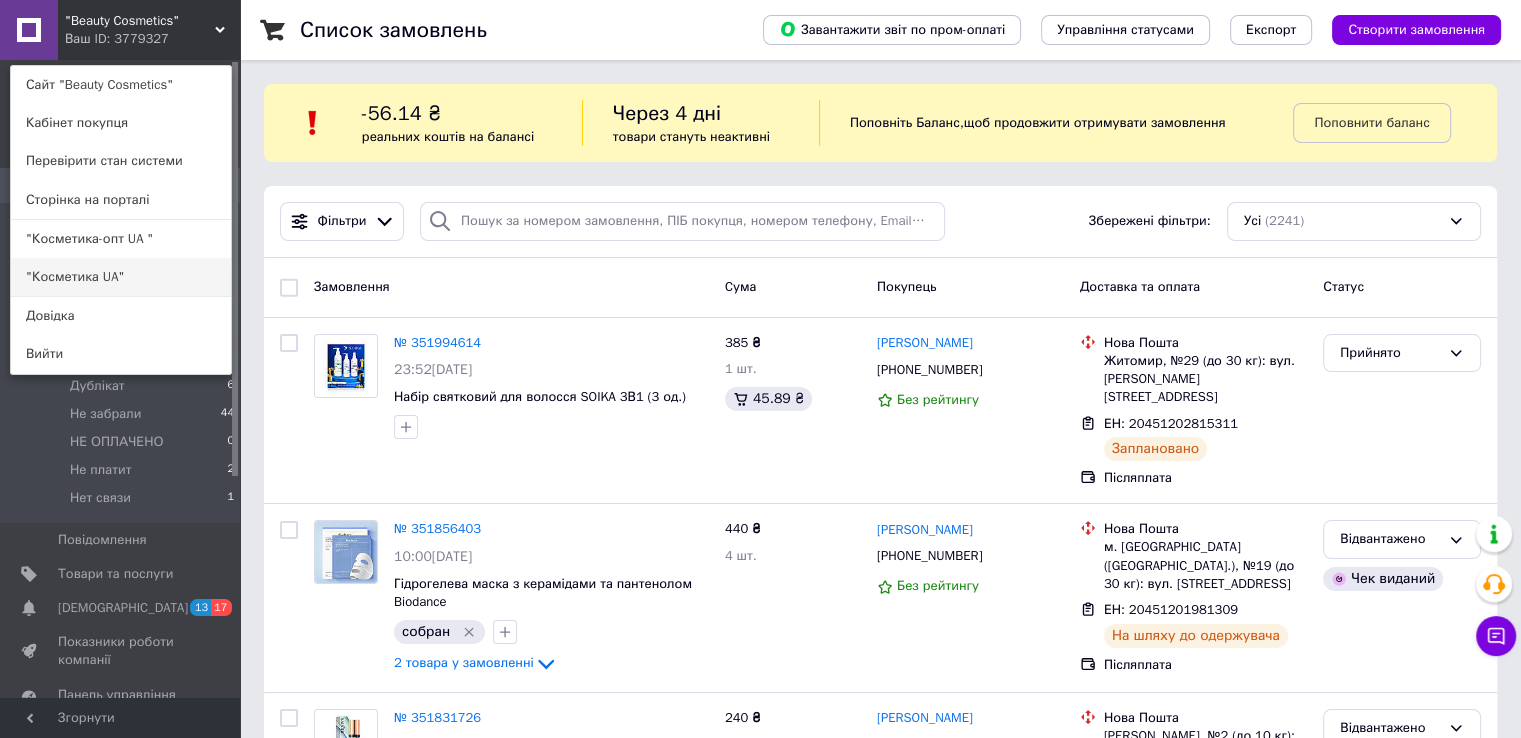 click on ""Косметика UA"" at bounding box center [121, 277] 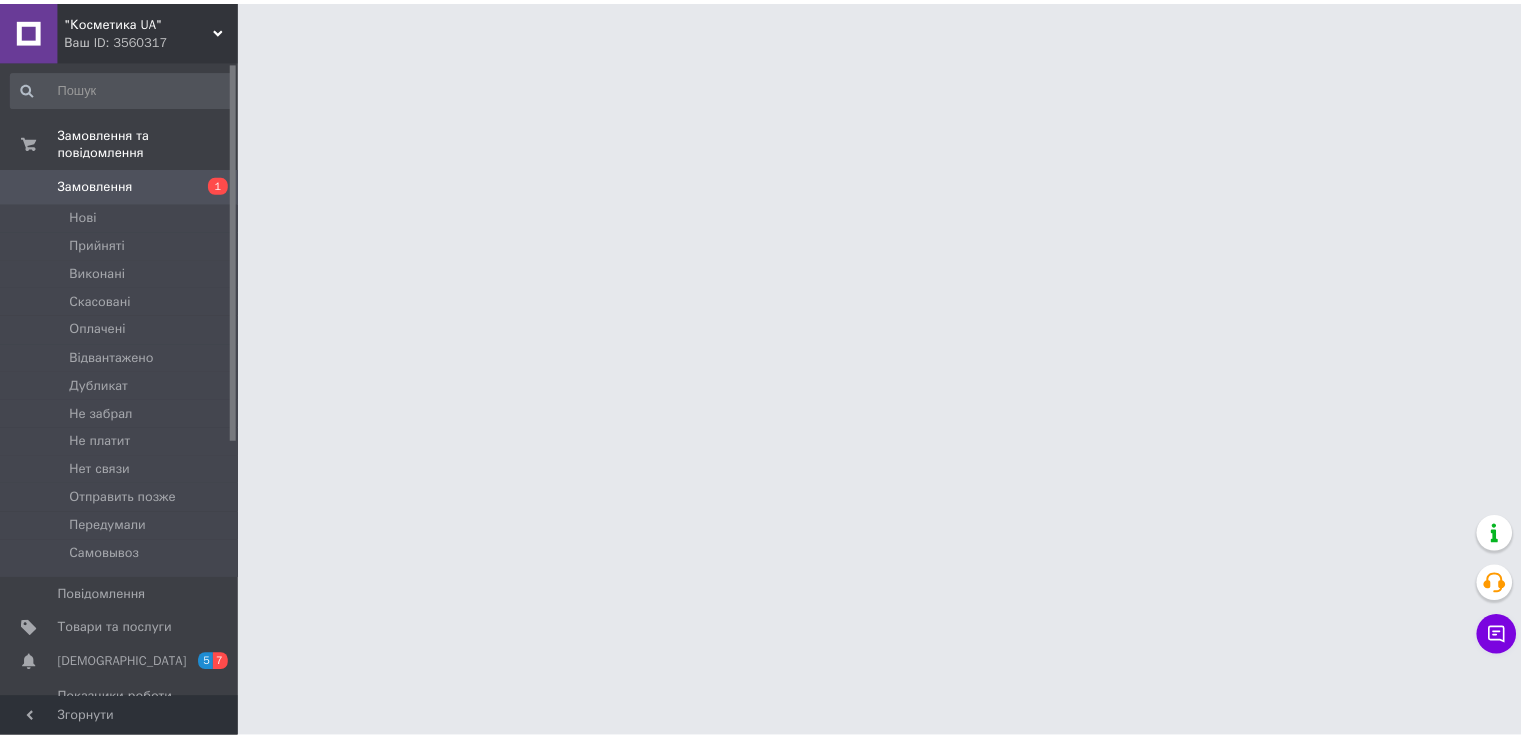 scroll, scrollTop: 0, scrollLeft: 0, axis: both 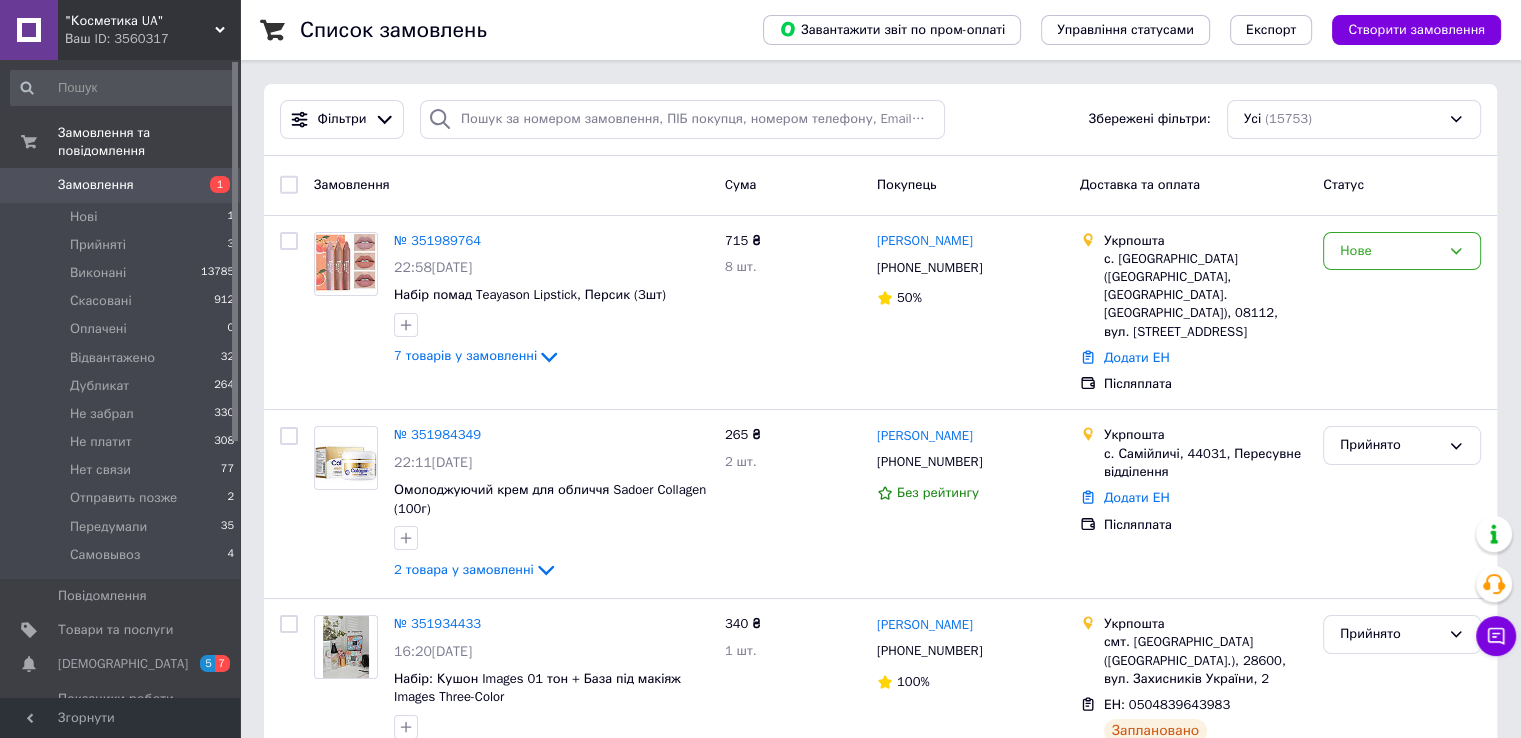 click on "[PERSON_NAME]" at bounding box center (925, 241) 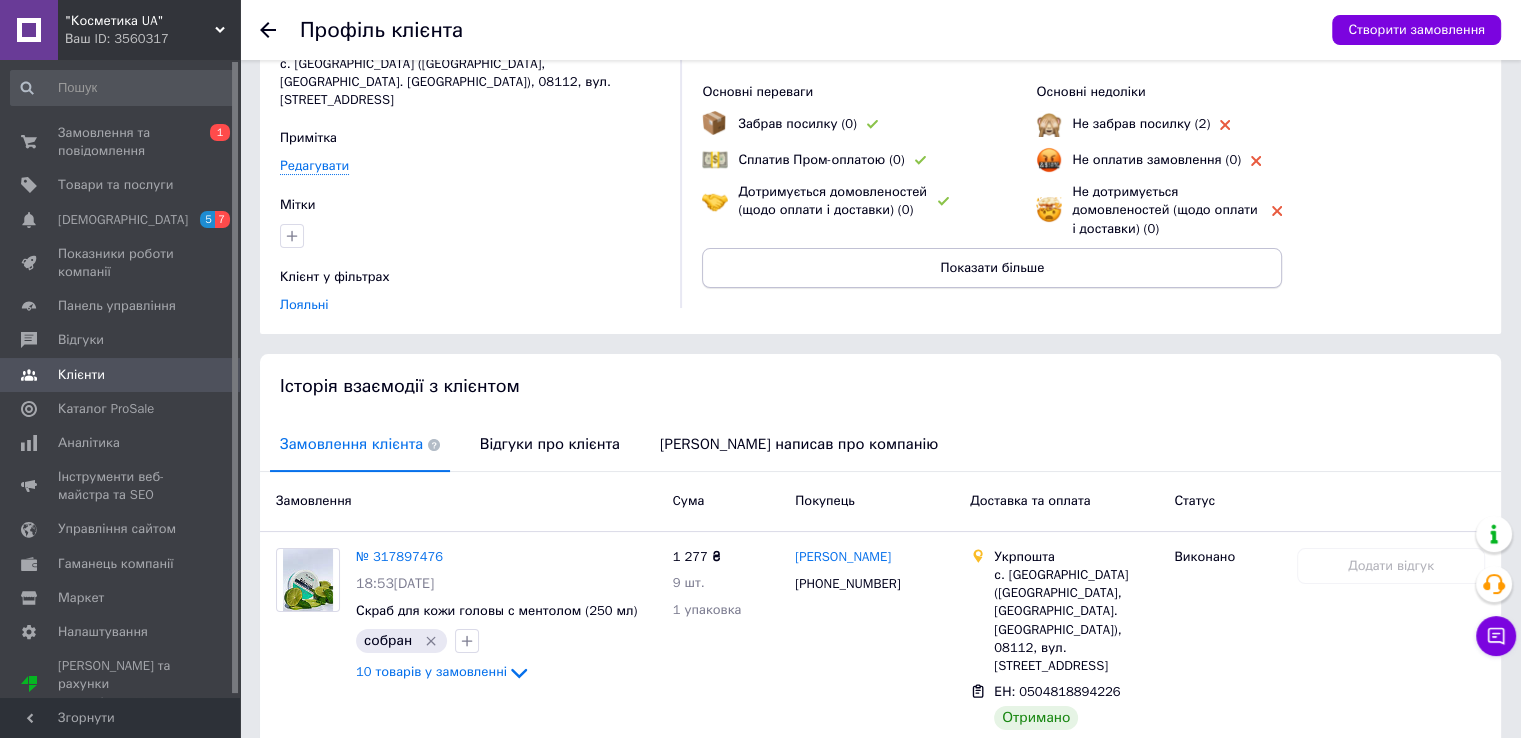 scroll, scrollTop: 362, scrollLeft: 0, axis: vertical 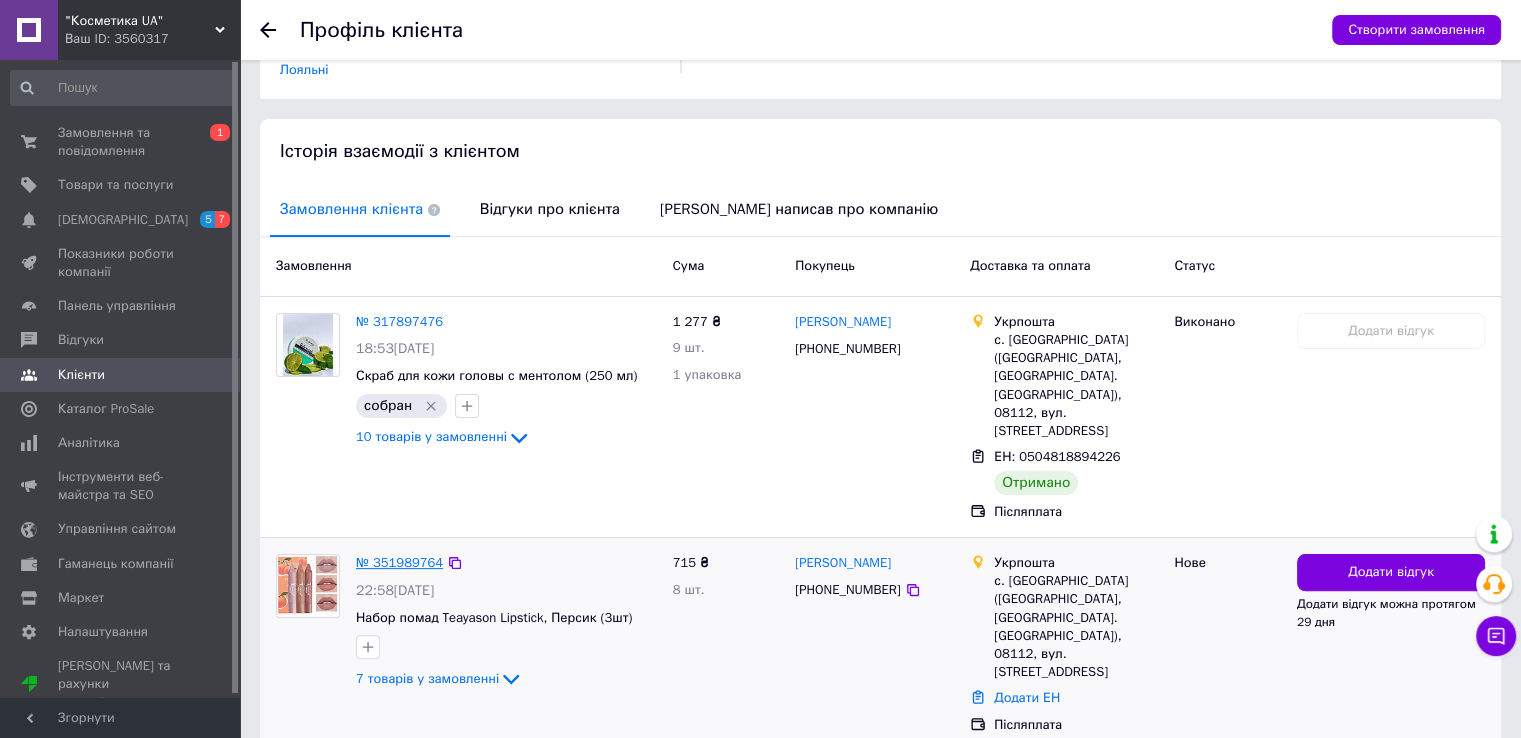 click on "№ 351989764" at bounding box center (399, 562) 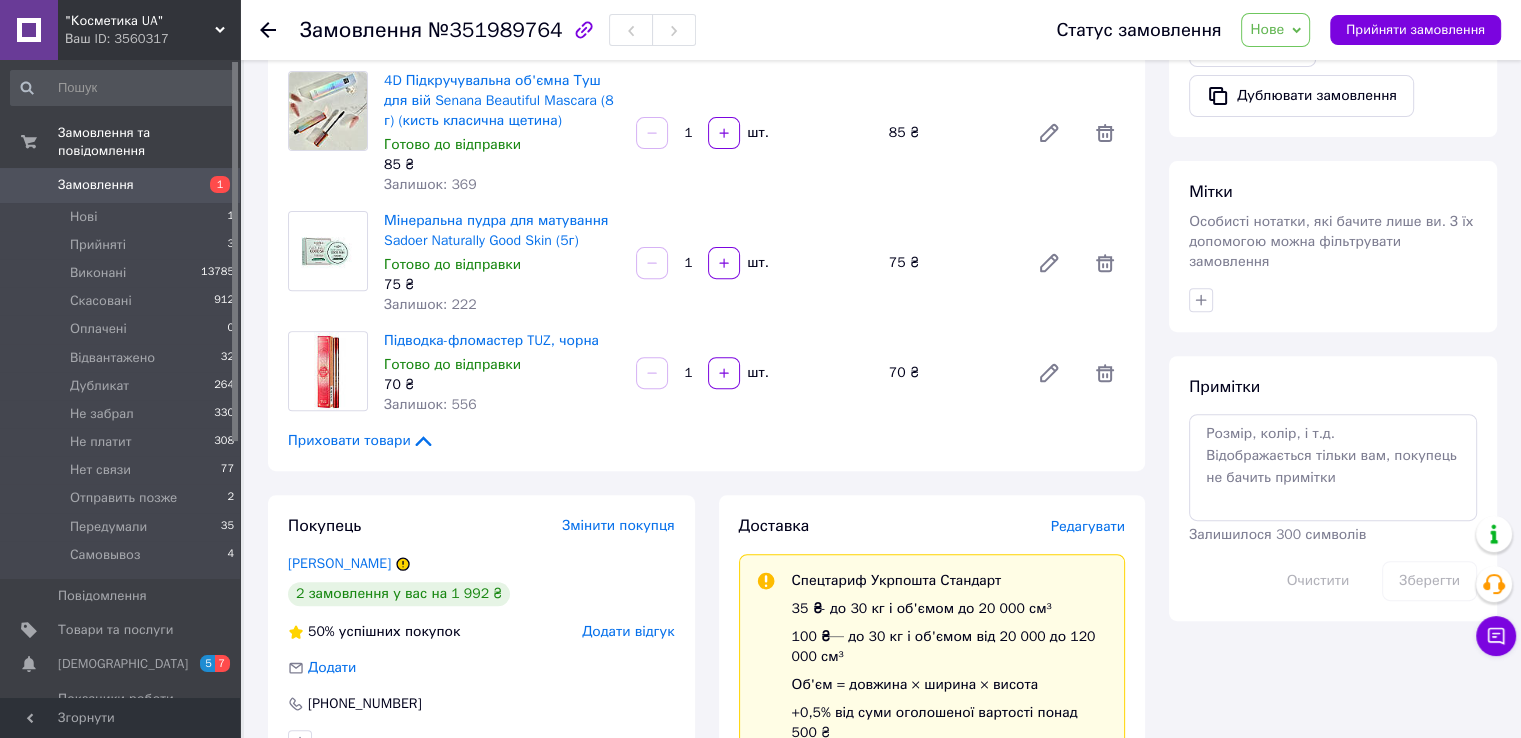scroll, scrollTop: 300, scrollLeft: 0, axis: vertical 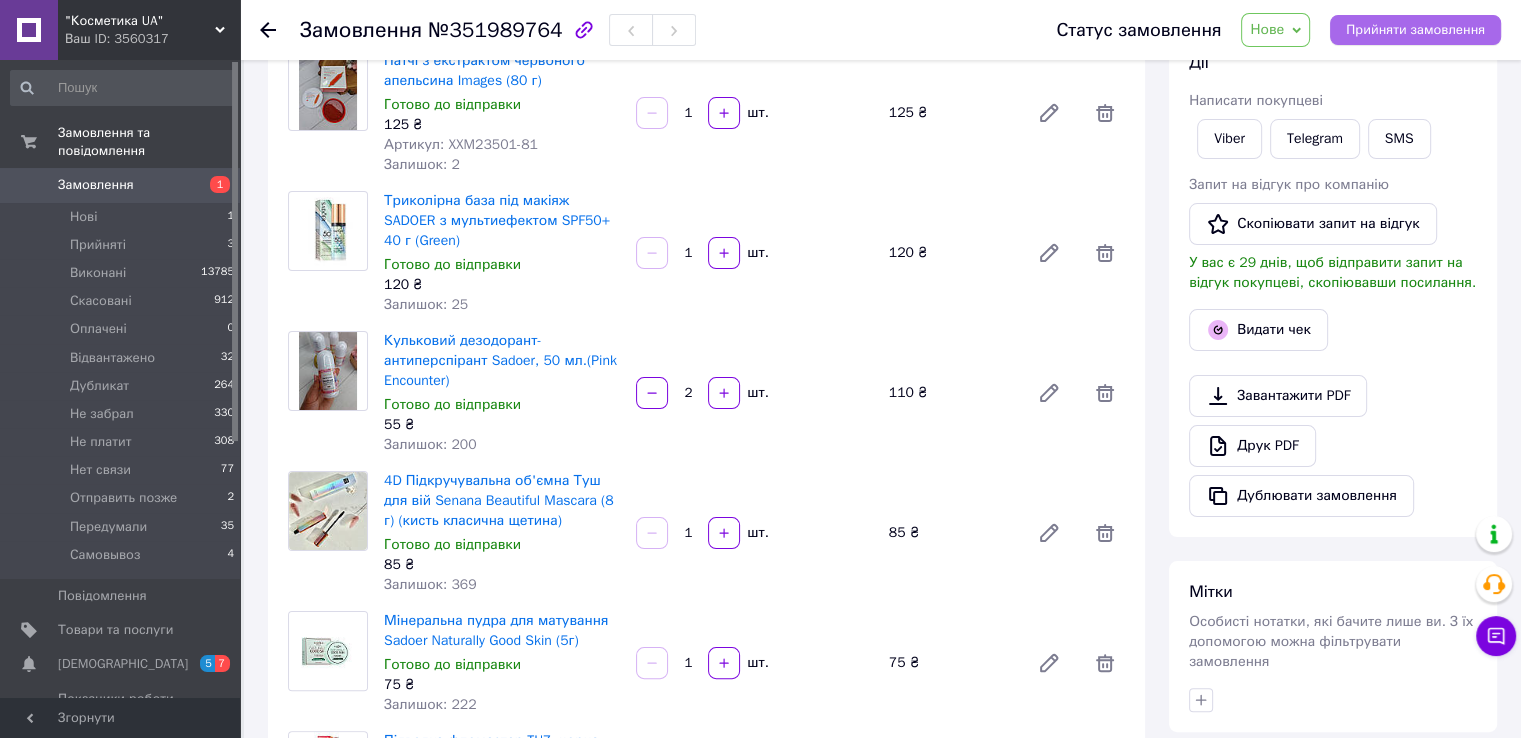 click on "Прийняти замовлення" at bounding box center (1415, 30) 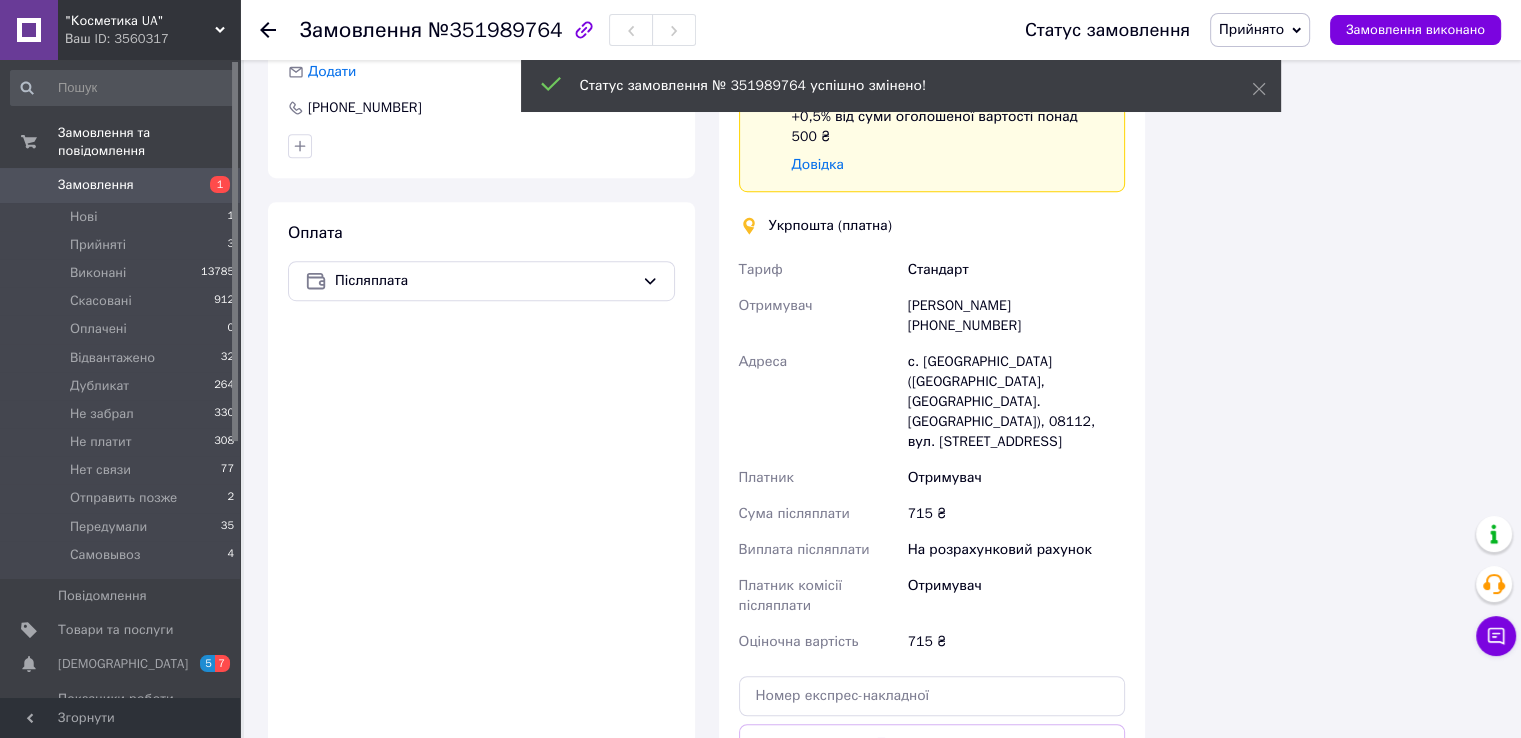 scroll, scrollTop: 1400, scrollLeft: 0, axis: vertical 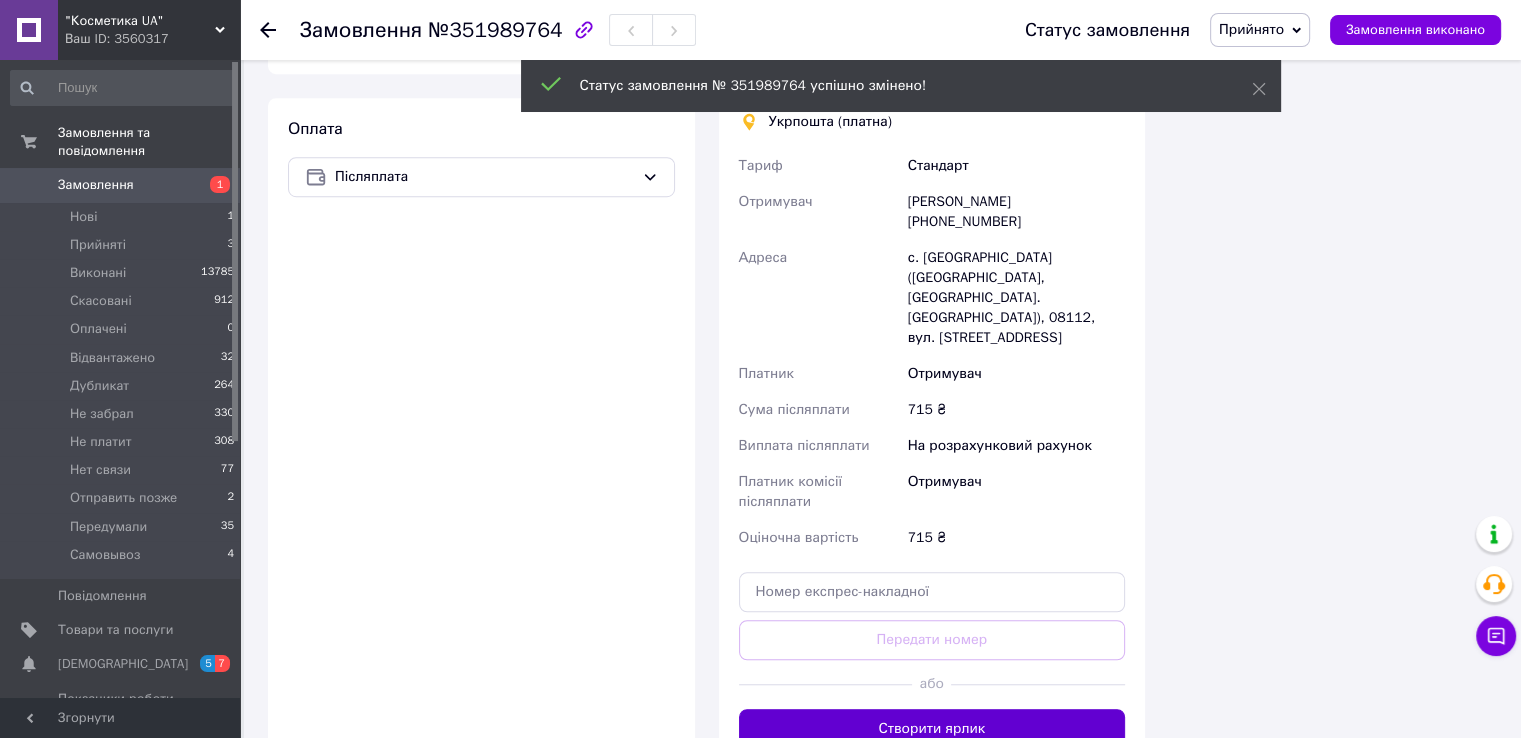 click on "Створити ярлик" at bounding box center (932, 729) 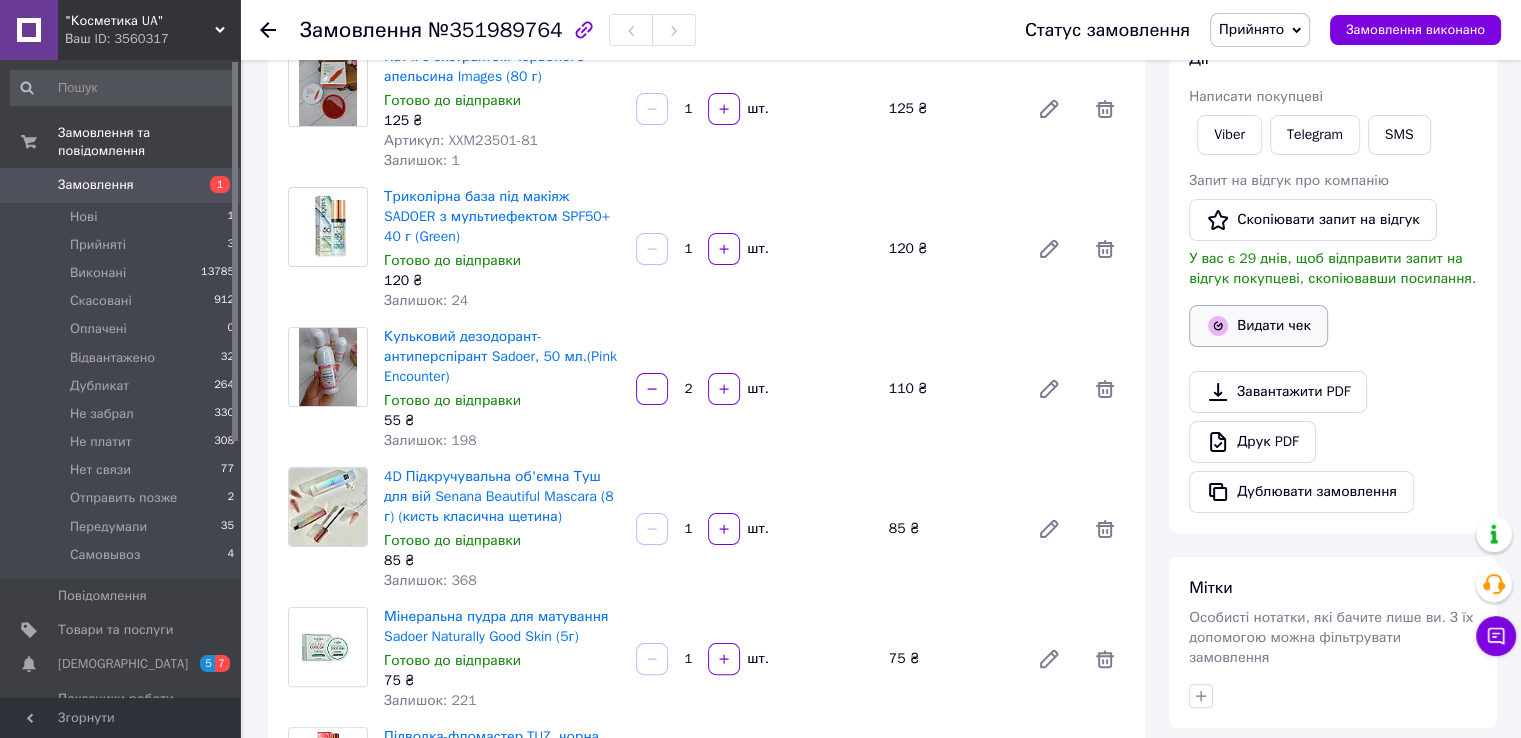 scroll, scrollTop: 200, scrollLeft: 0, axis: vertical 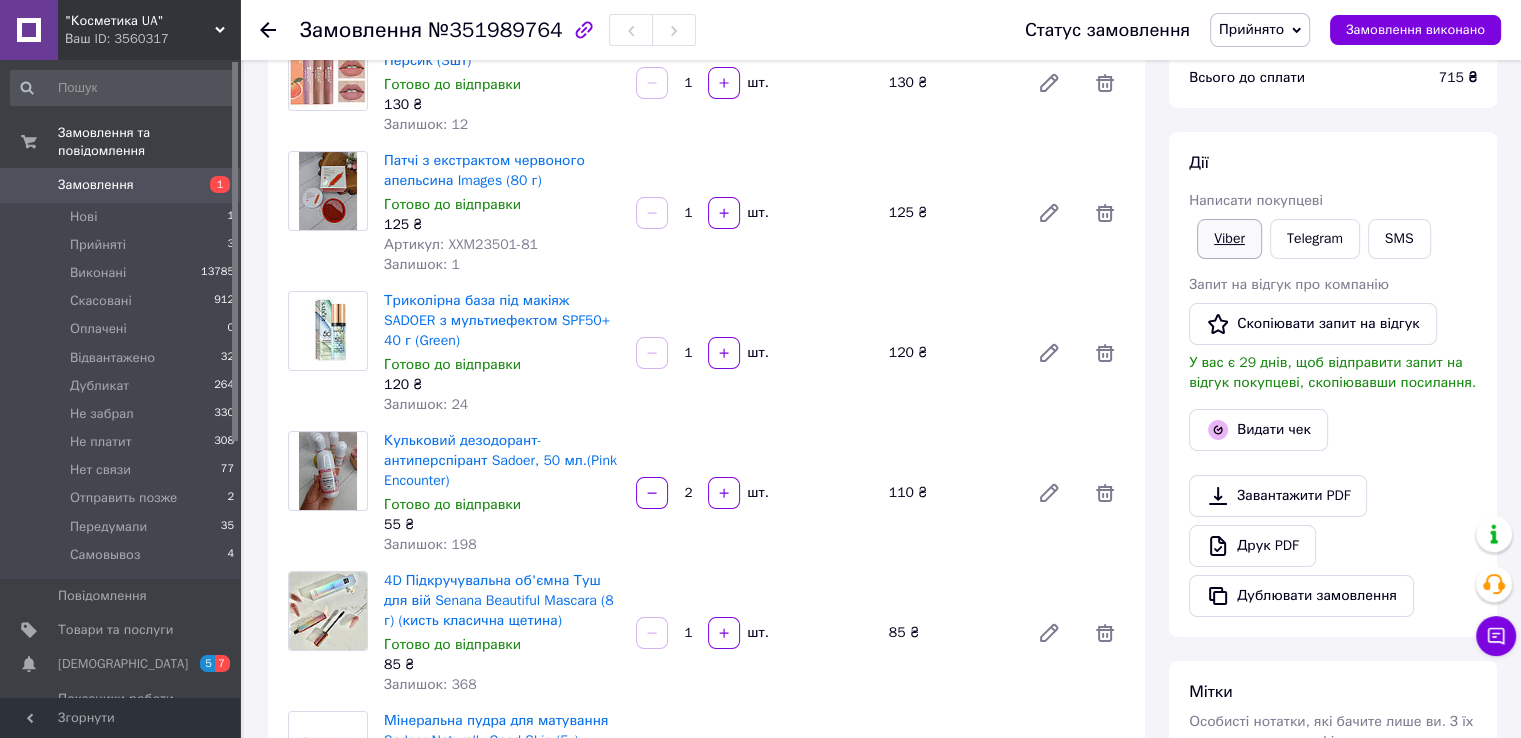 click on "Viber" at bounding box center (1229, 239) 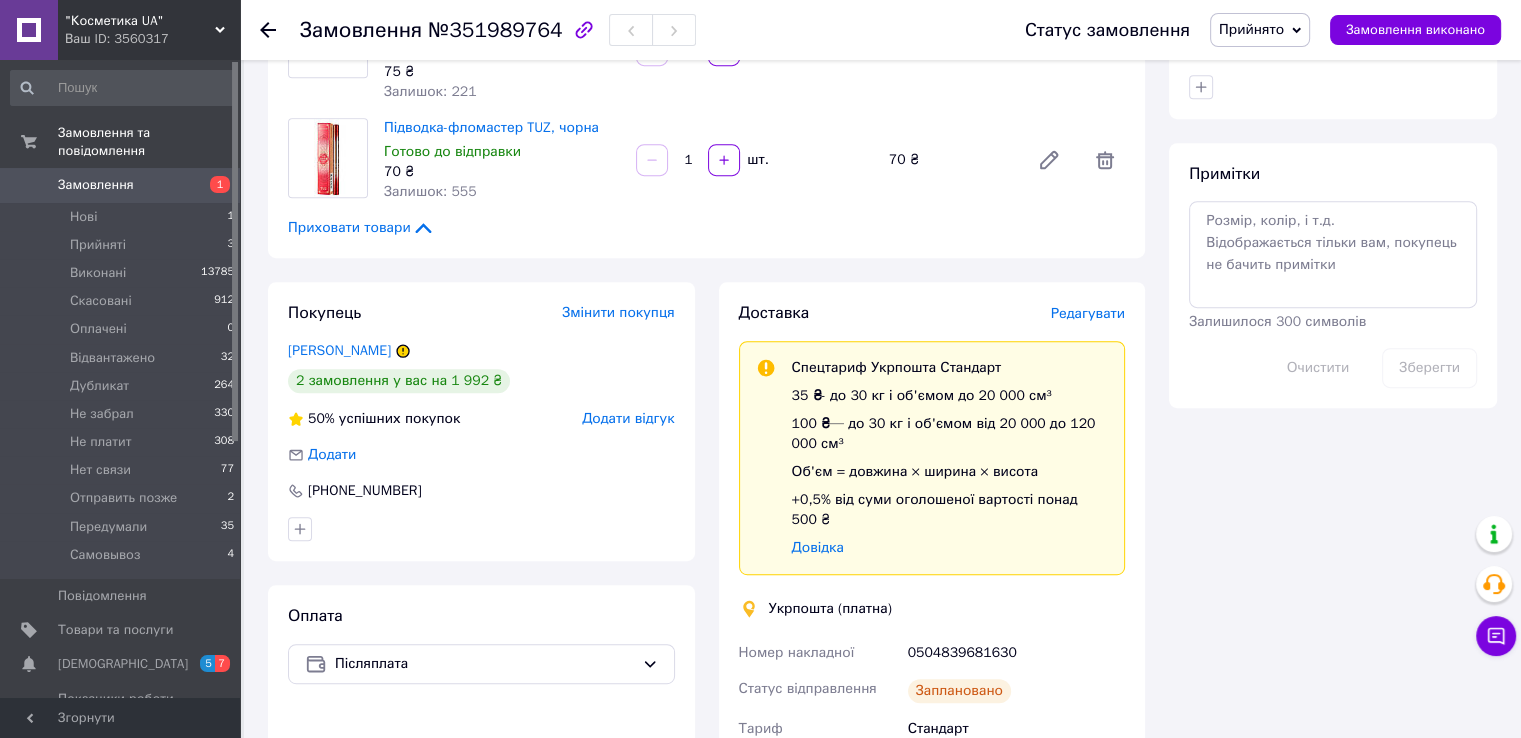 scroll, scrollTop: 1000, scrollLeft: 0, axis: vertical 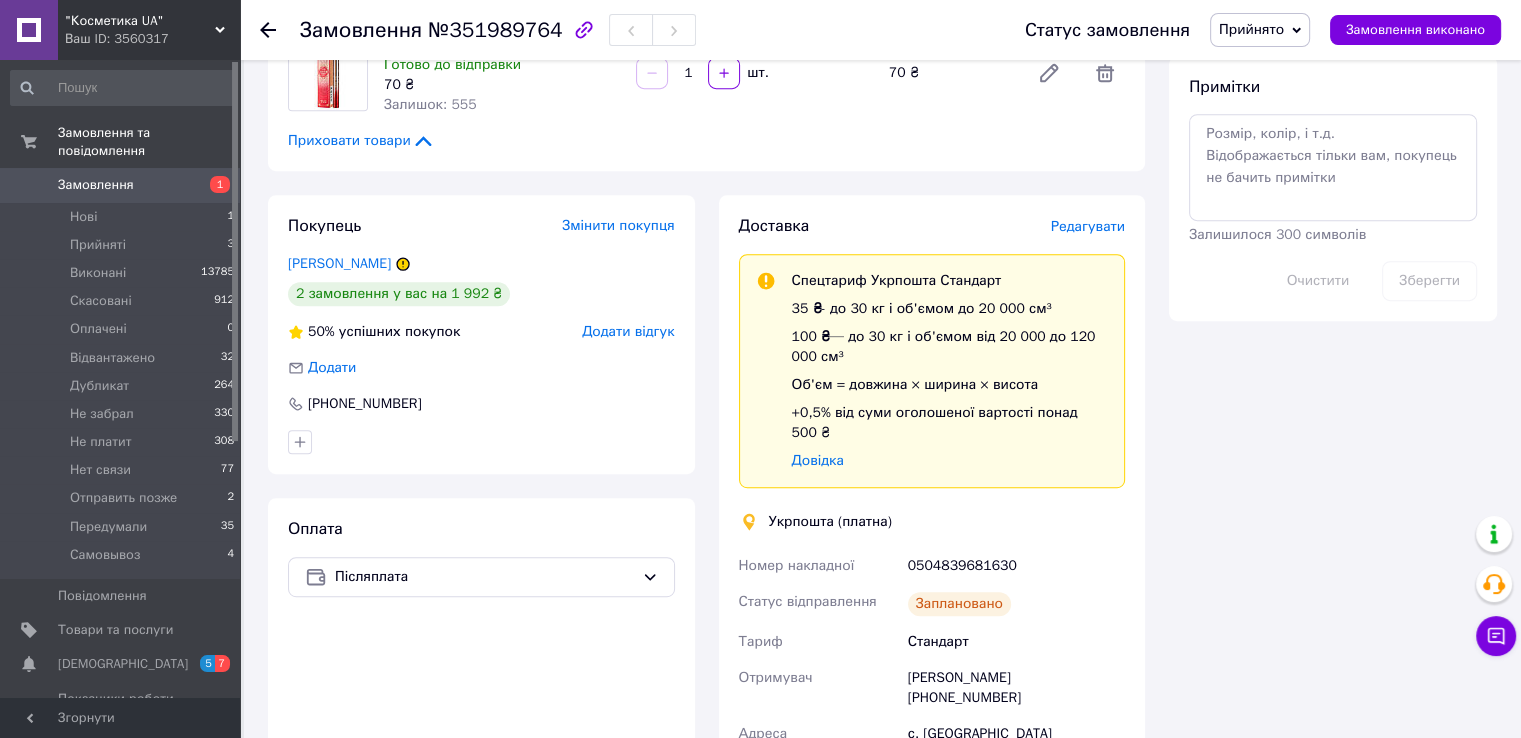 click on "0504839681630" at bounding box center (1016, 566) 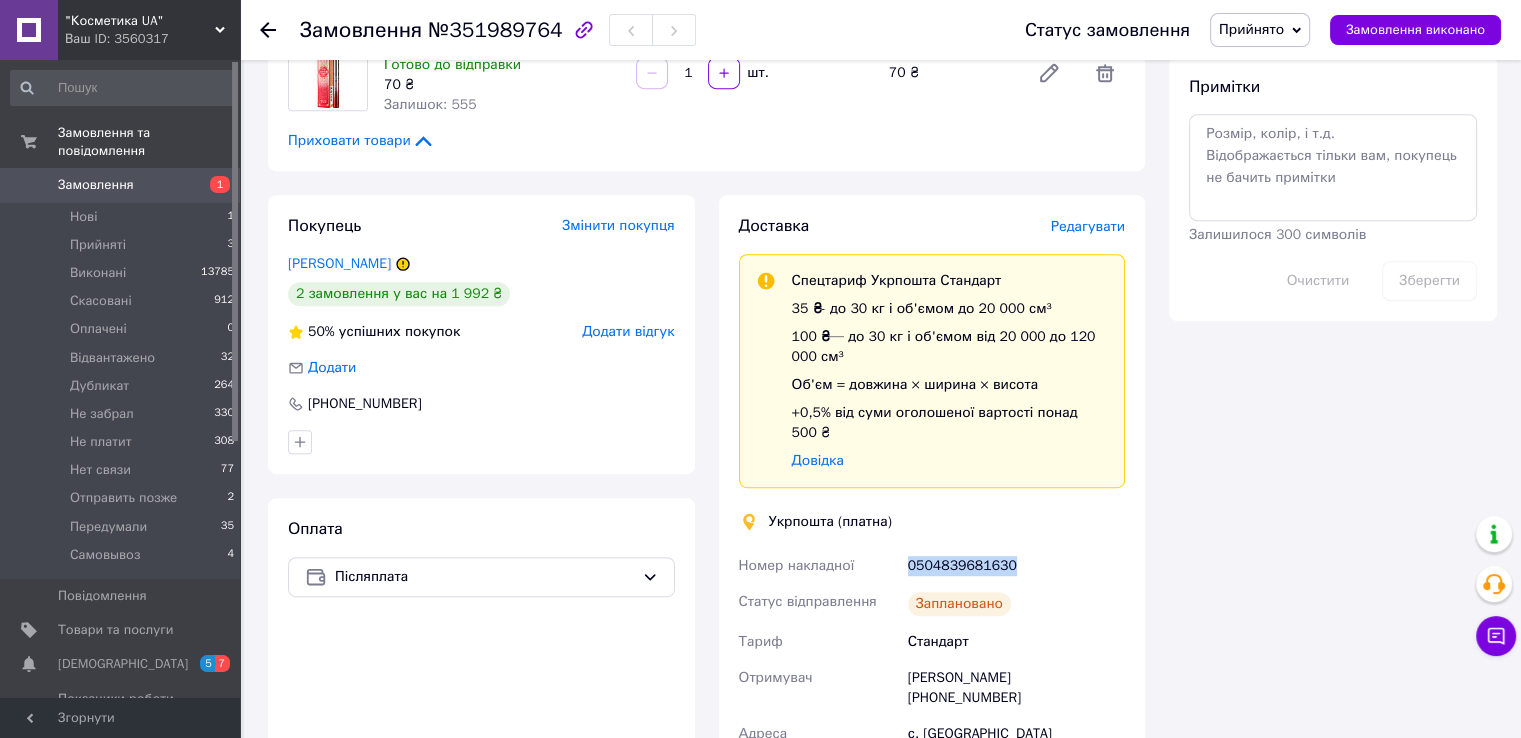 click on "0504839681630" at bounding box center [1016, 566] 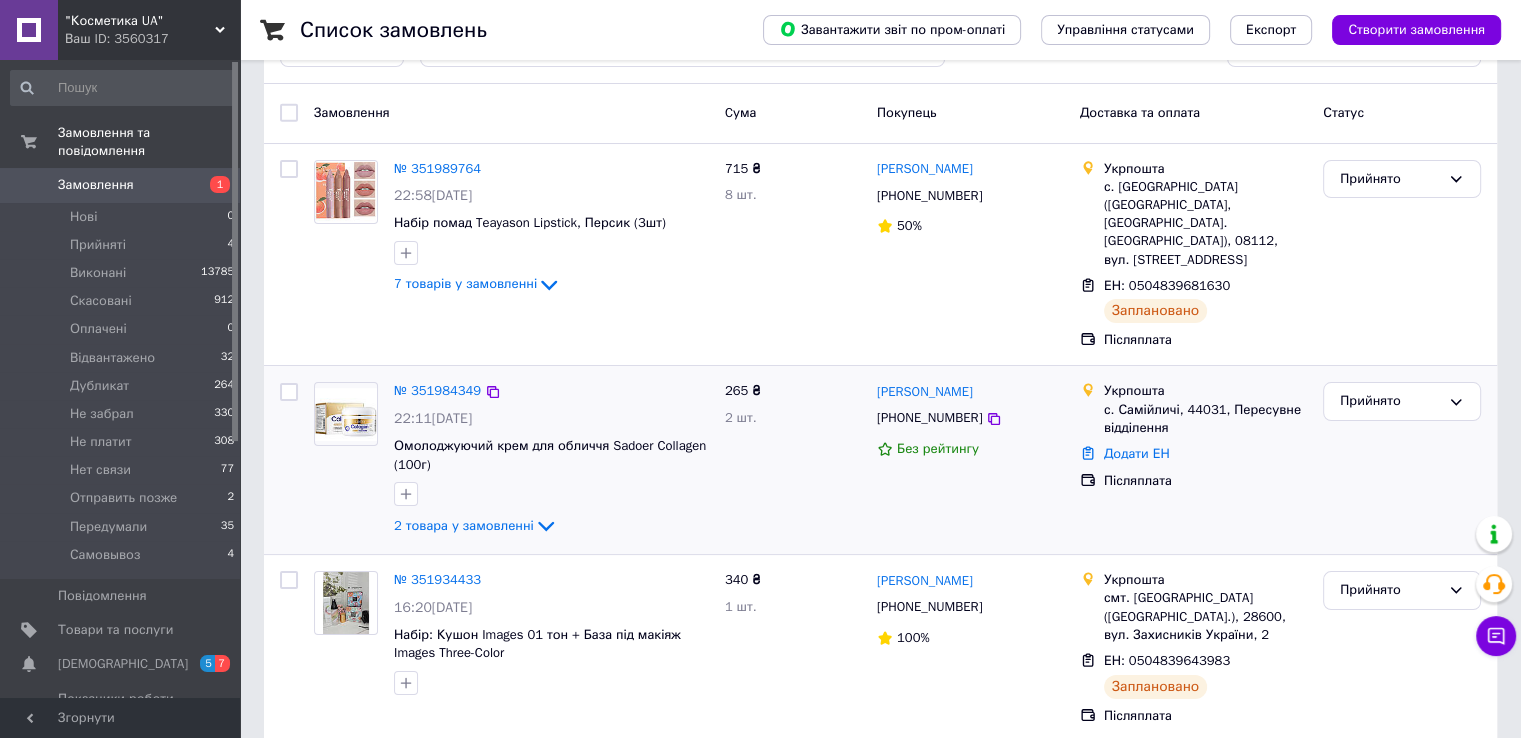 scroll, scrollTop: 200, scrollLeft: 0, axis: vertical 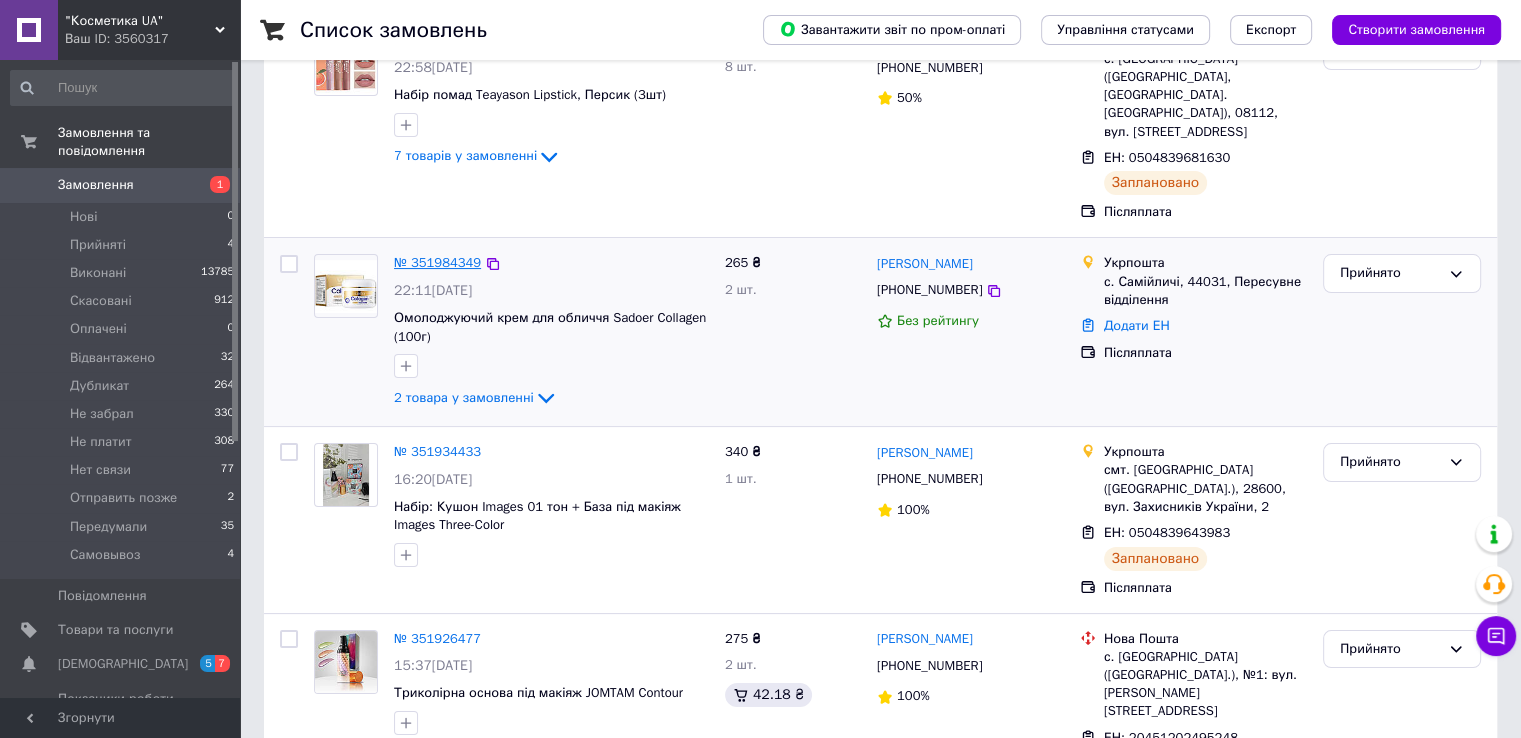 click on "№ 351984349" at bounding box center [437, 262] 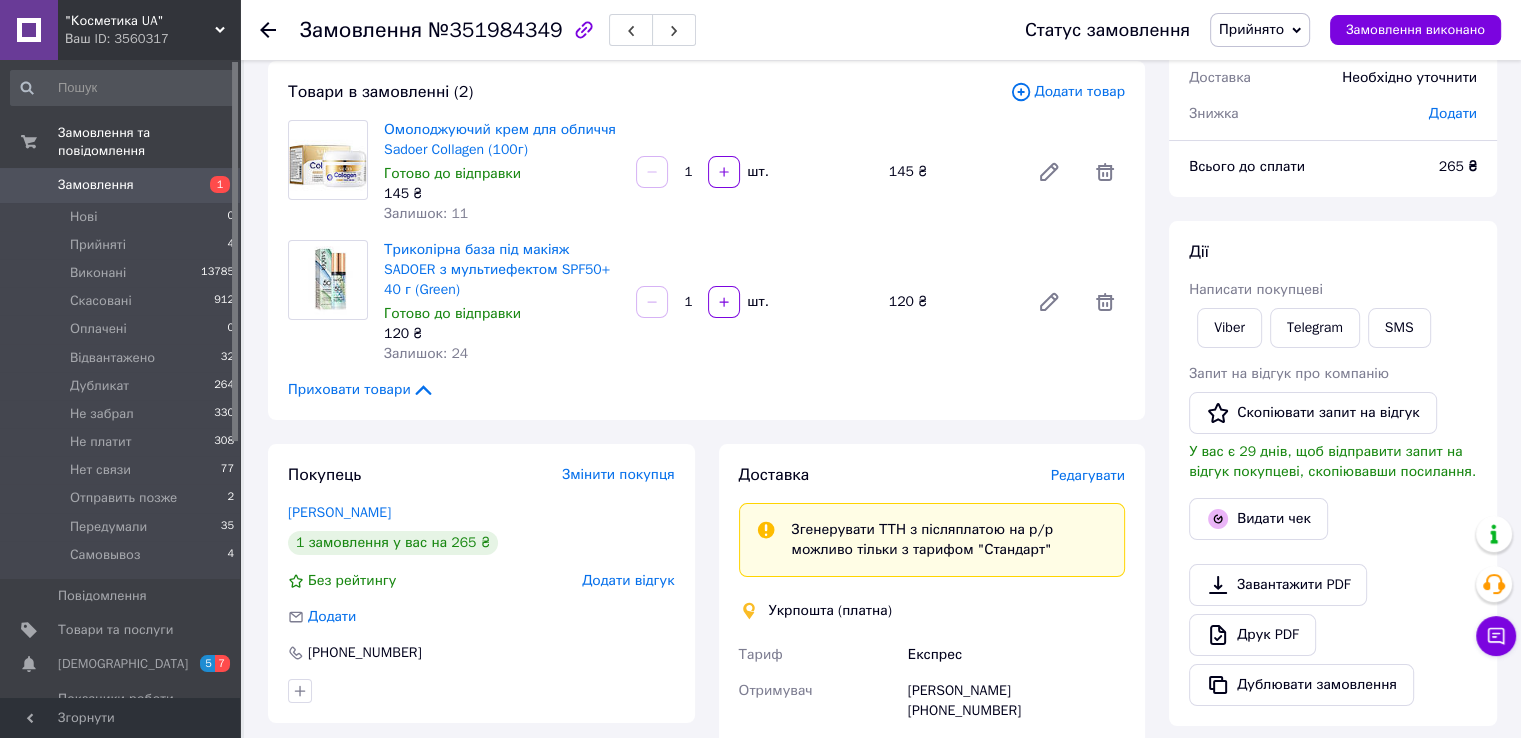 scroll, scrollTop: 0, scrollLeft: 0, axis: both 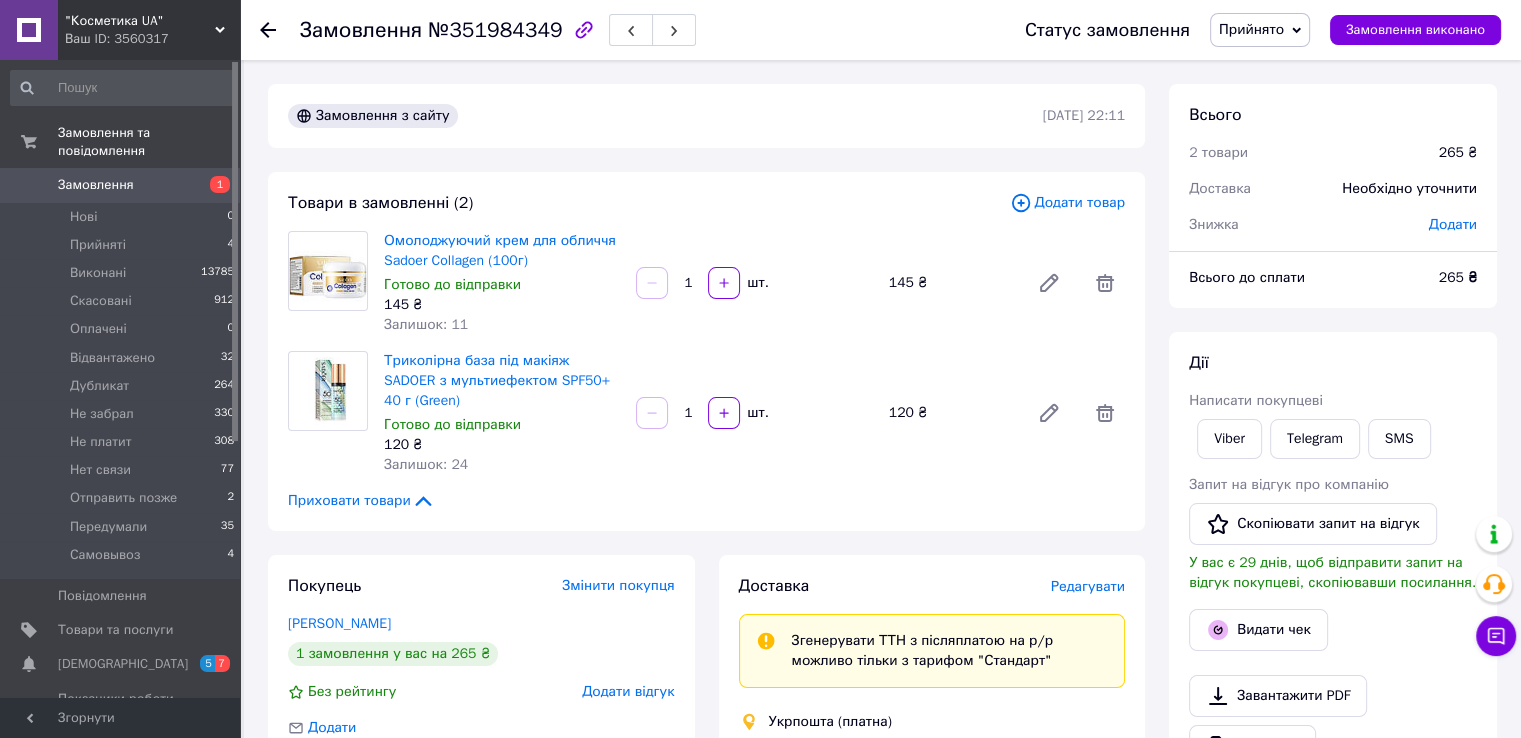 click at bounding box center [29, 185] 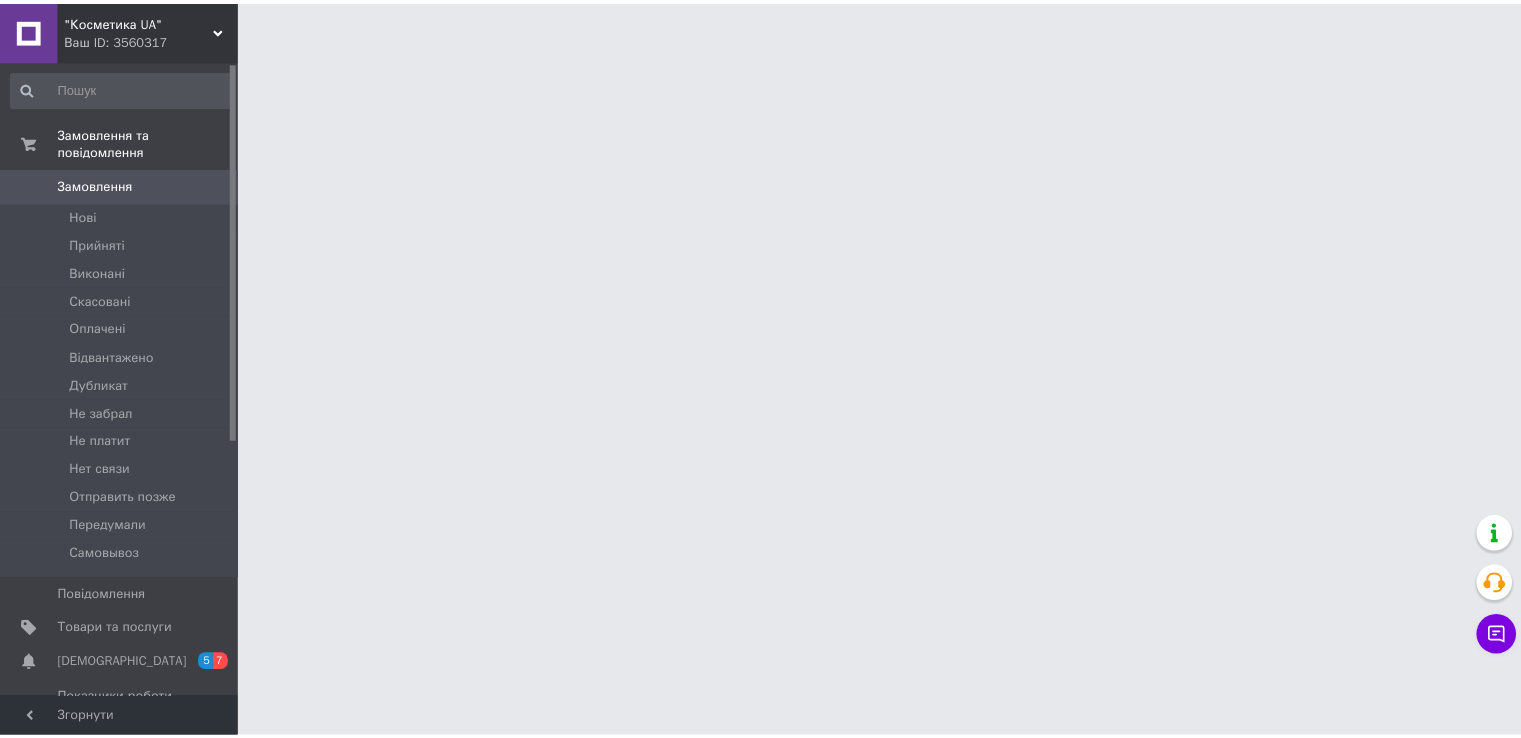 scroll, scrollTop: 0, scrollLeft: 0, axis: both 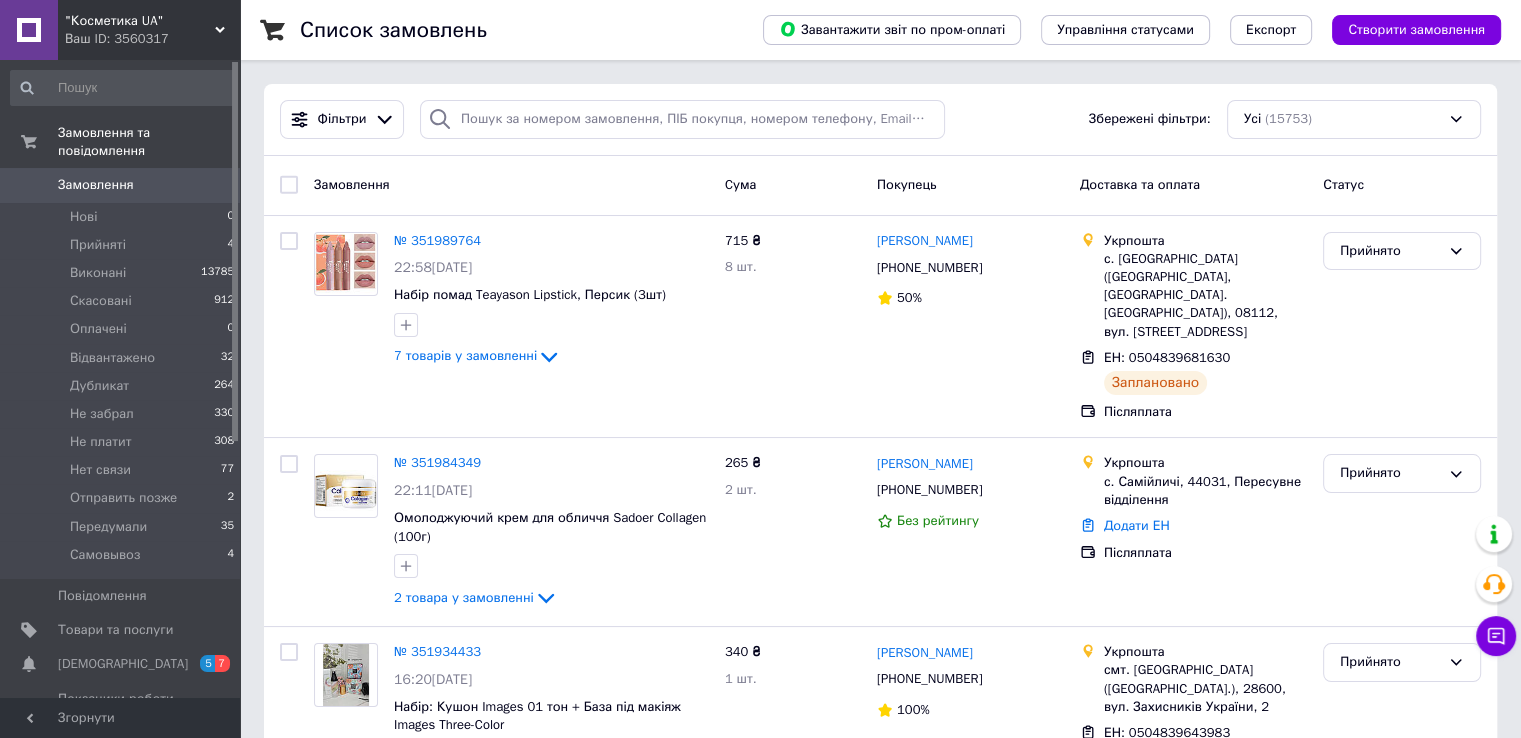 click on "Ваш ID: 3560317" at bounding box center (152, 39) 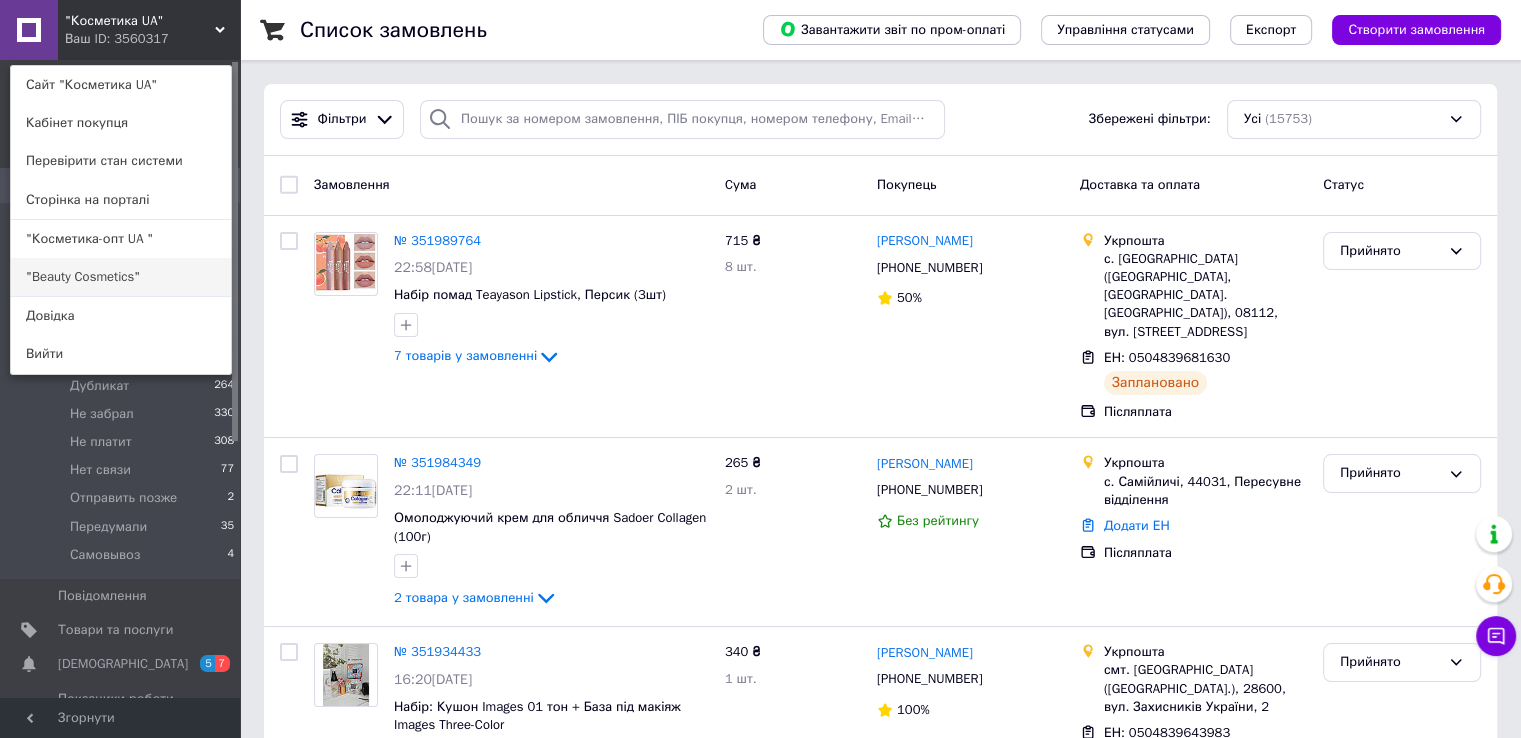click on ""Beauty Cosmetics"" at bounding box center [121, 277] 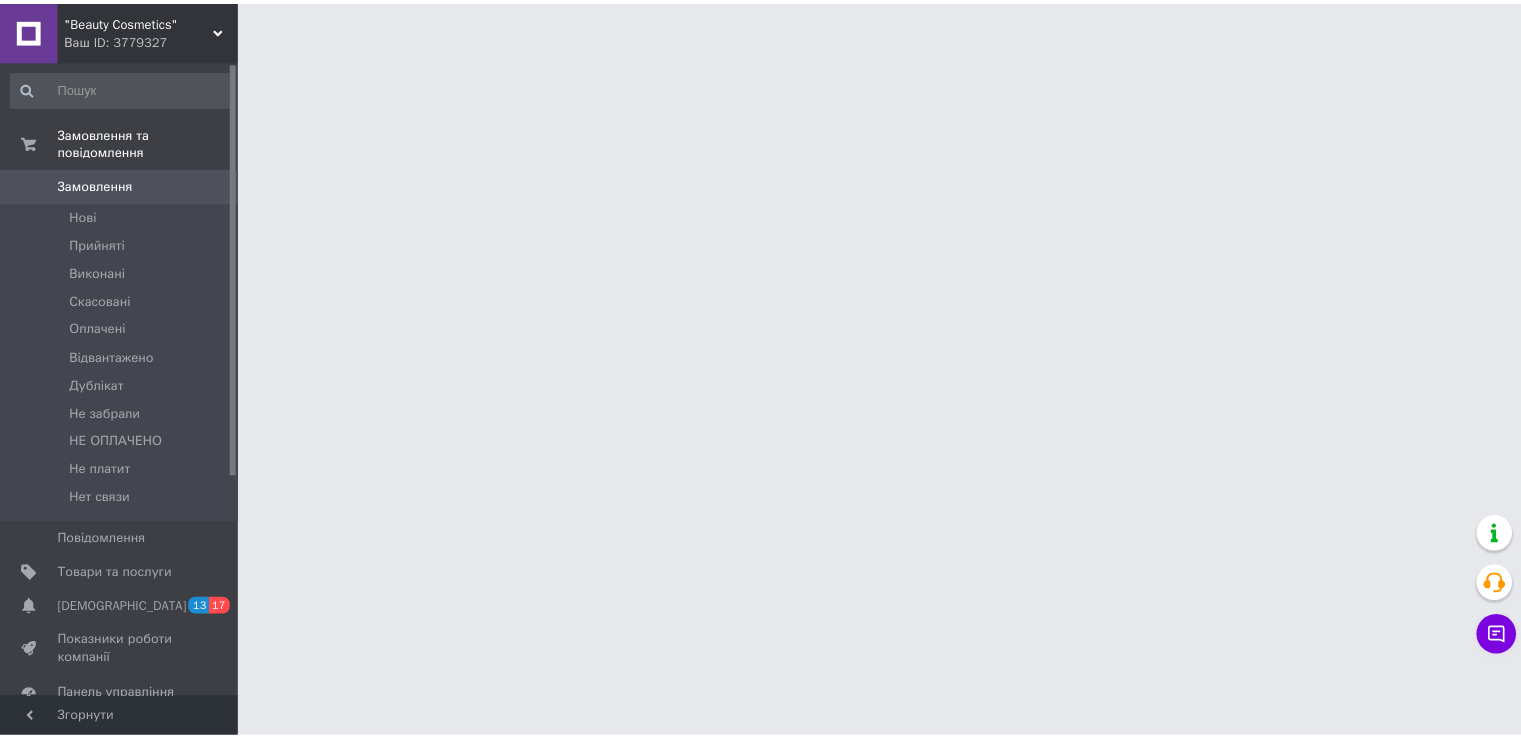 scroll, scrollTop: 0, scrollLeft: 0, axis: both 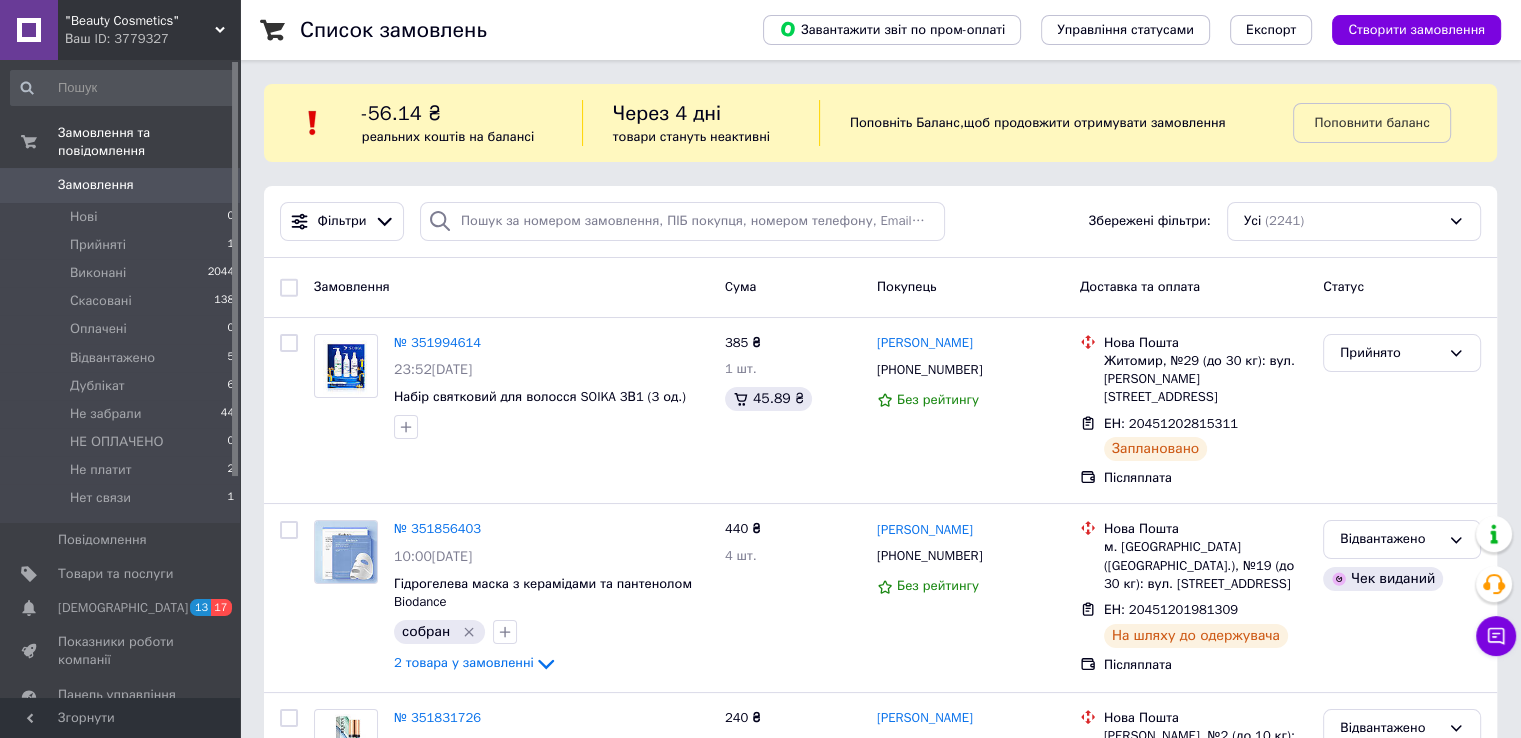 click 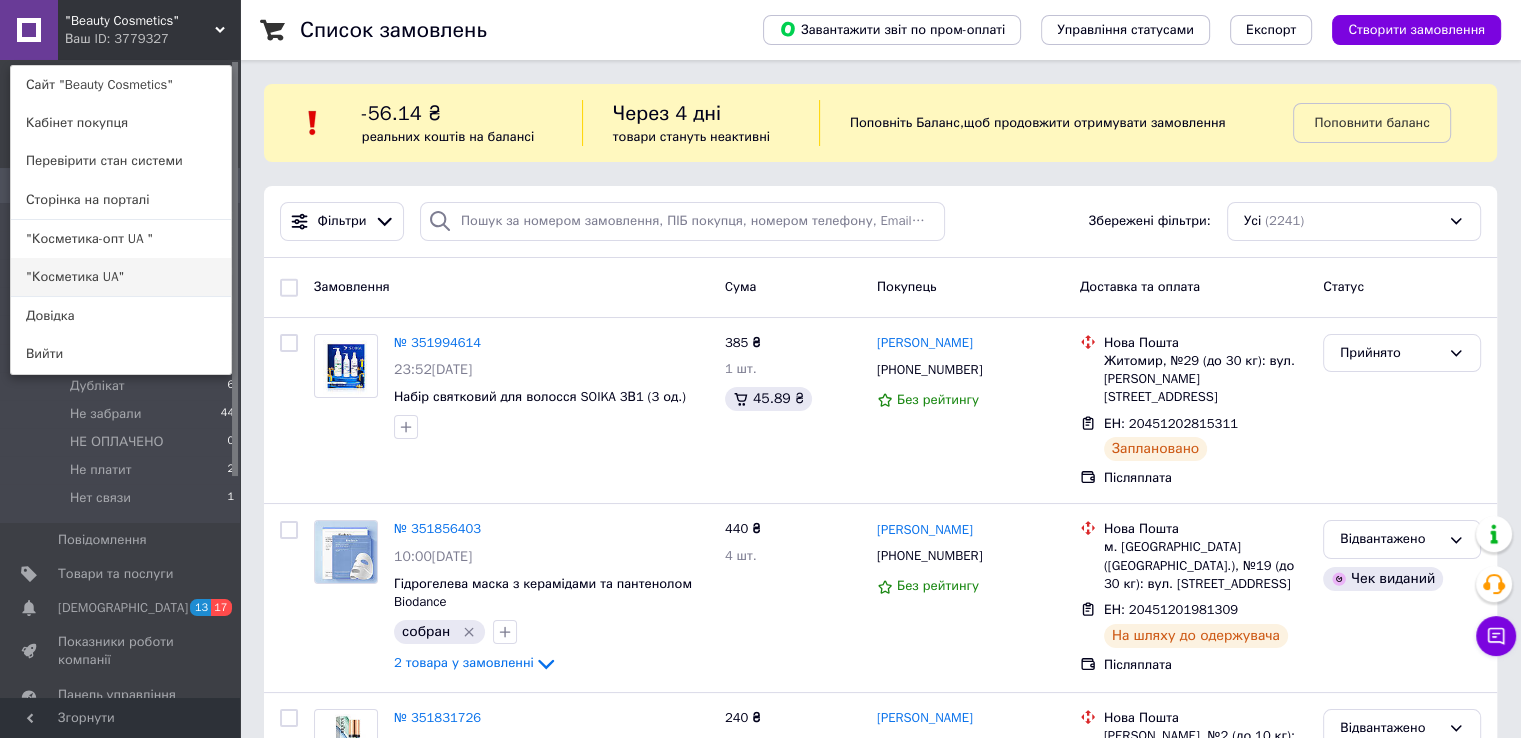 click on ""Косметика UA"" at bounding box center [121, 277] 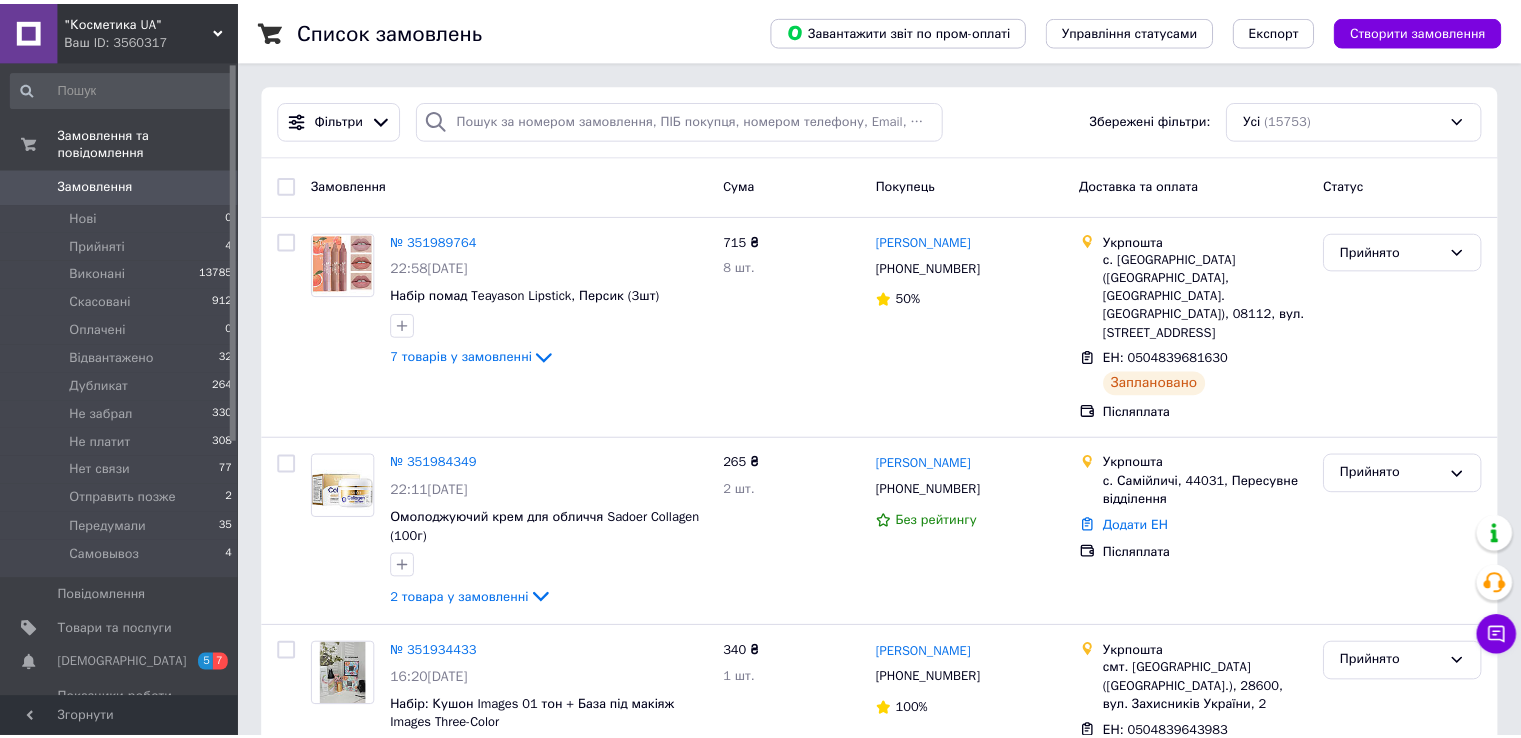 scroll, scrollTop: 0, scrollLeft: 0, axis: both 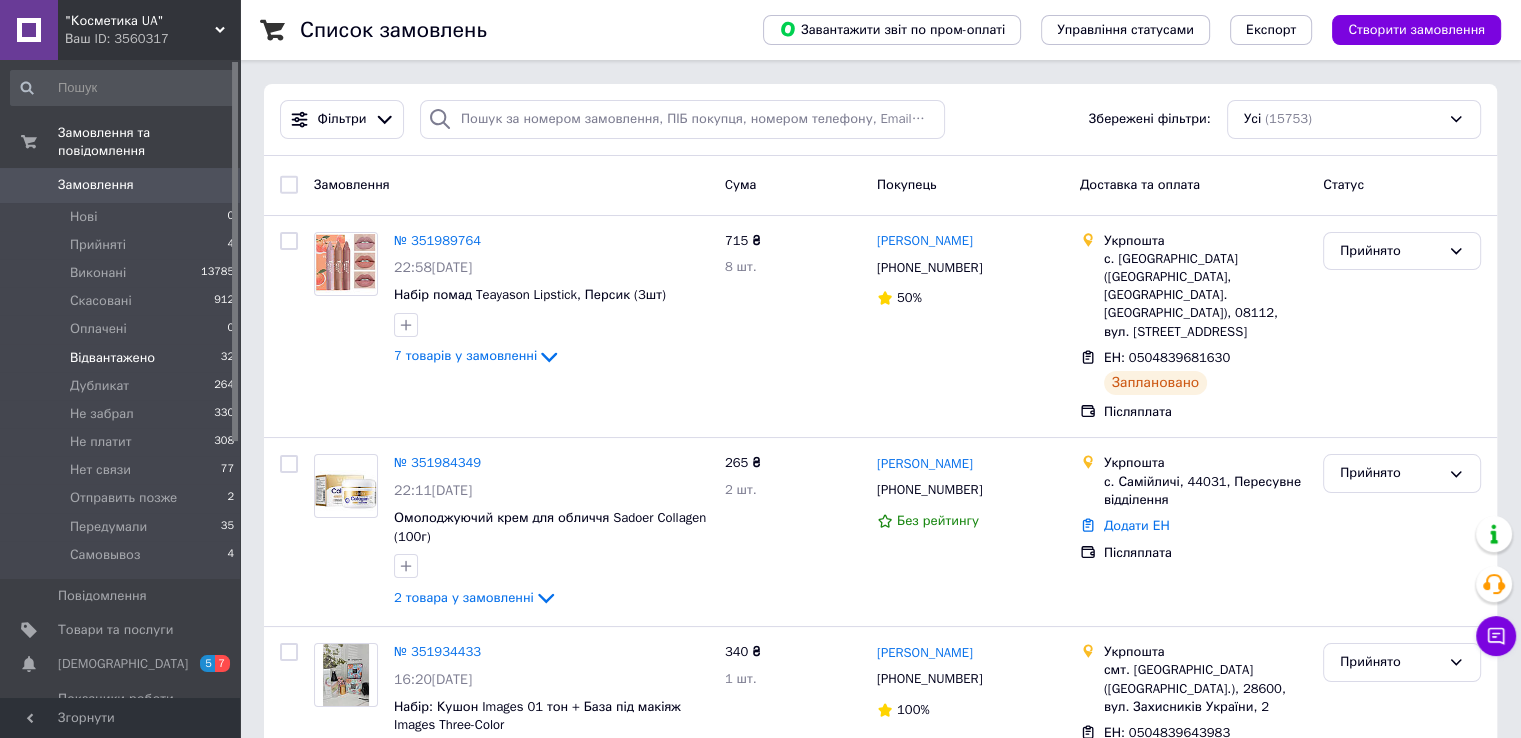 click on "Відвантажено" at bounding box center [112, 358] 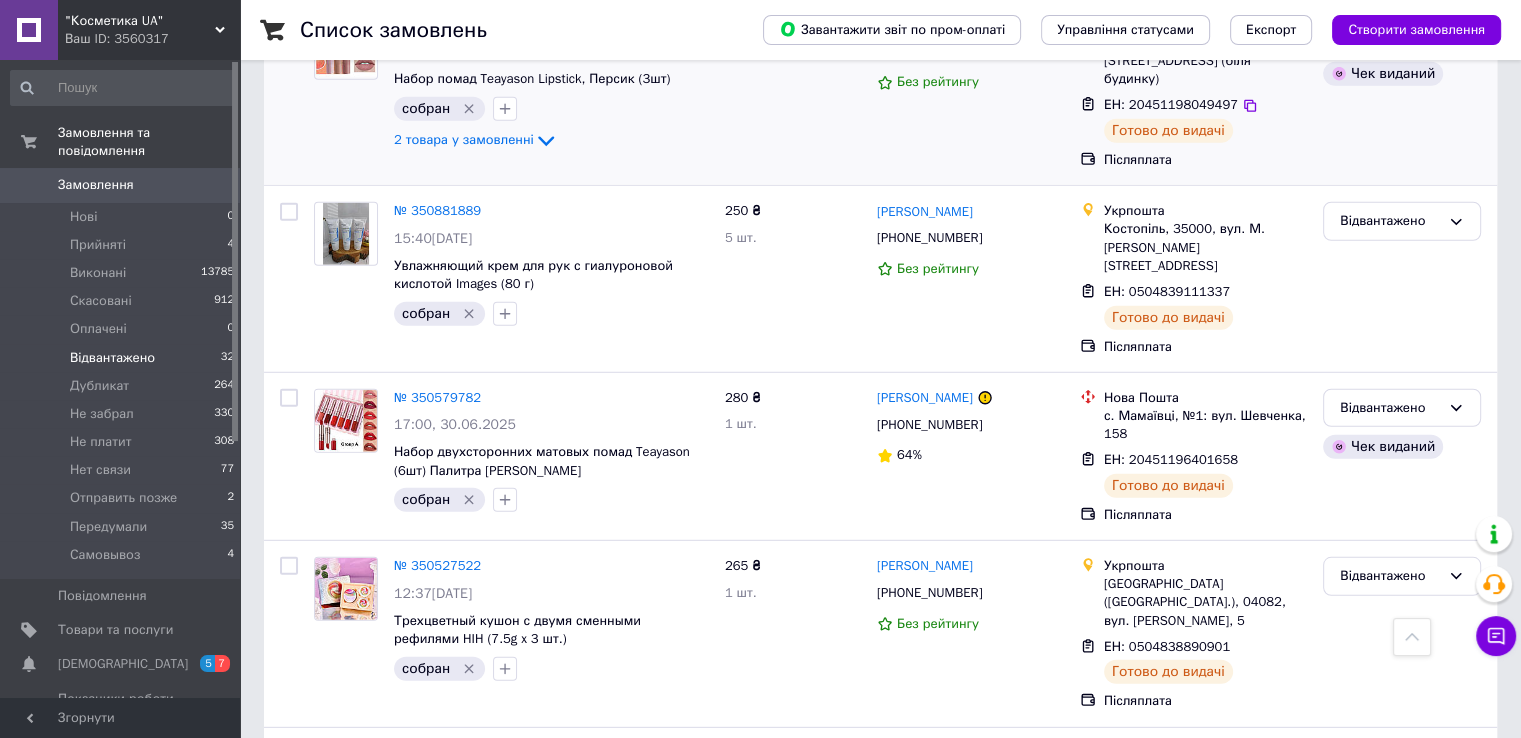 scroll, scrollTop: 5588, scrollLeft: 0, axis: vertical 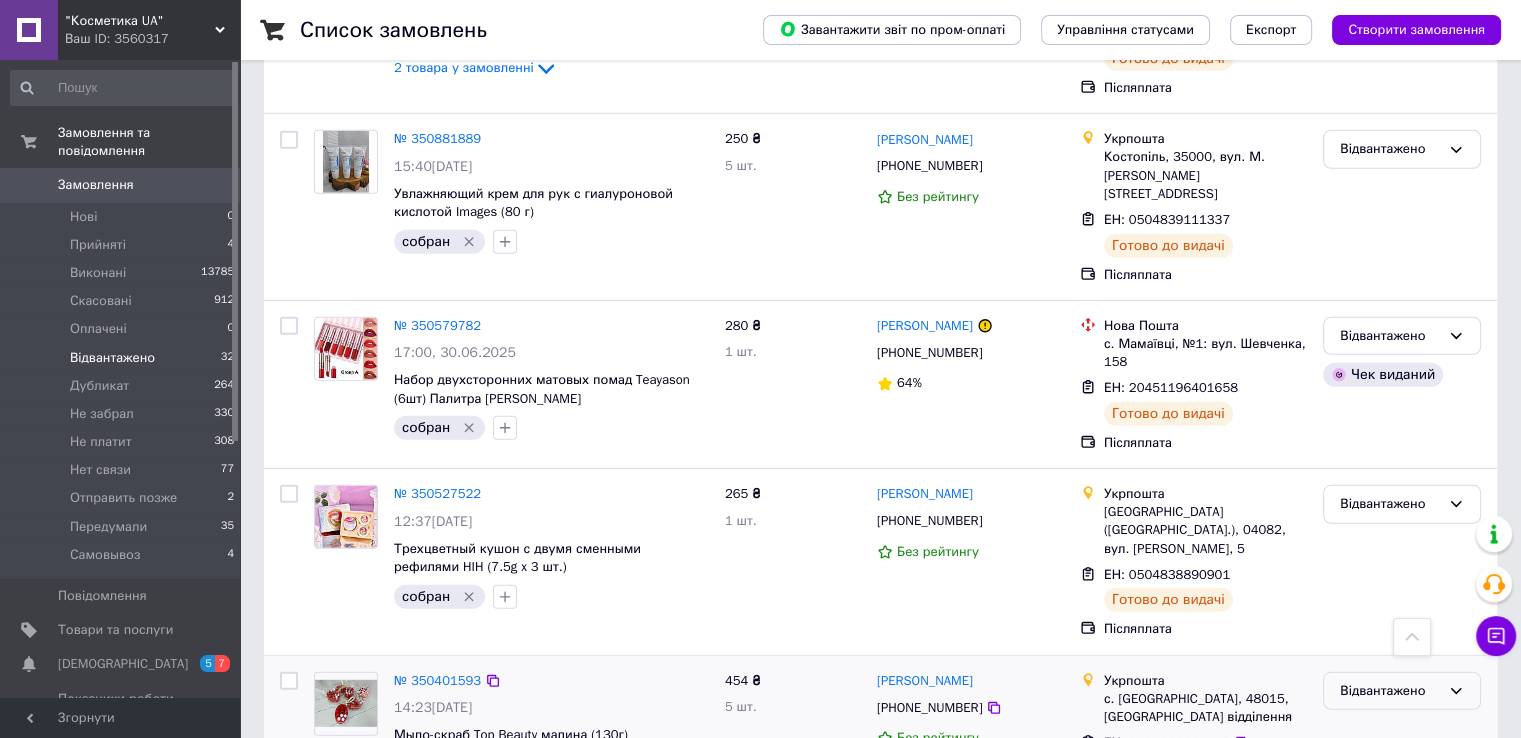 click on "Відвантажено" at bounding box center [1402, 691] 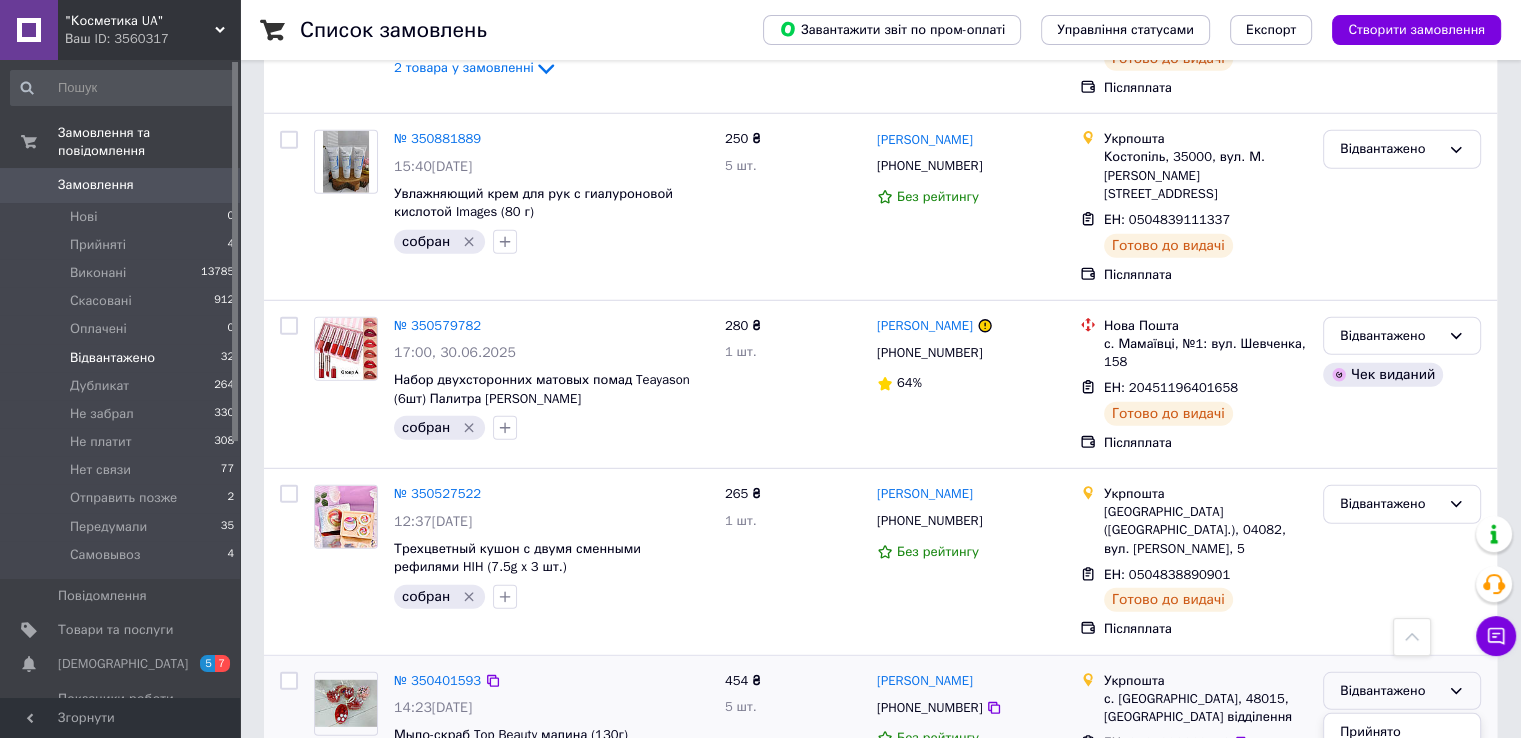 click on "Виконано" at bounding box center (1402, 769) 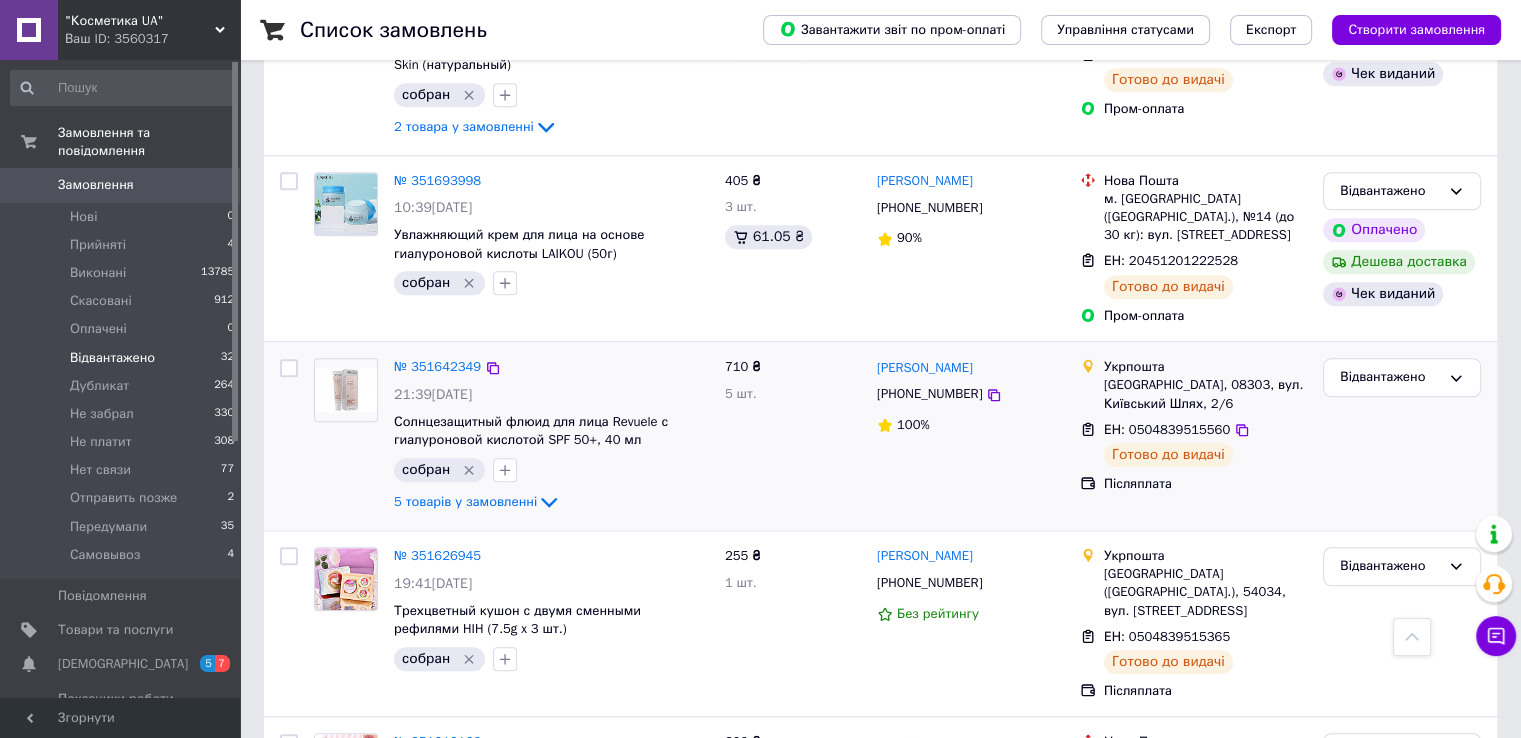 scroll, scrollTop: 1888, scrollLeft: 0, axis: vertical 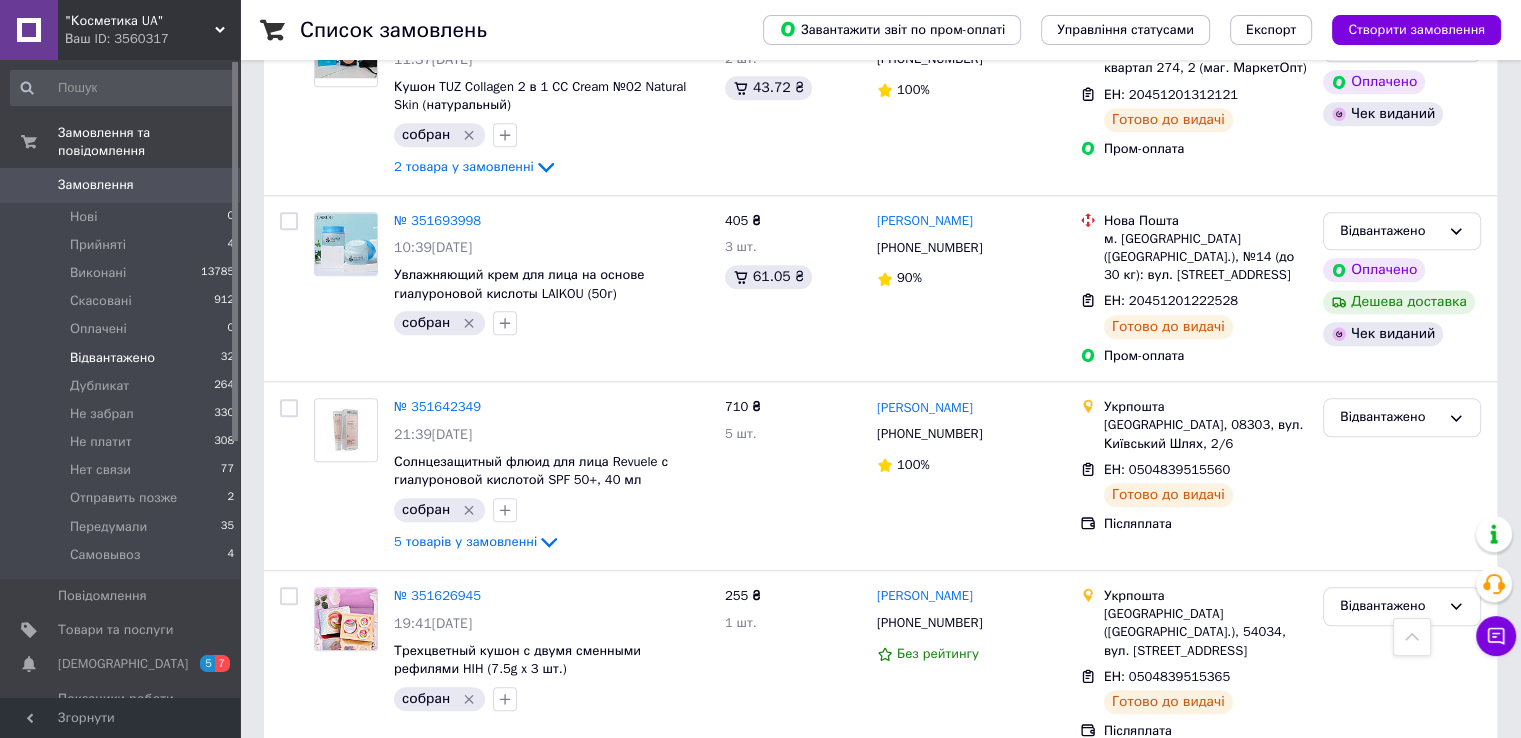 click on "Замовлення" at bounding box center (96, 185) 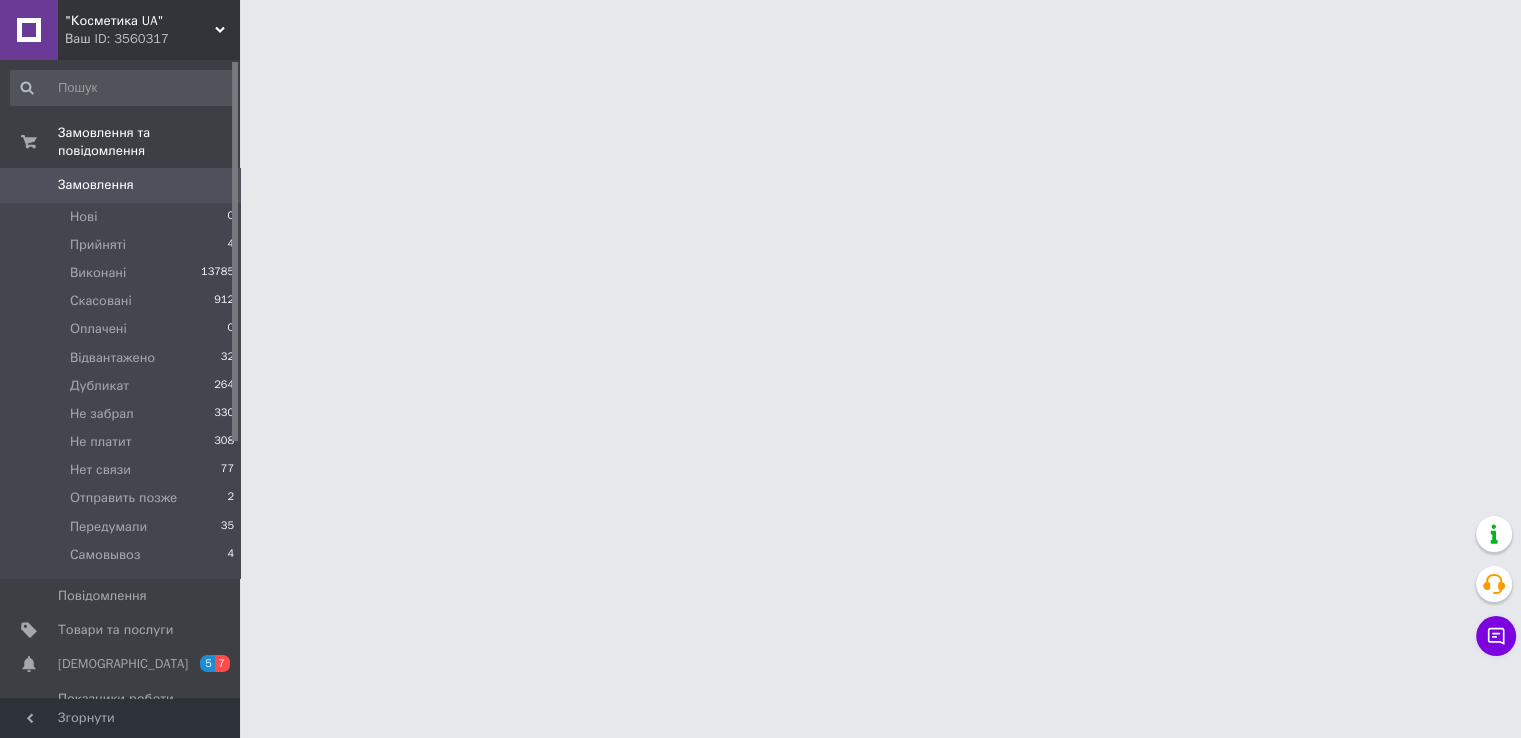 scroll, scrollTop: 0, scrollLeft: 0, axis: both 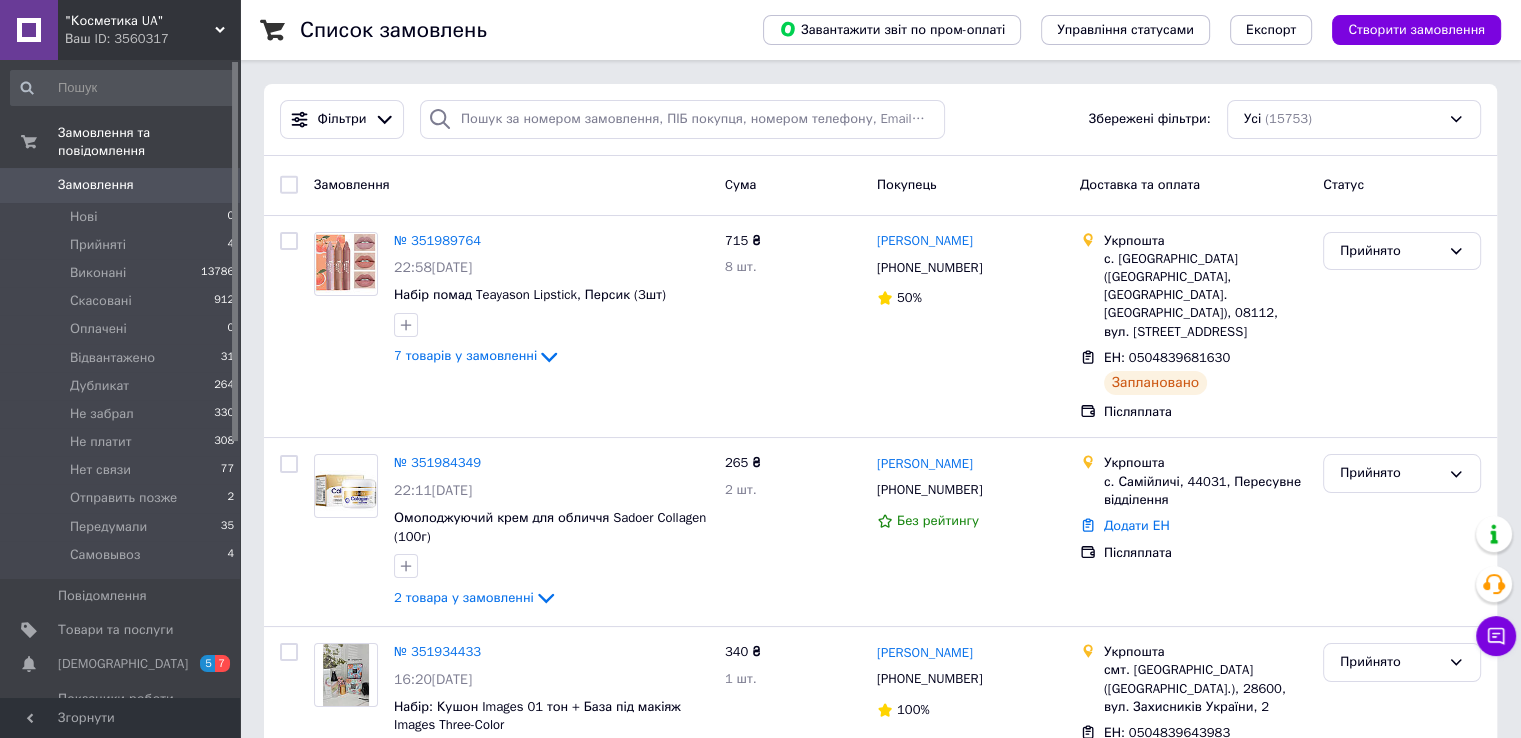 click on ""Косметика UA" Ваш ID: 3560317 Сайт "Косметика UA" Кабінет покупця Перевірити стан системи Сторінка на порталі "Косметика-опт UA " "Beauty Cosmetics" Довідка Вийти" at bounding box center (120, 30) 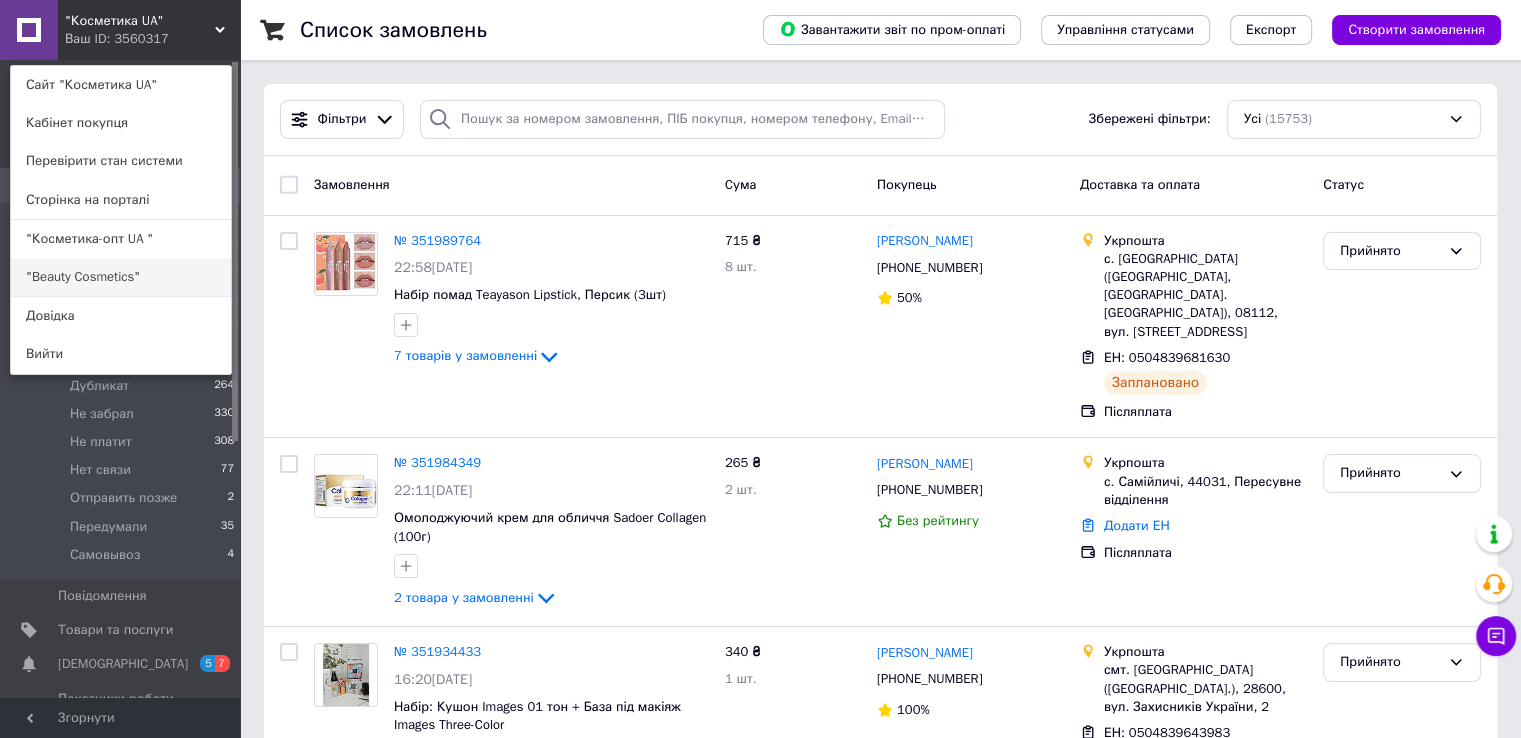 click on ""Beauty Cosmetics"" at bounding box center [121, 277] 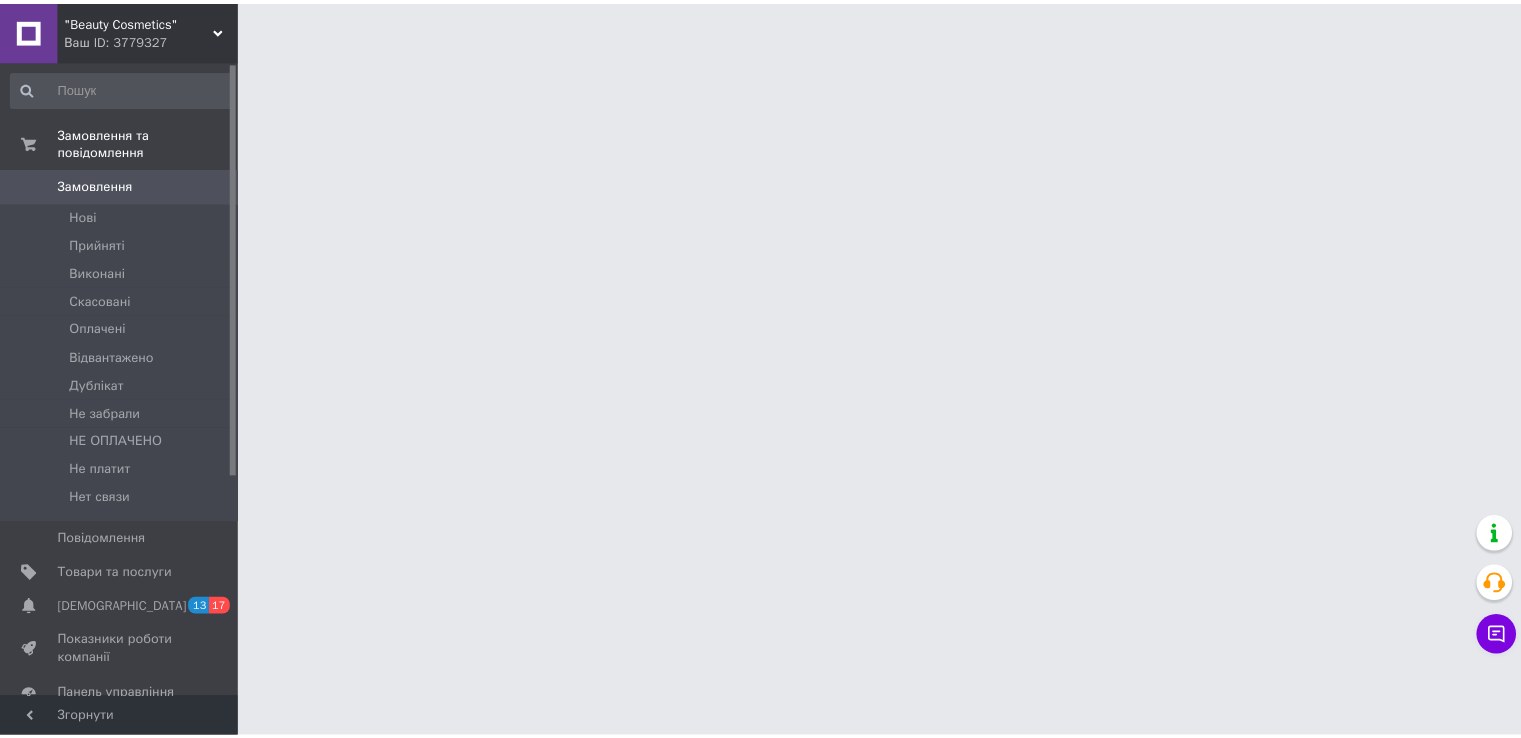 scroll, scrollTop: 0, scrollLeft: 0, axis: both 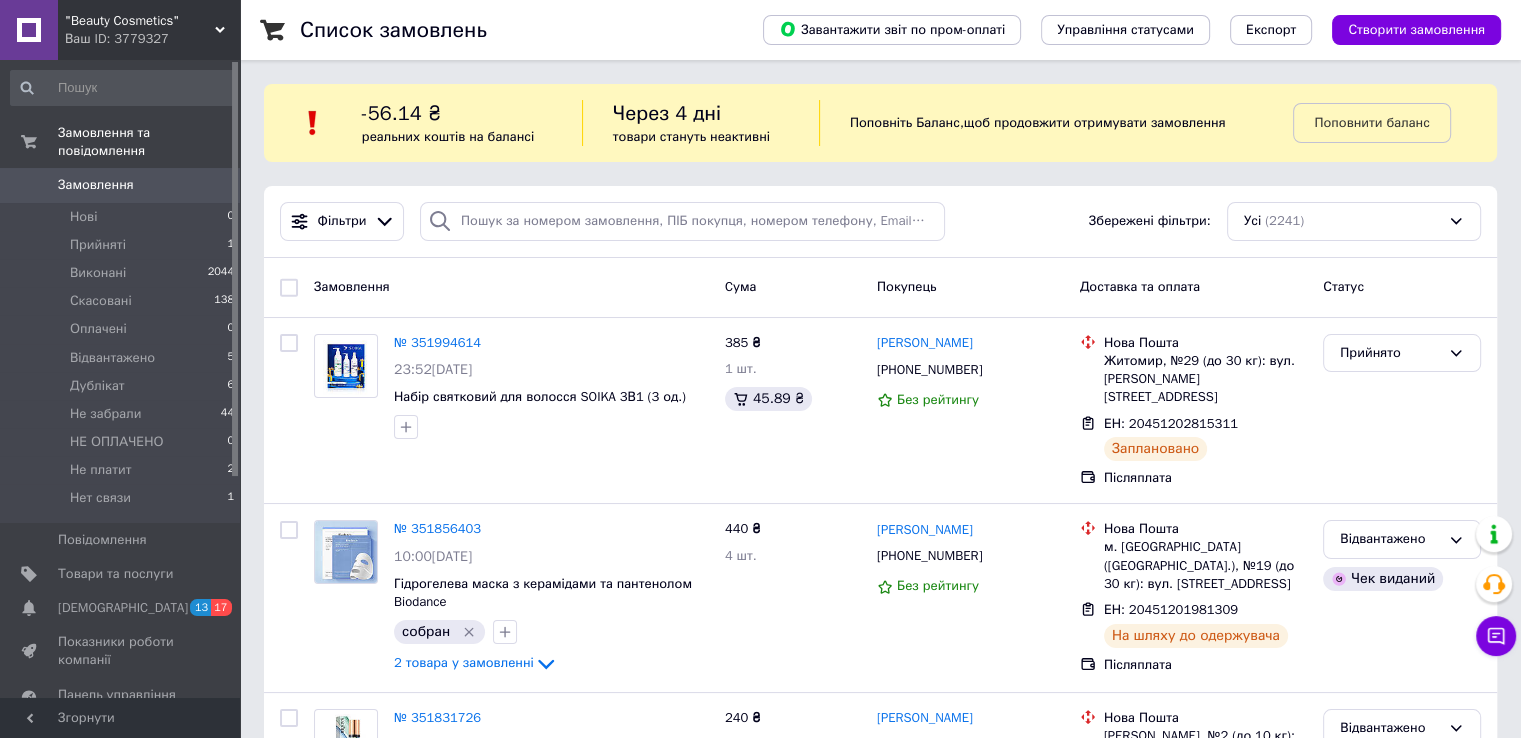 click 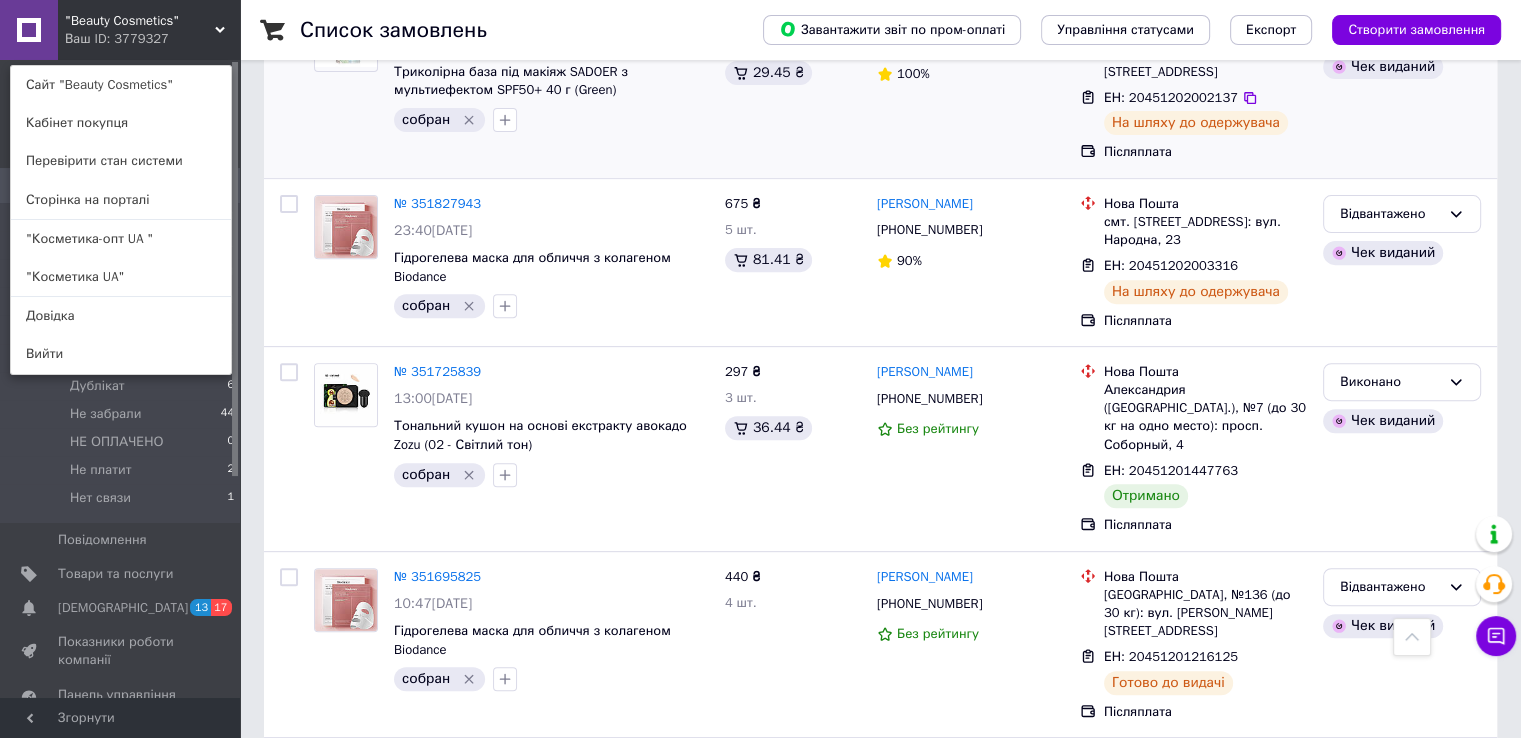 scroll, scrollTop: 700, scrollLeft: 0, axis: vertical 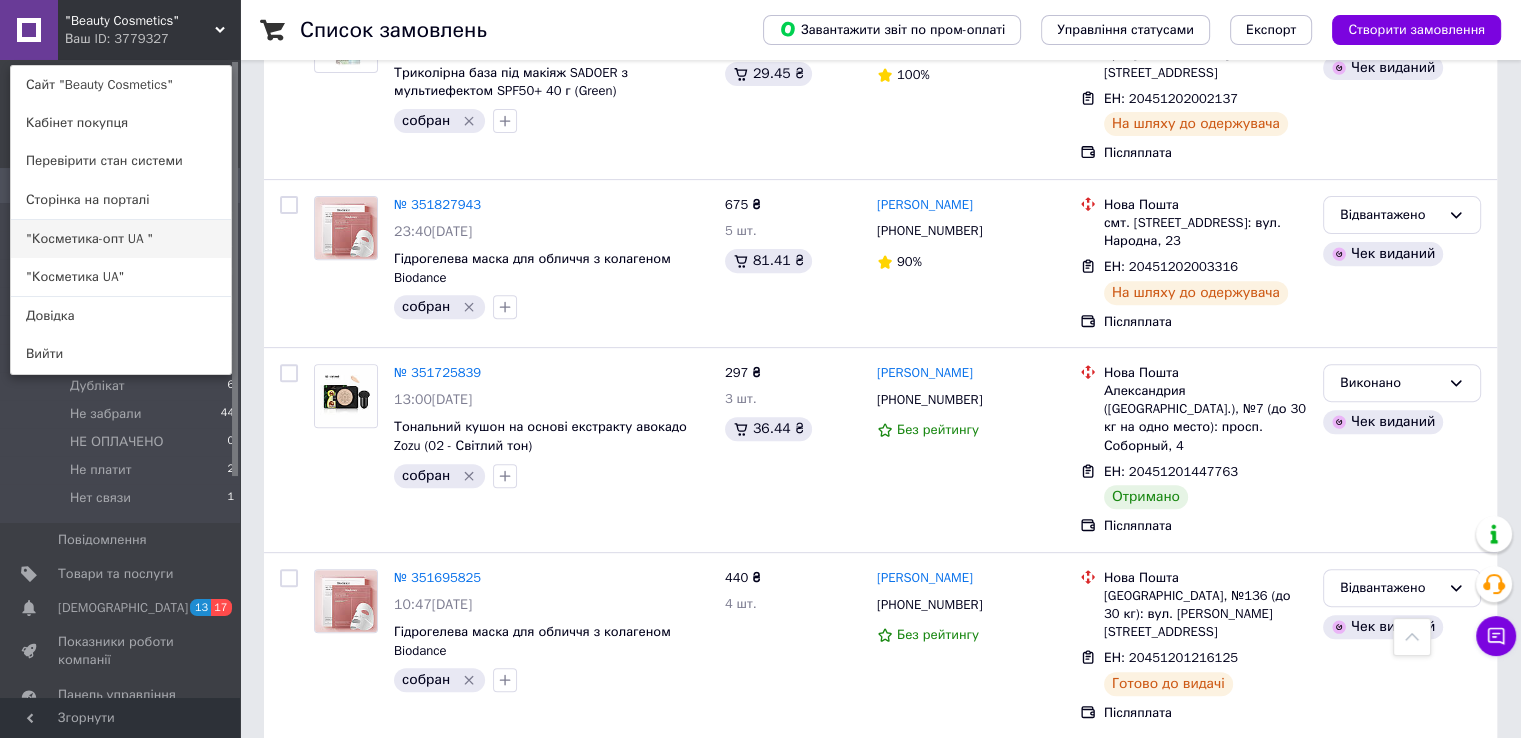 click on ""Косметика-опт UA "" at bounding box center [121, 239] 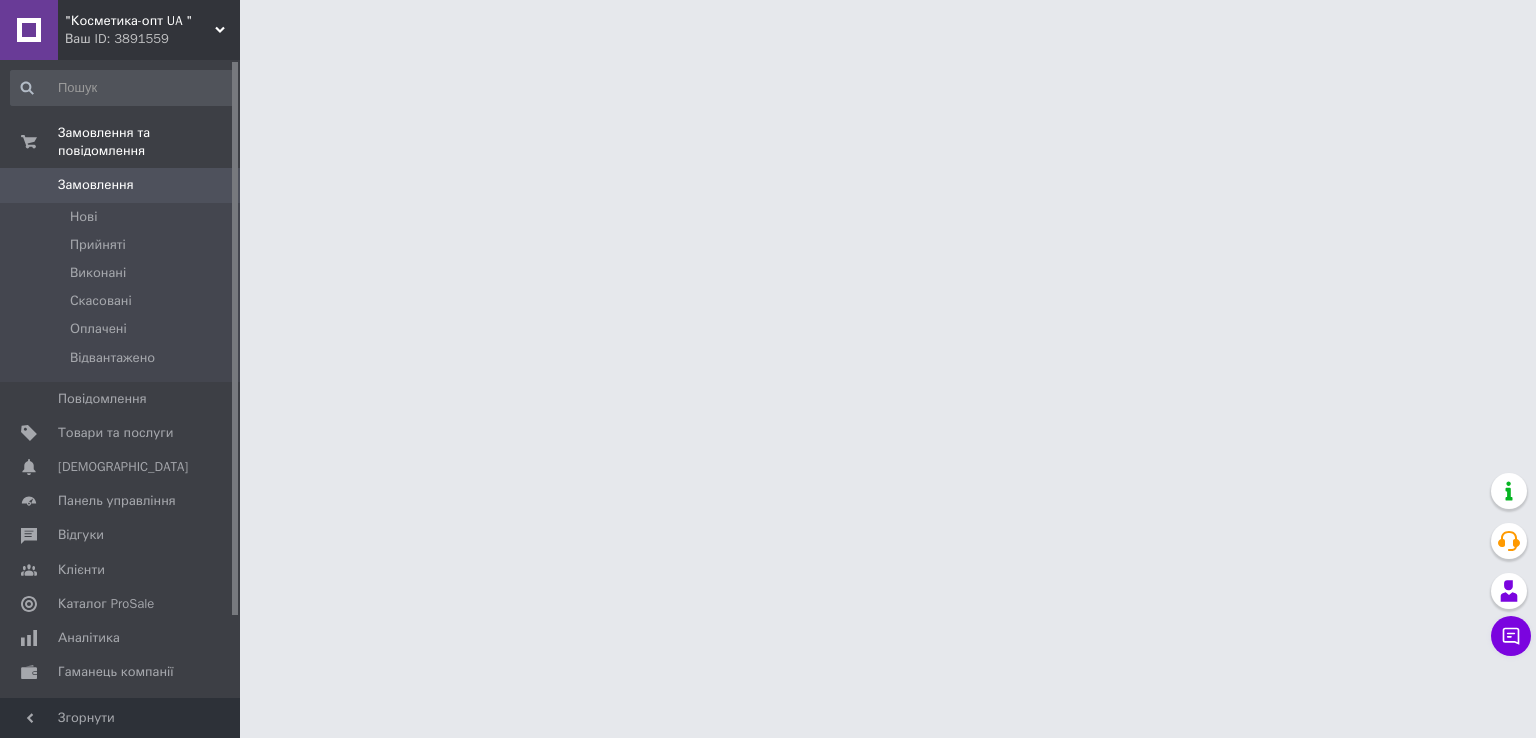 scroll, scrollTop: 0, scrollLeft: 0, axis: both 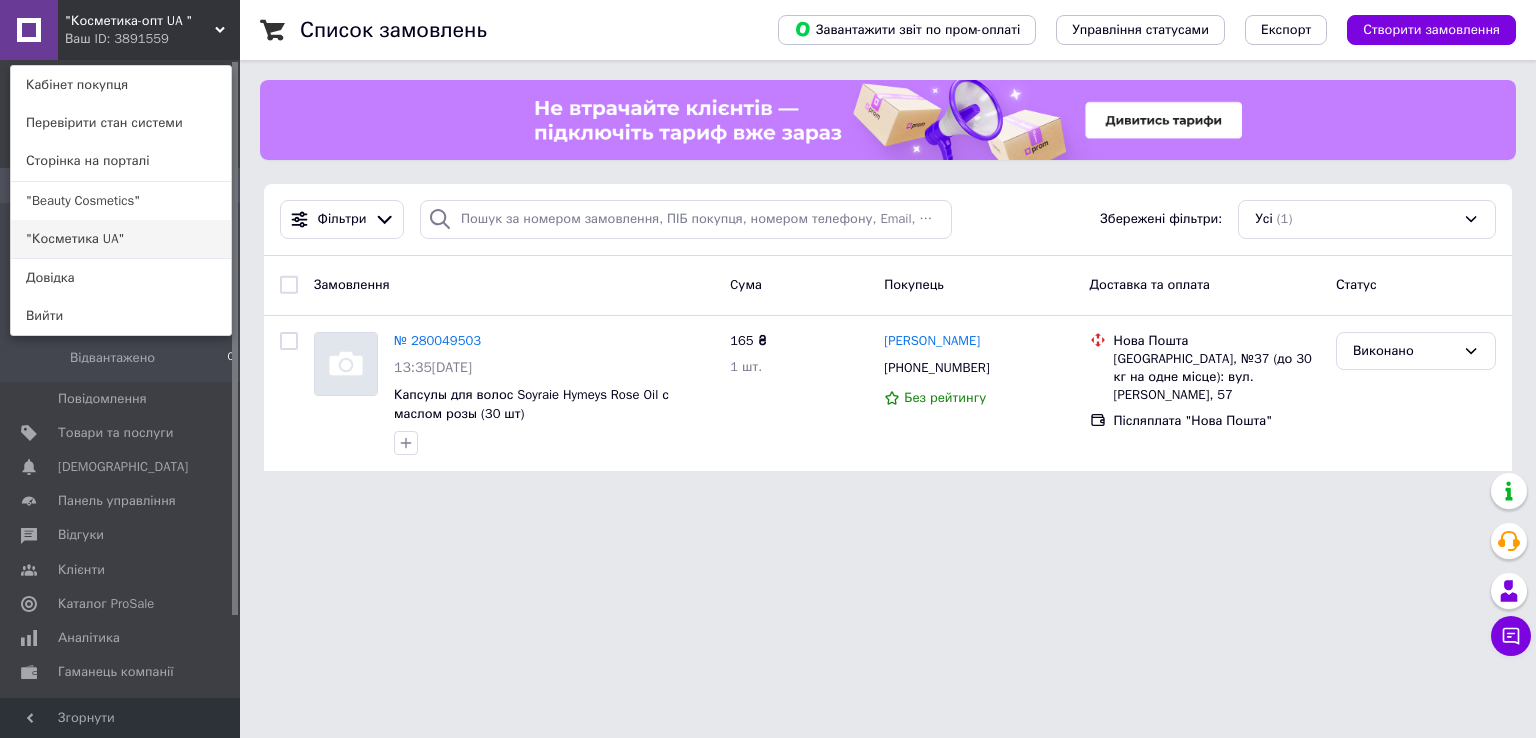 click on ""Косметика UA"" at bounding box center [121, 239] 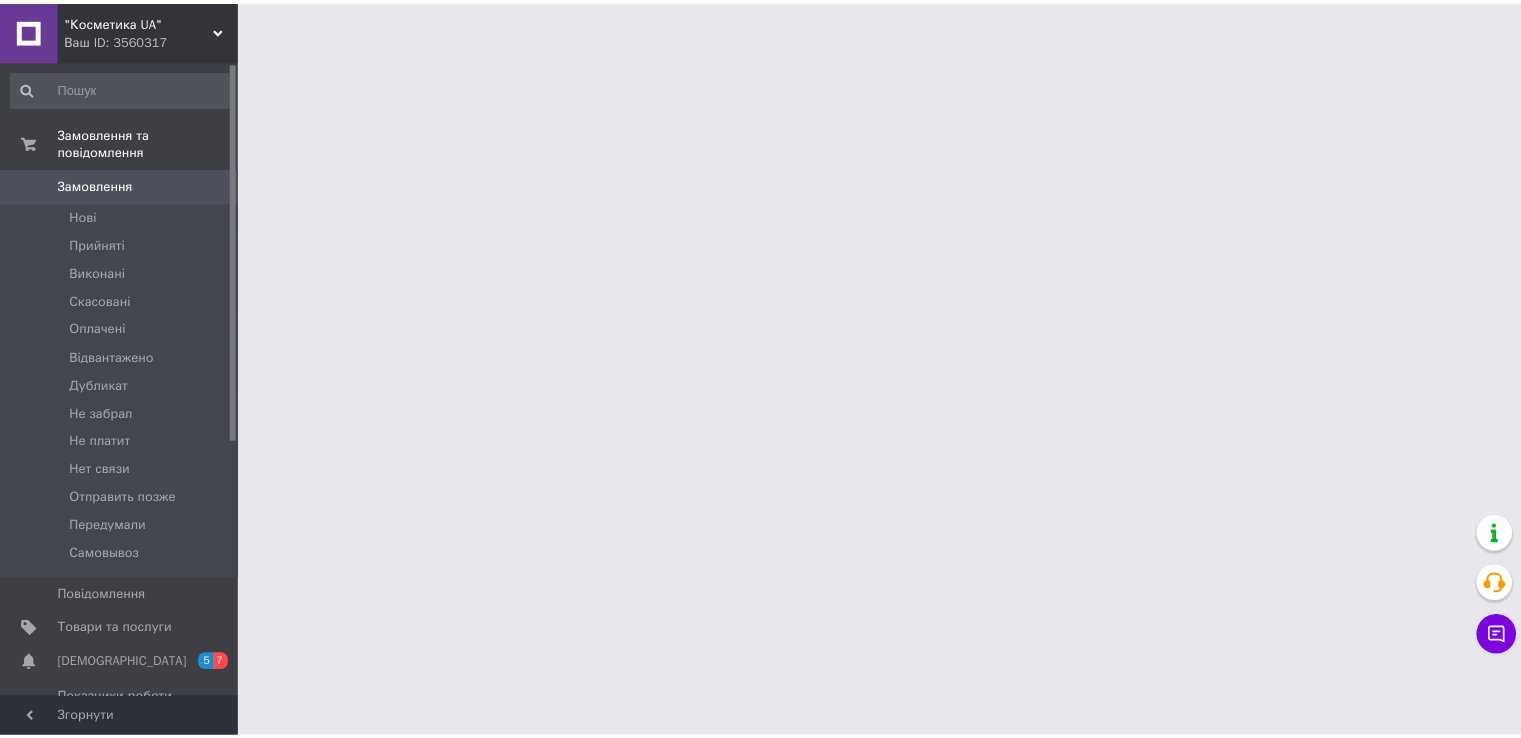 scroll, scrollTop: 0, scrollLeft: 0, axis: both 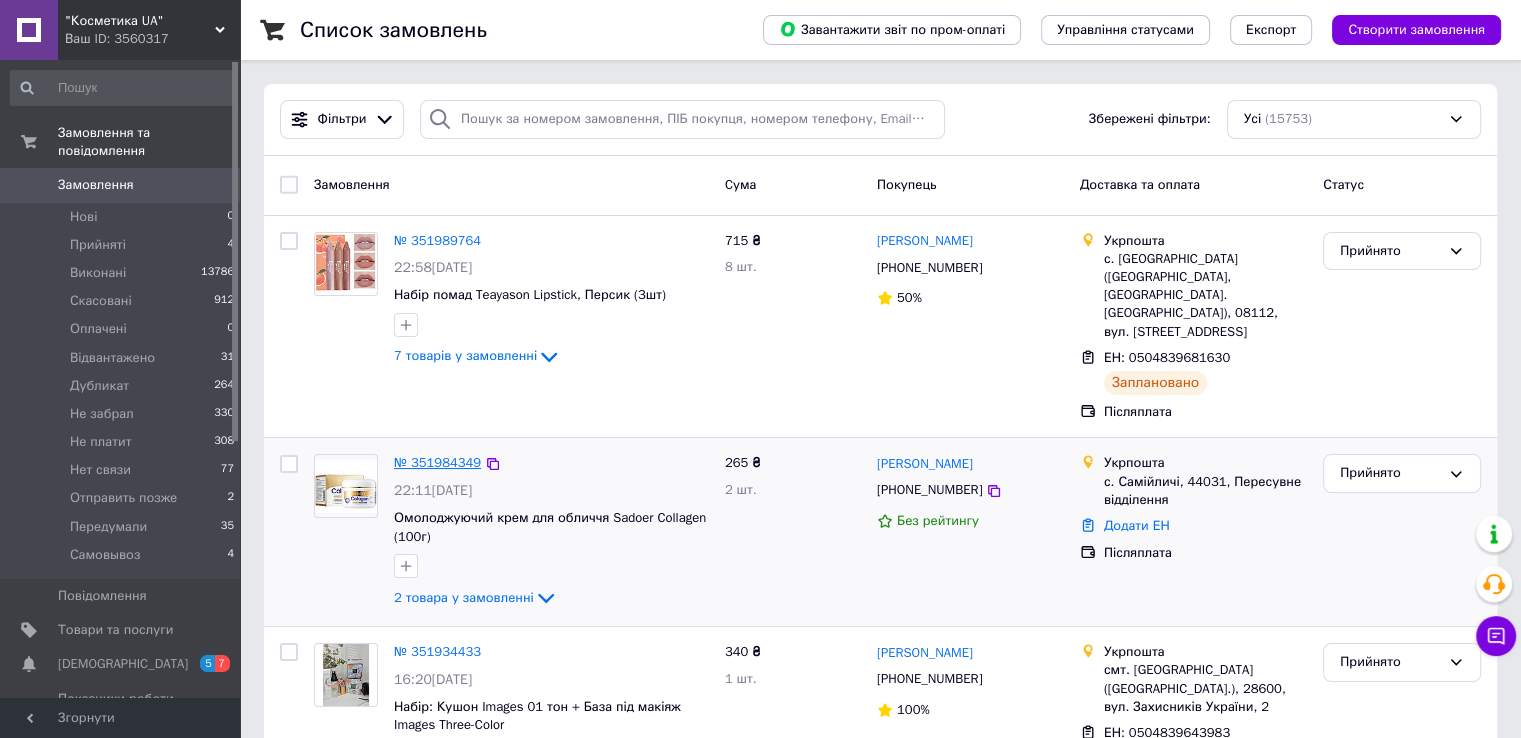 click on "№ 351984349" at bounding box center (437, 462) 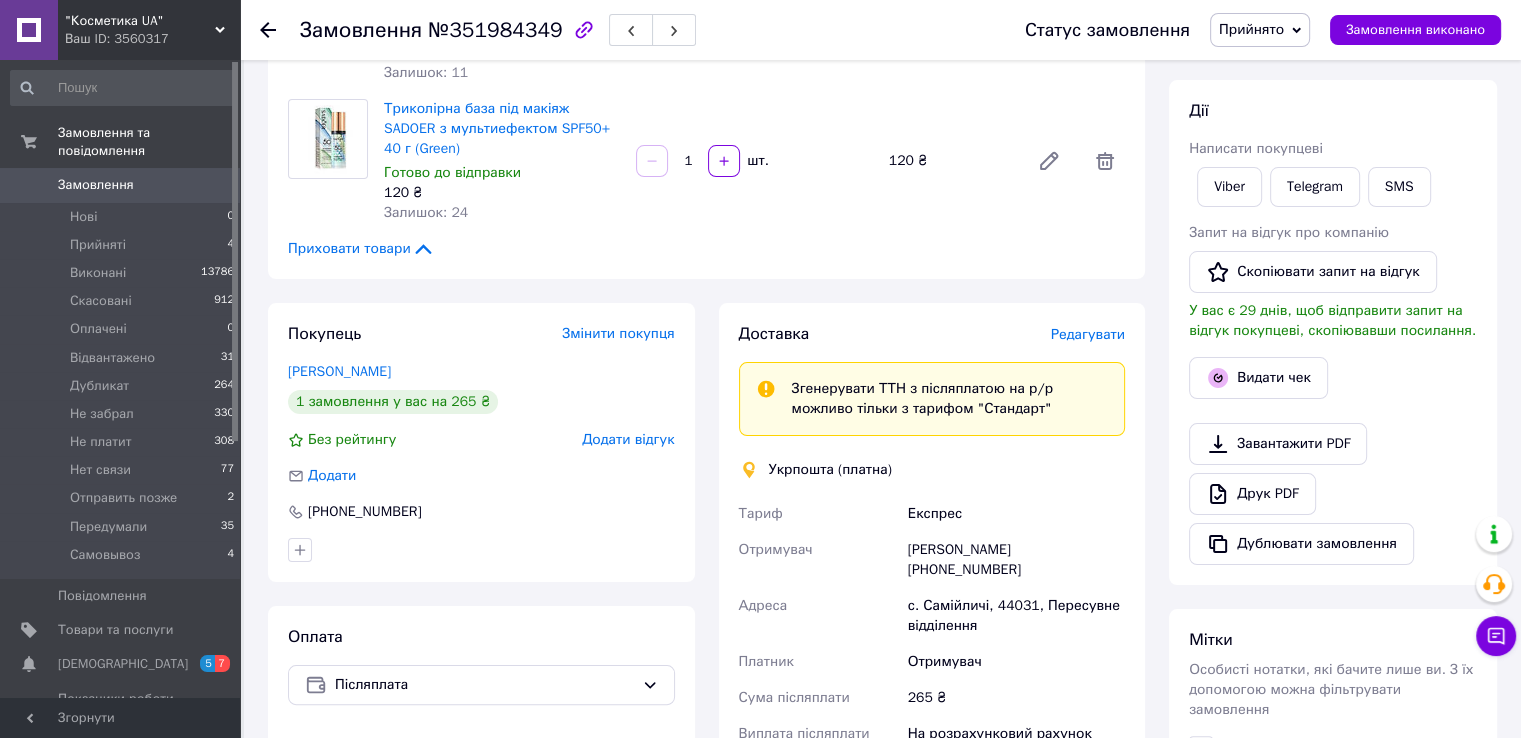 scroll, scrollTop: 300, scrollLeft: 0, axis: vertical 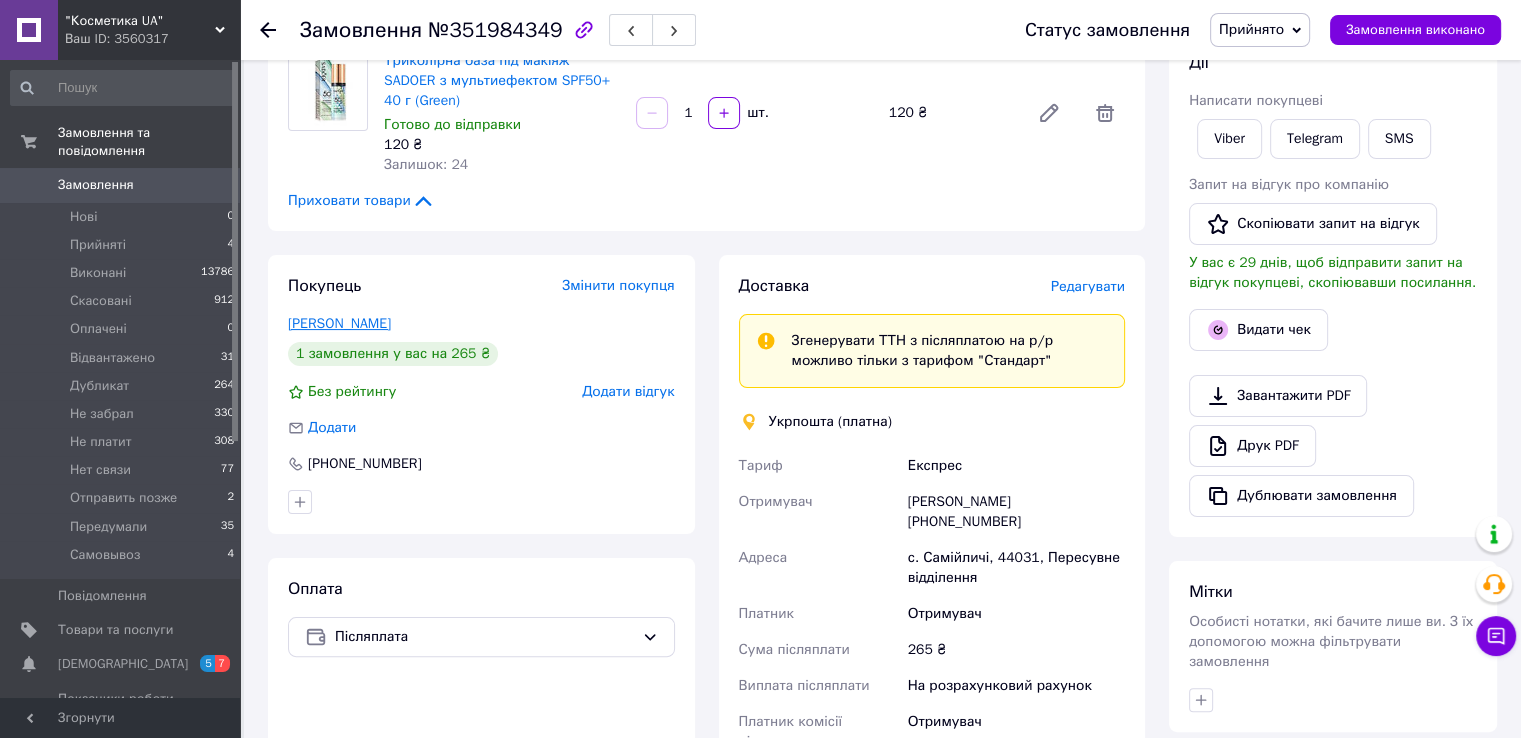 click on "Лесь Ольга" at bounding box center (339, 323) 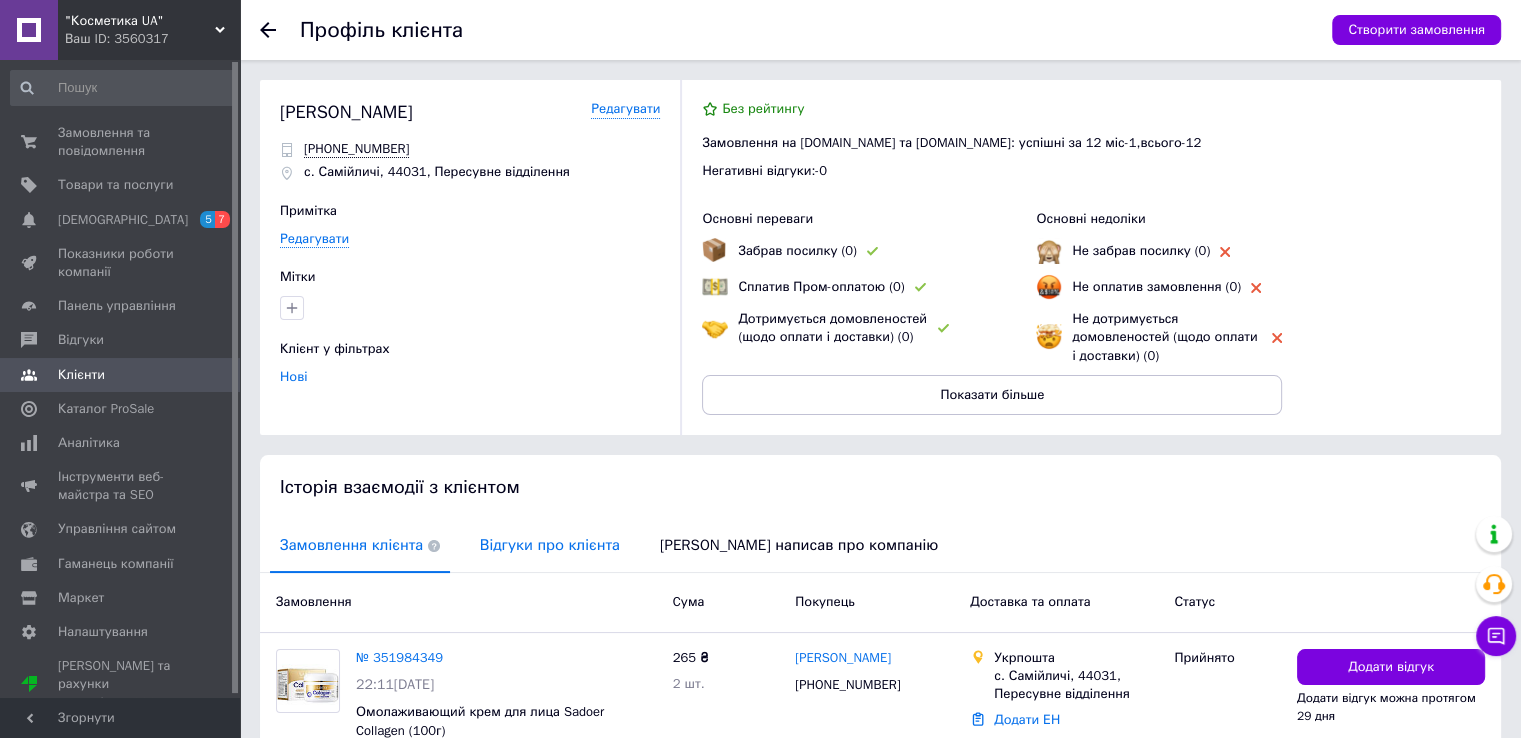 scroll, scrollTop: 161, scrollLeft: 0, axis: vertical 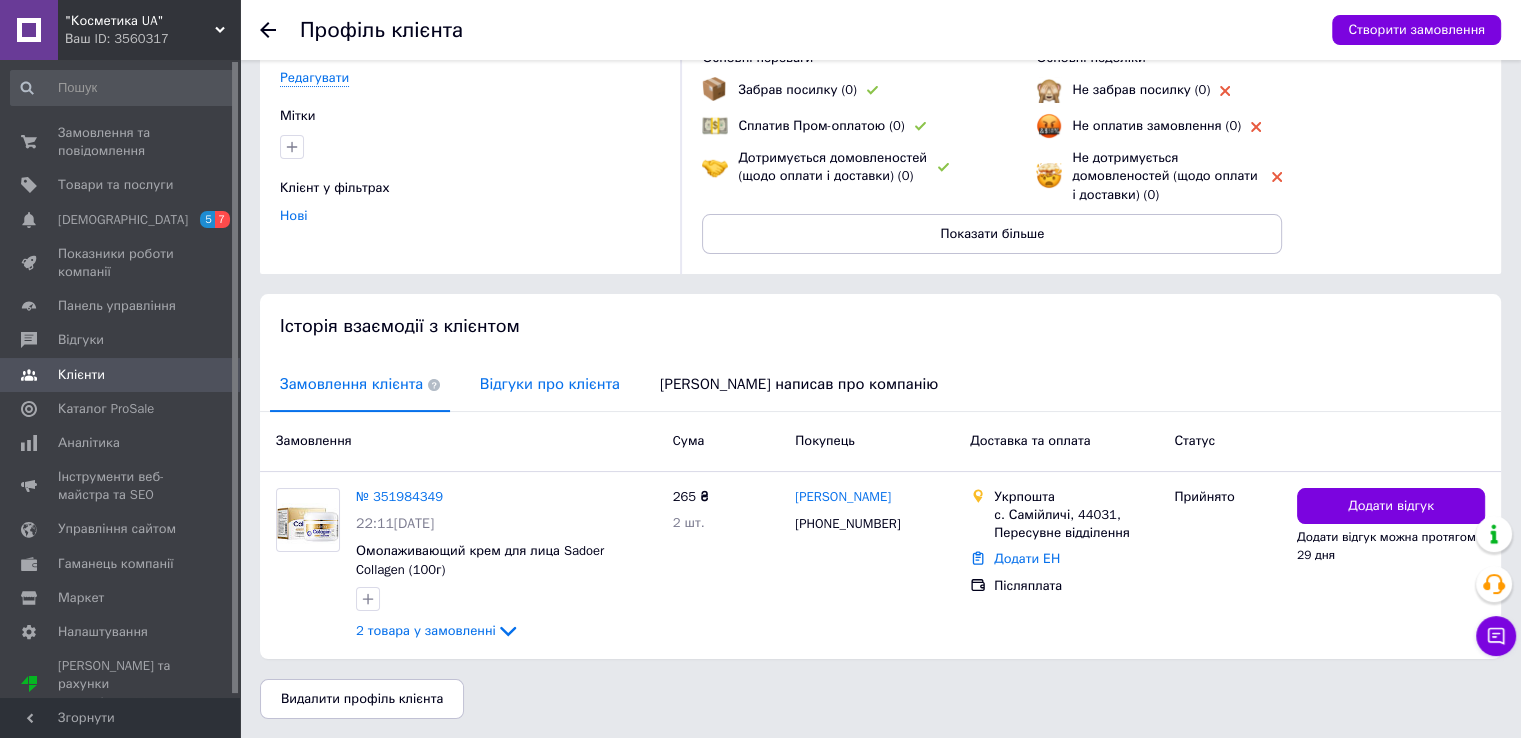 click on "Відгуки про клієнта" at bounding box center [550, 384] 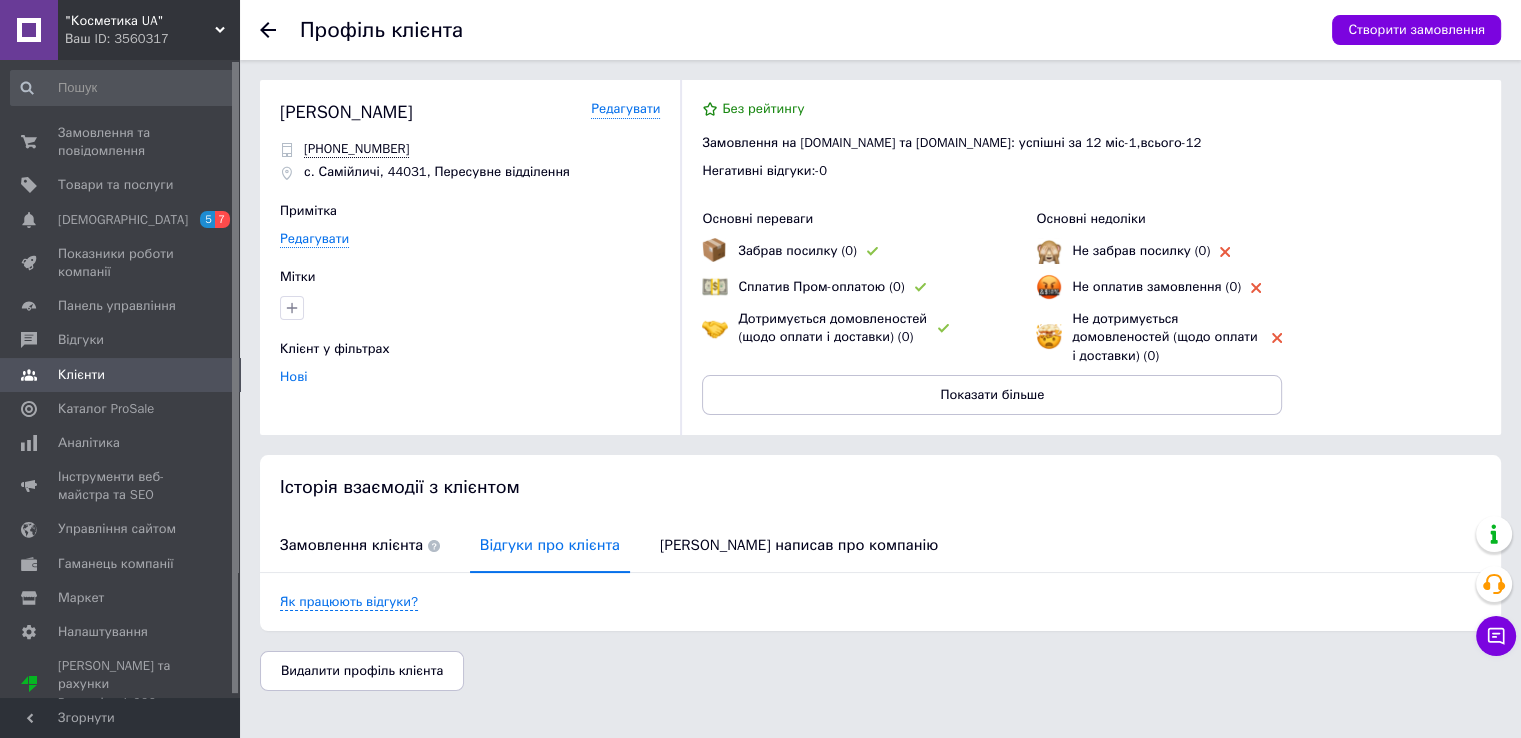 scroll, scrollTop: 0, scrollLeft: 0, axis: both 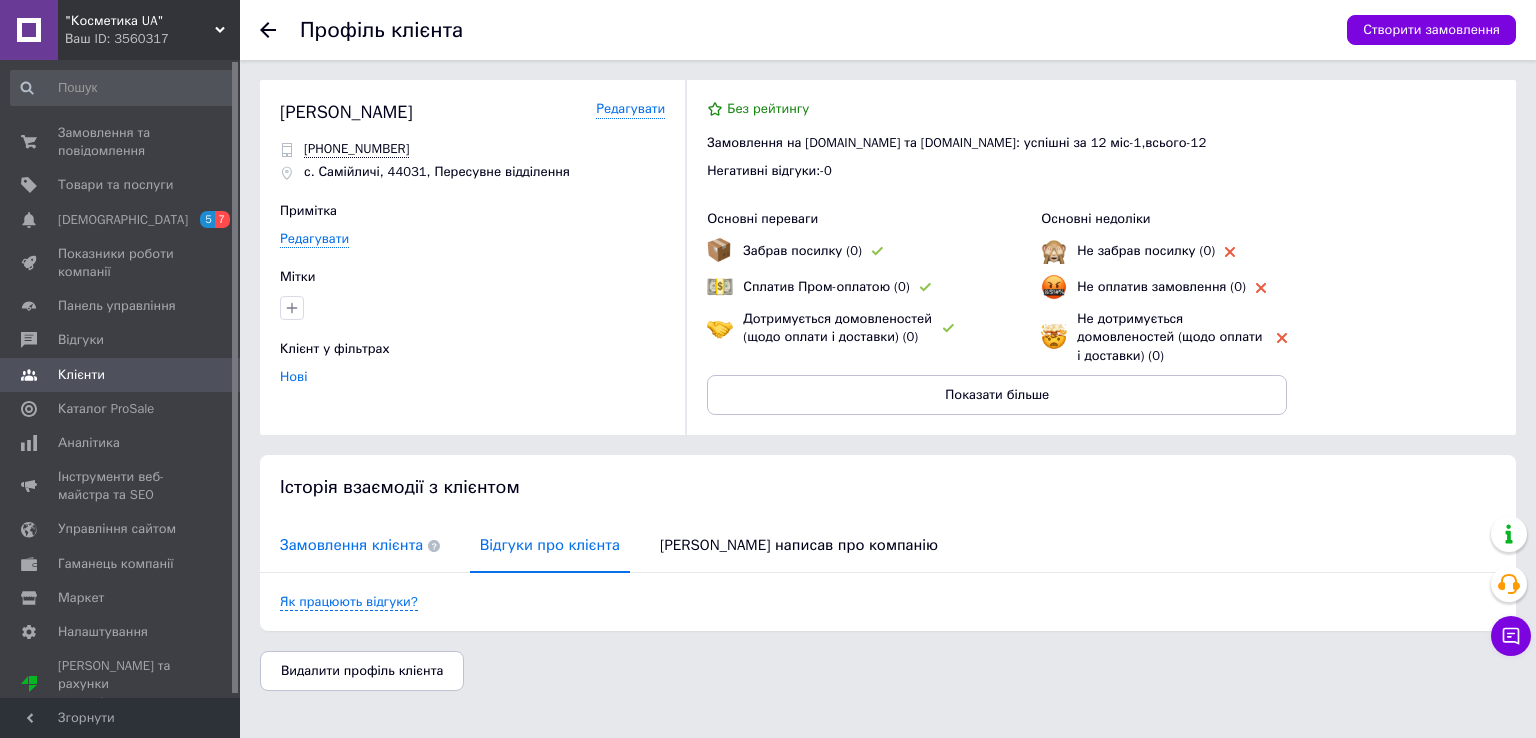 click on "Замовлення клієнта" at bounding box center [360, 545] 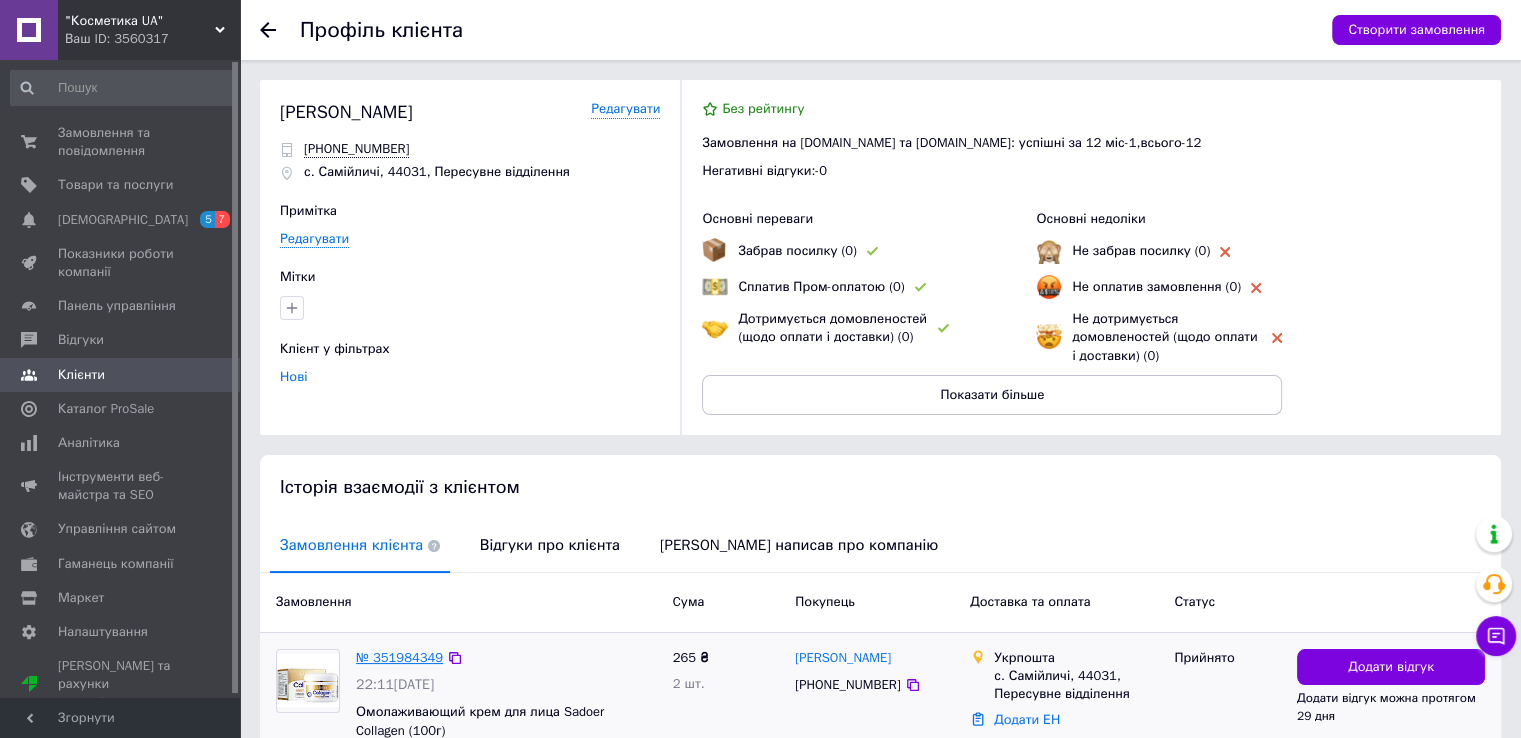 click on "№ 351984349" at bounding box center (399, 657) 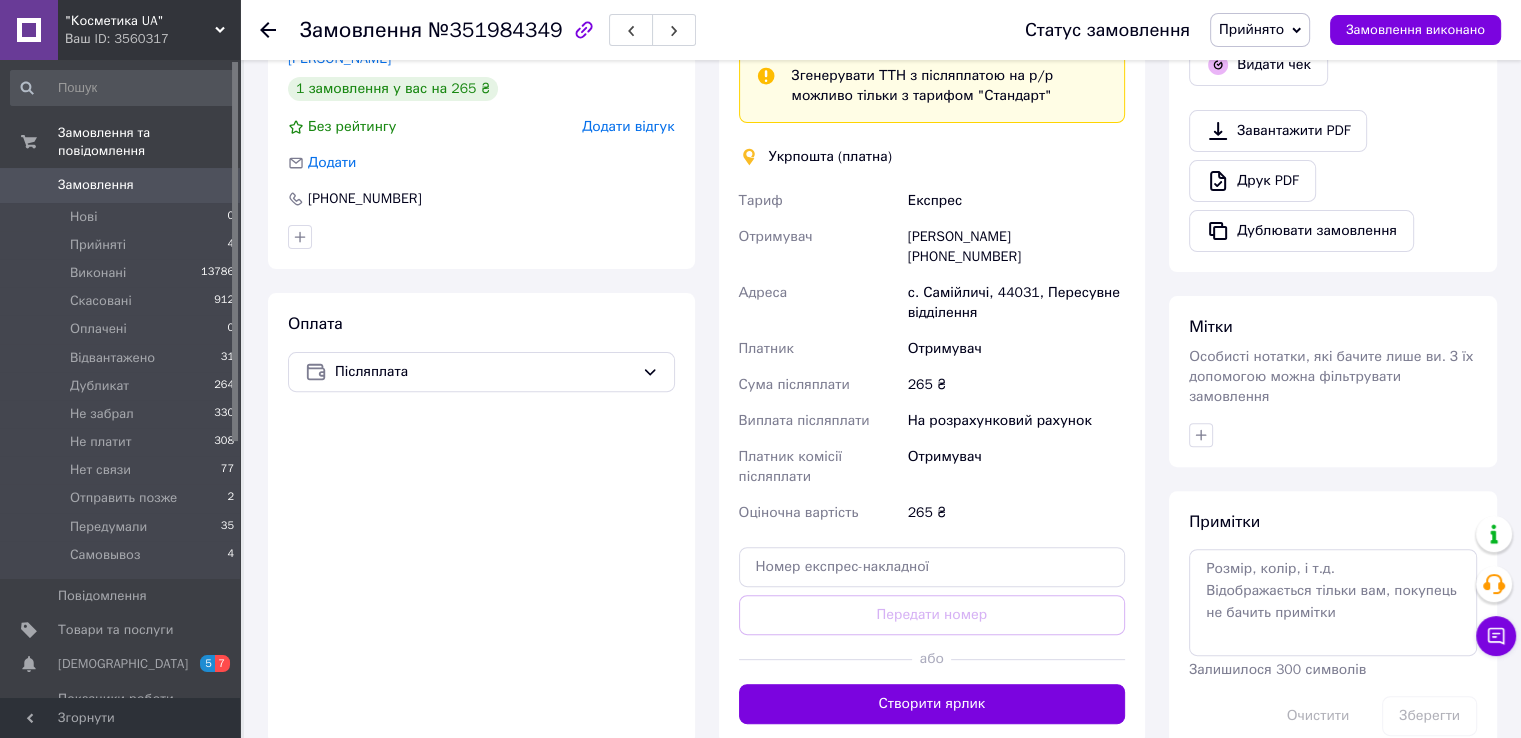 scroll, scrollTop: 600, scrollLeft: 0, axis: vertical 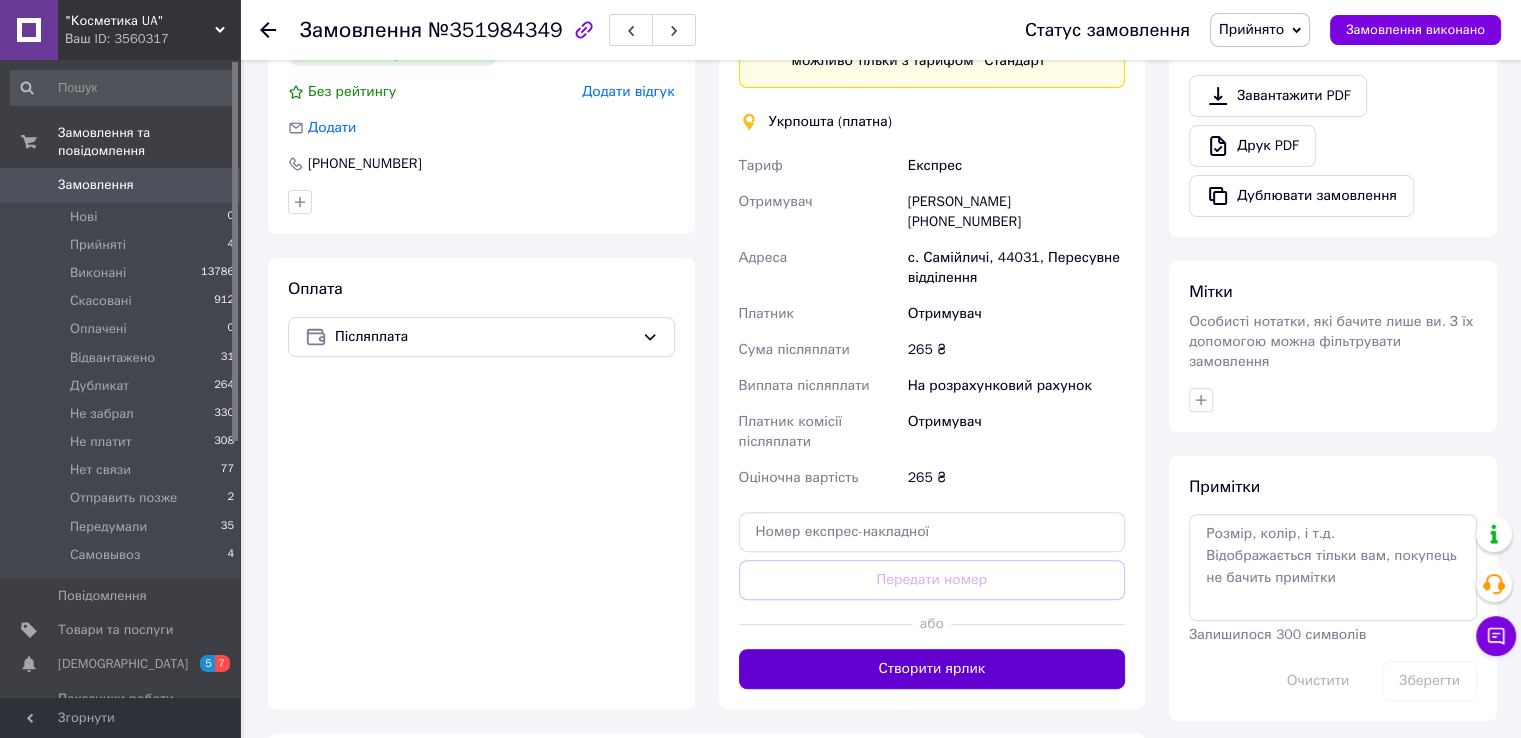 click on "Створити ярлик" at bounding box center (932, 669) 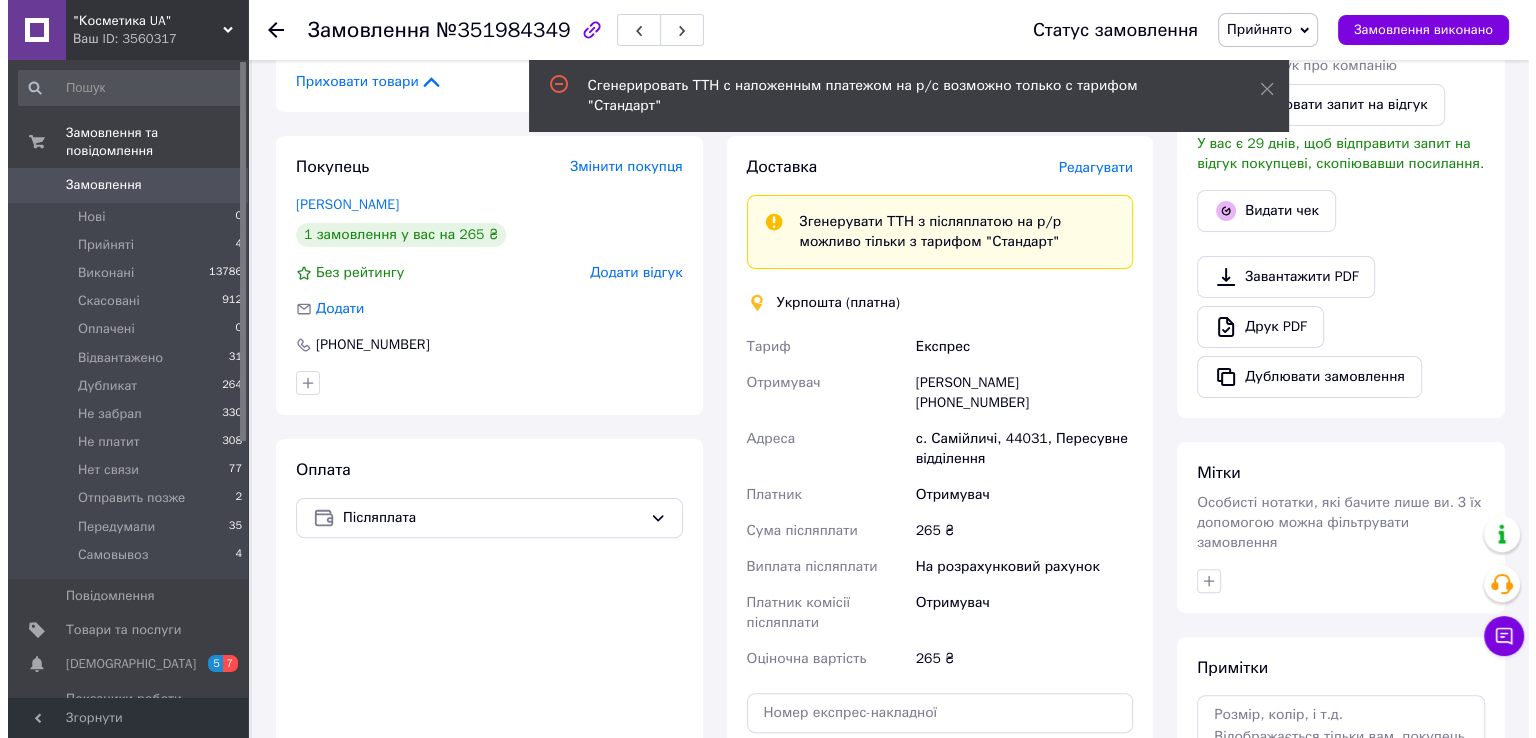 scroll, scrollTop: 400, scrollLeft: 0, axis: vertical 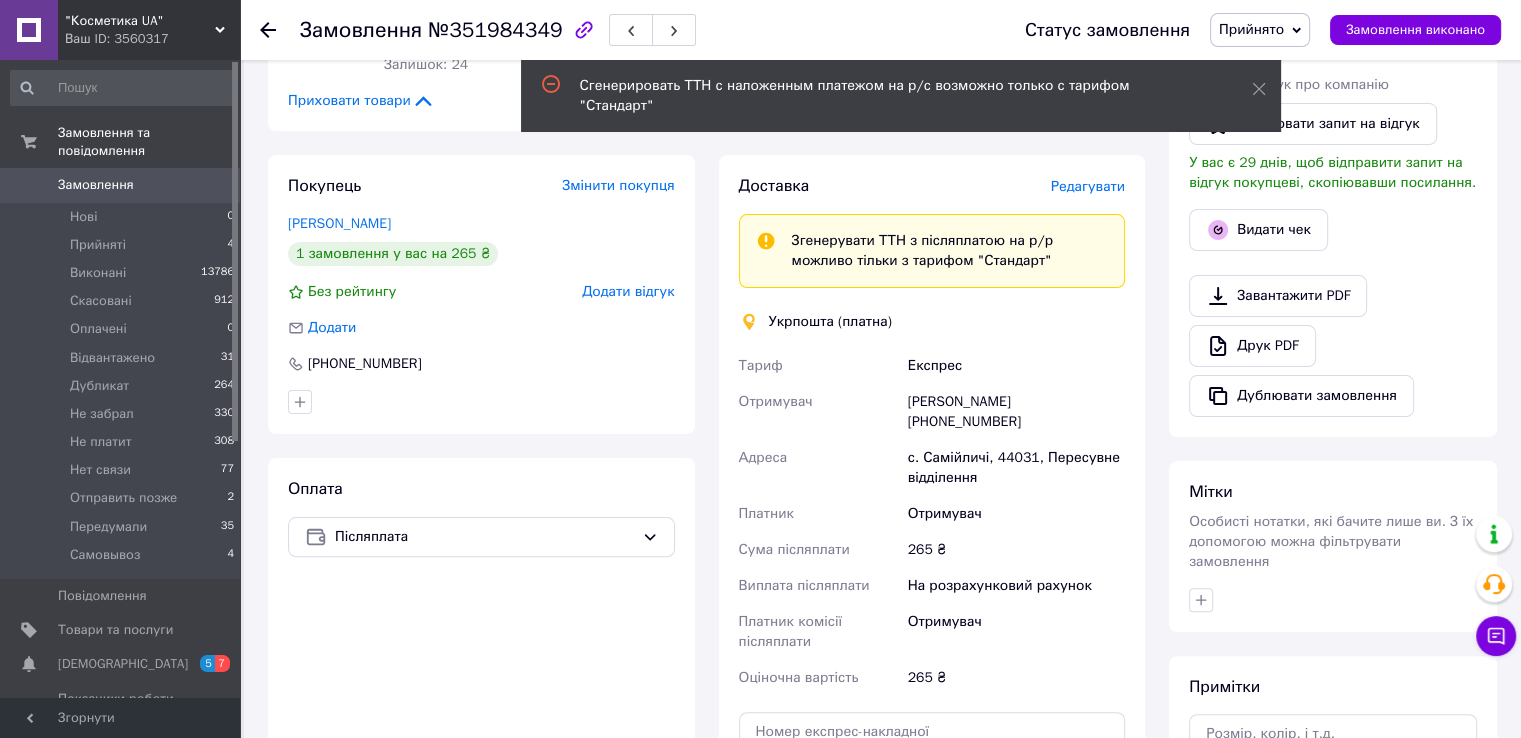 click on "Редагувати" at bounding box center [1088, 186] 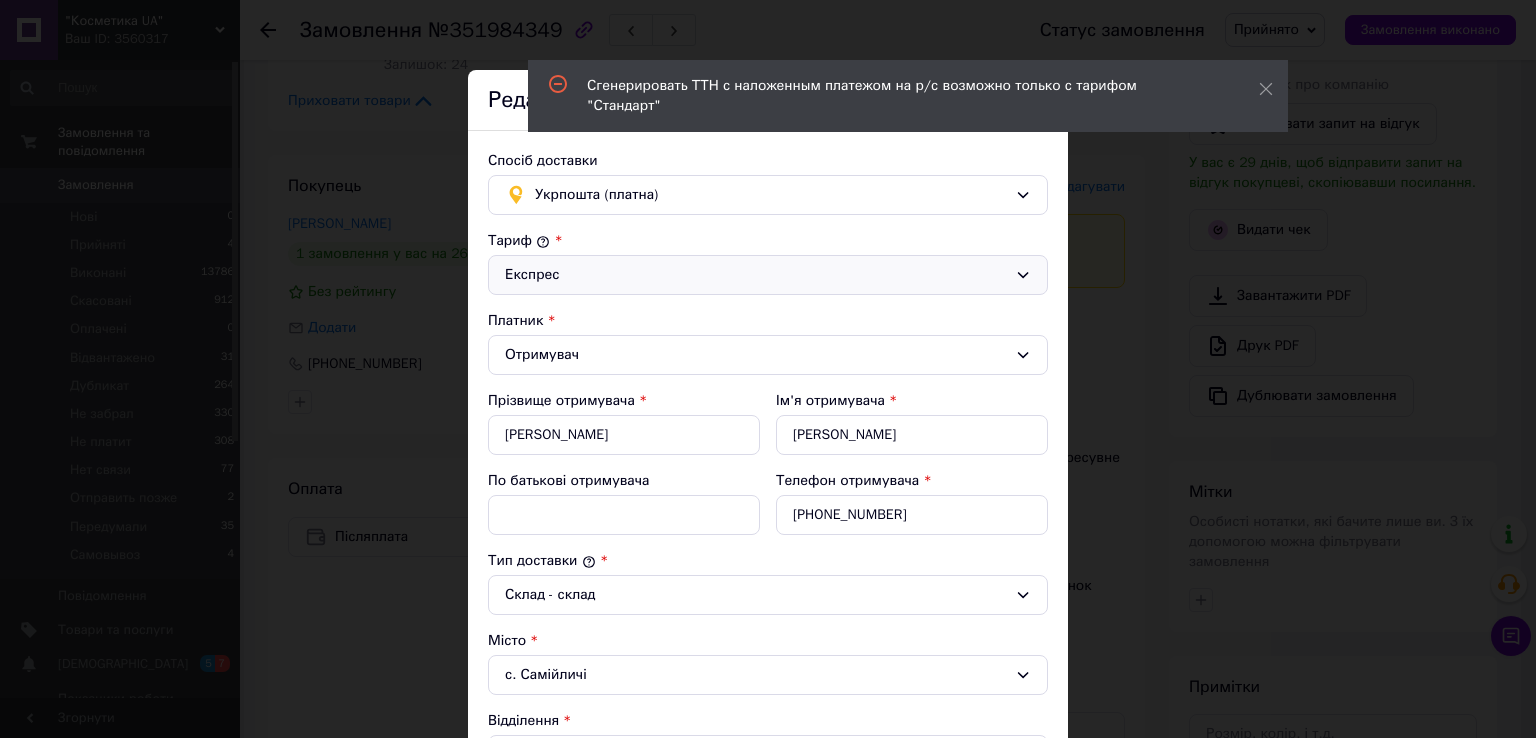click on "Експрес" at bounding box center [756, 275] 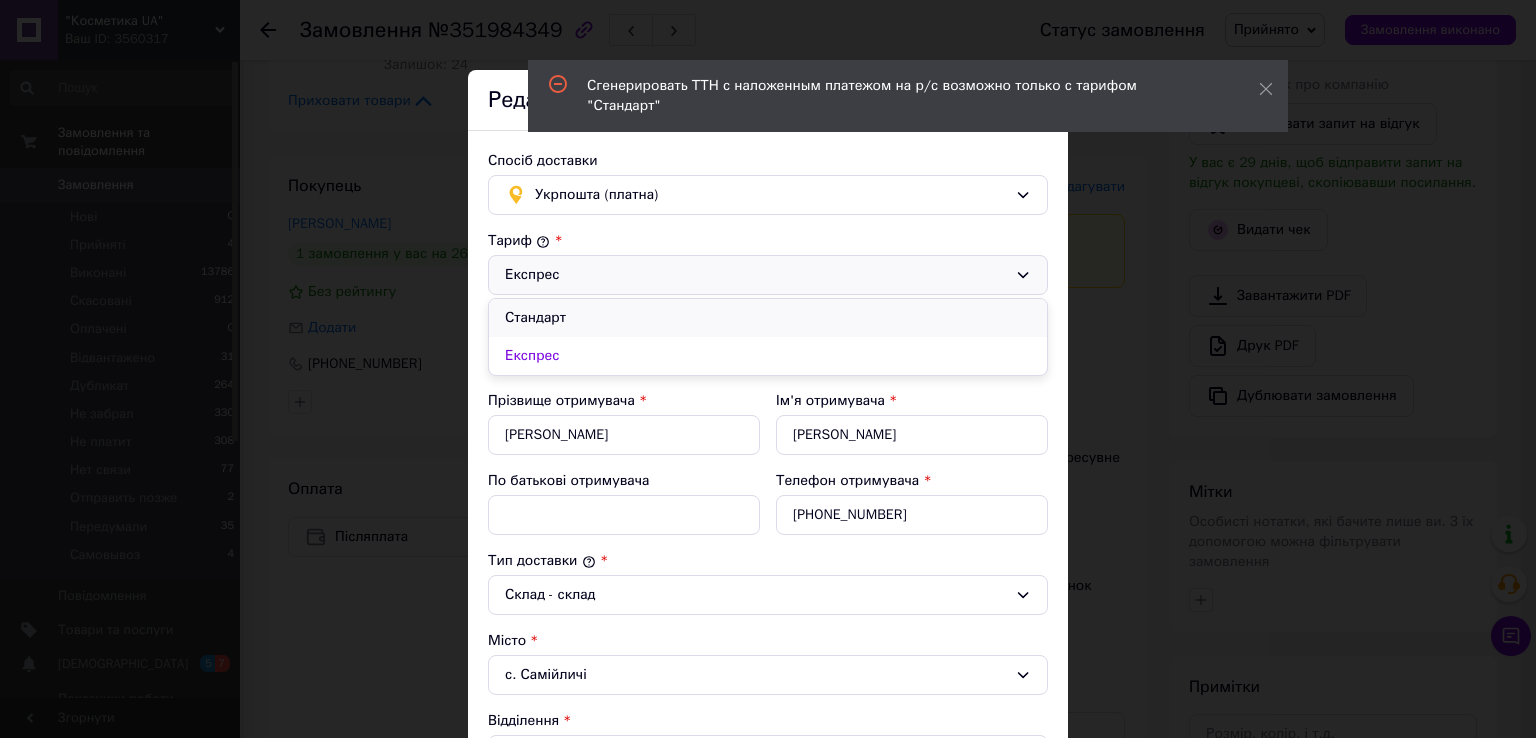 click on "Стандарт" at bounding box center (768, 318) 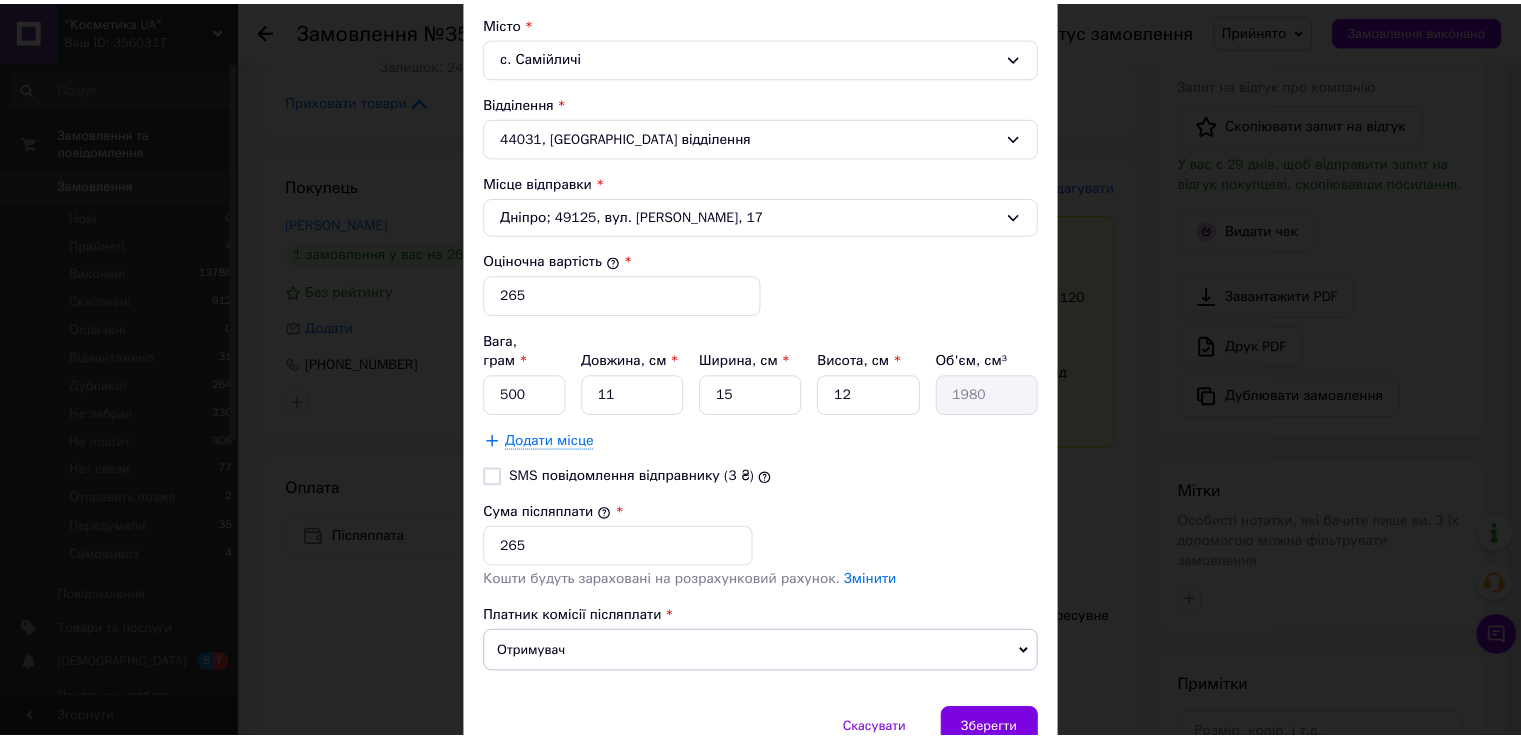 scroll, scrollTop: 693, scrollLeft: 0, axis: vertical 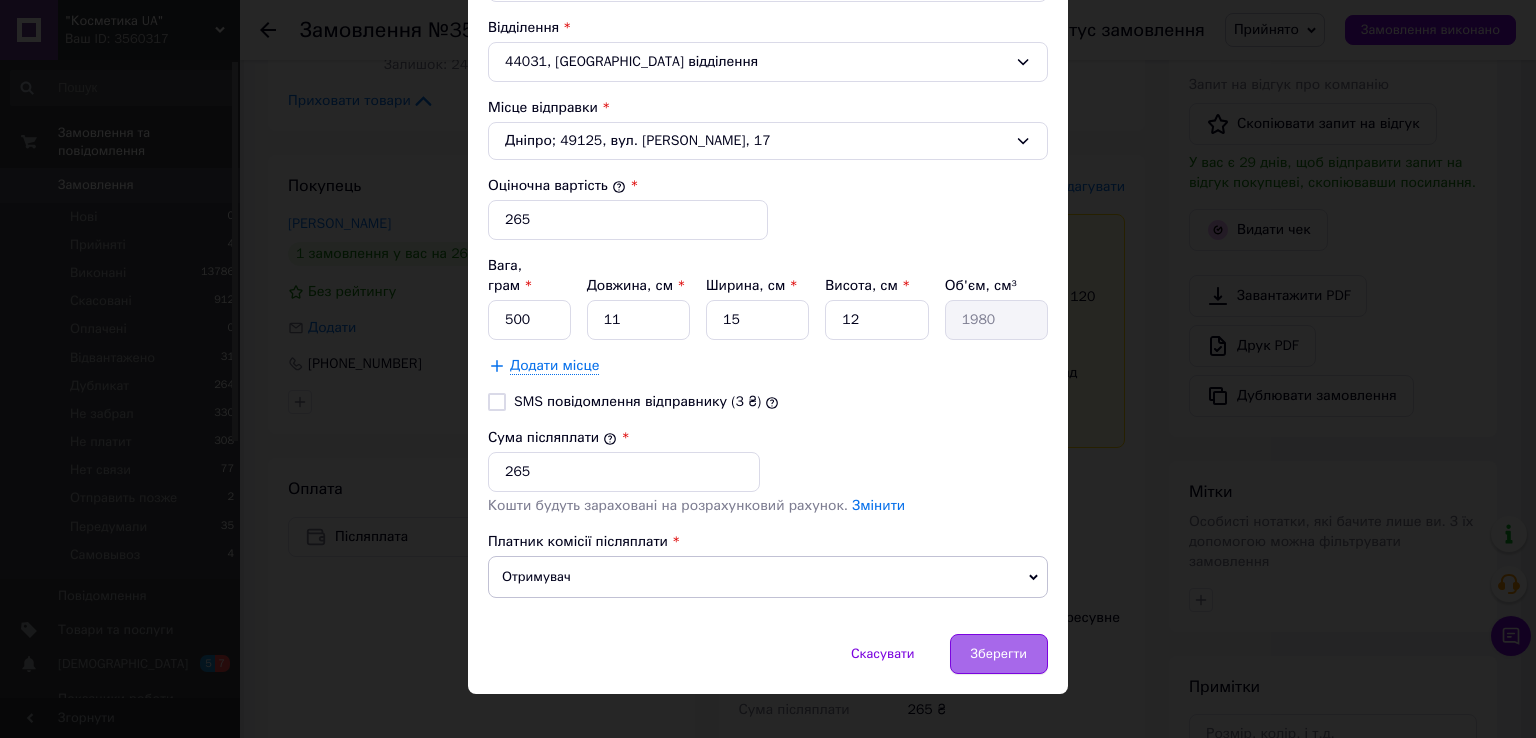 click on "Зберегти" at bounding box center (999, 654) 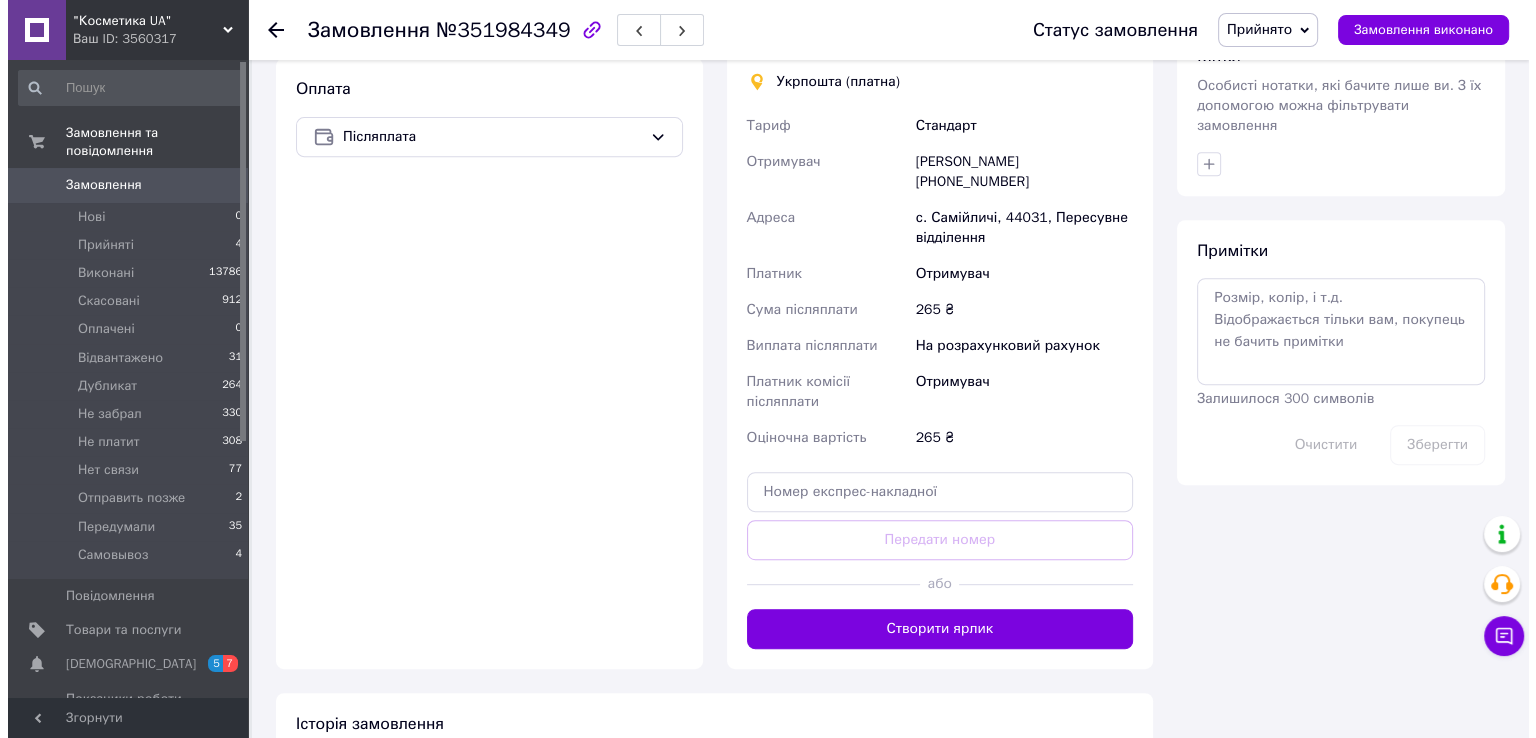 scroll, scrollTop: 400, scrollLeft: 0, axis: vertical 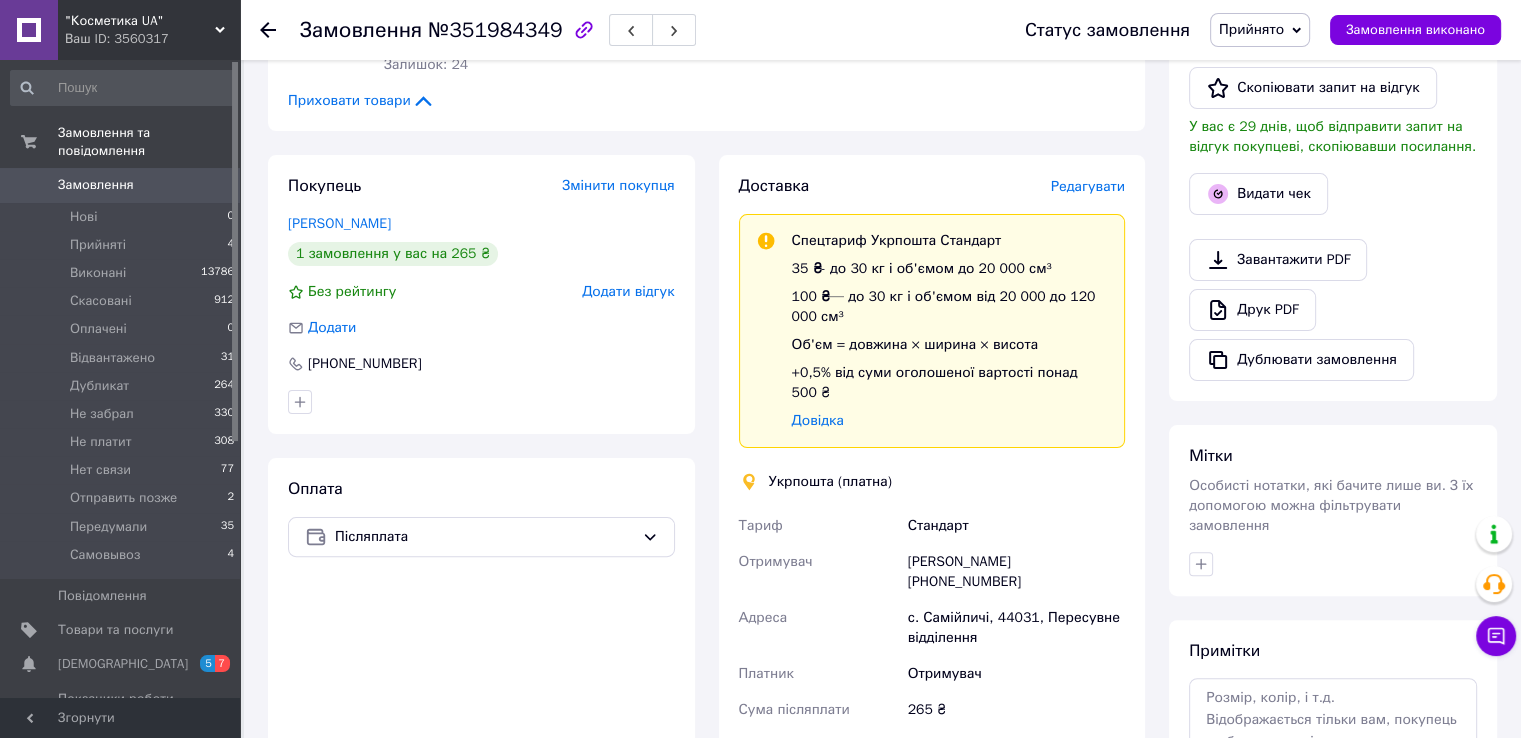 click on "Редагувати" at bounding box center (1088, 186) 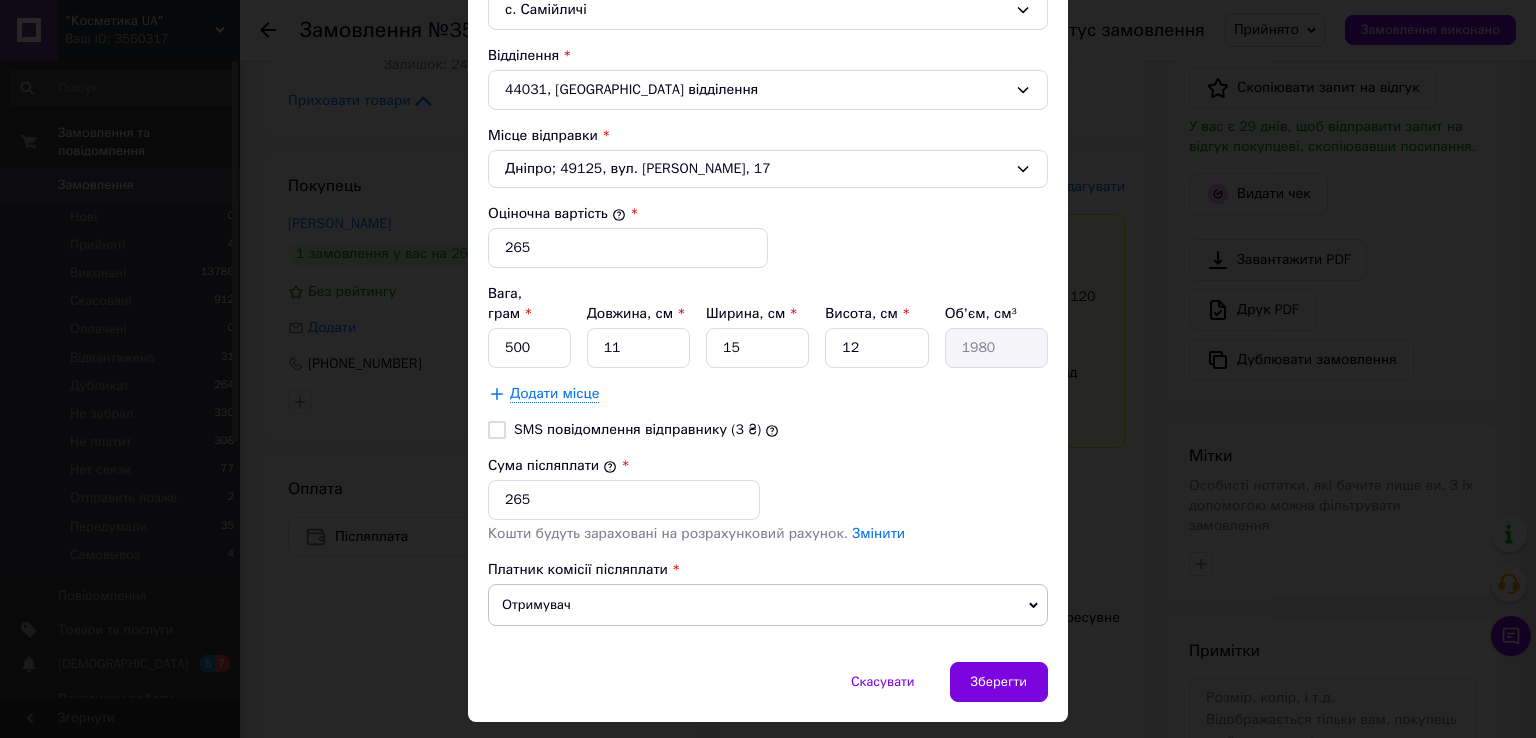 scroll, scrollTop: 693, scrollLeft: 0, axis: vertical 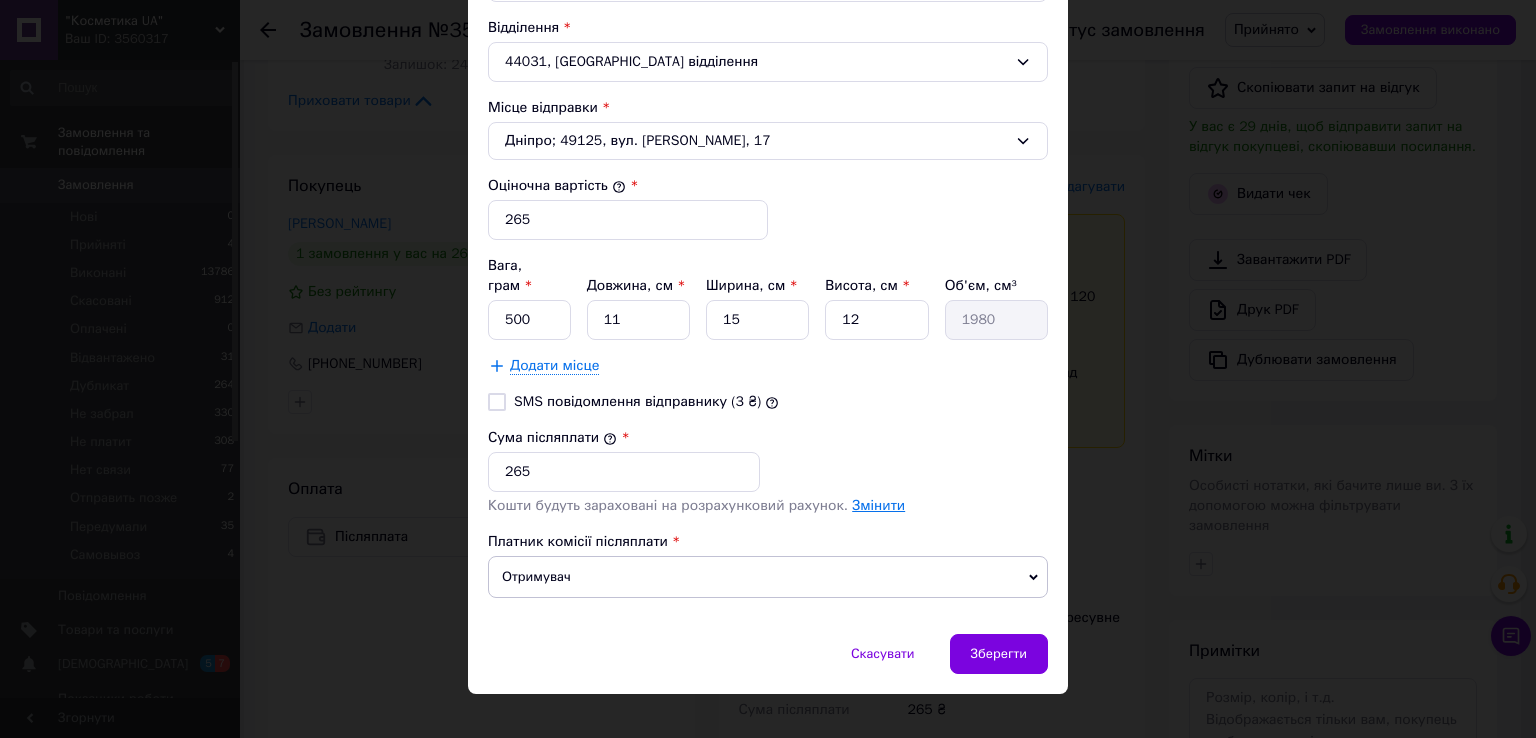 click on "Змінити" at bounding box center [878, 505] 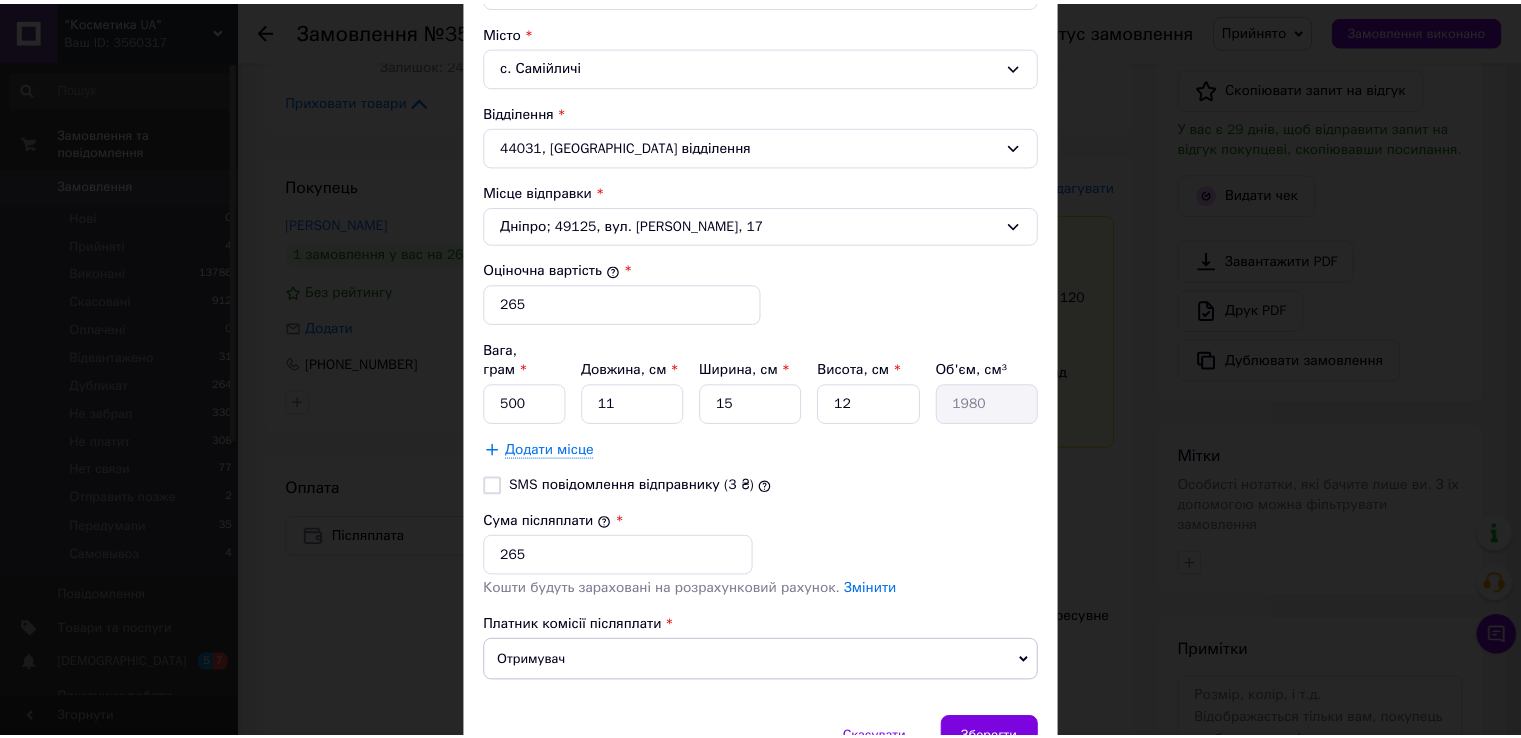 scroll, scrollTop: 693, scrollLeft: 0, axis: vertical 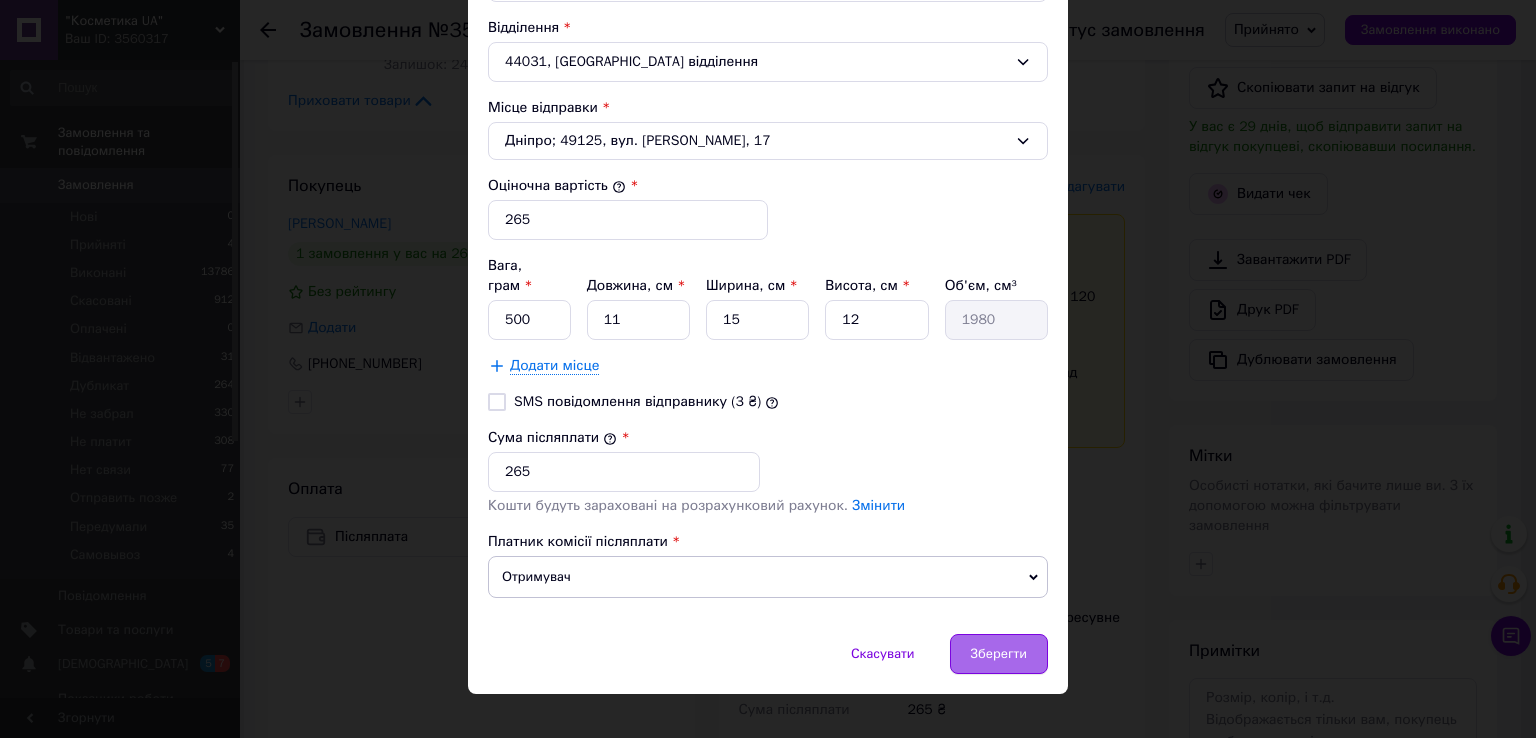 click on "Зберегти" at bounding box center (999, 654) 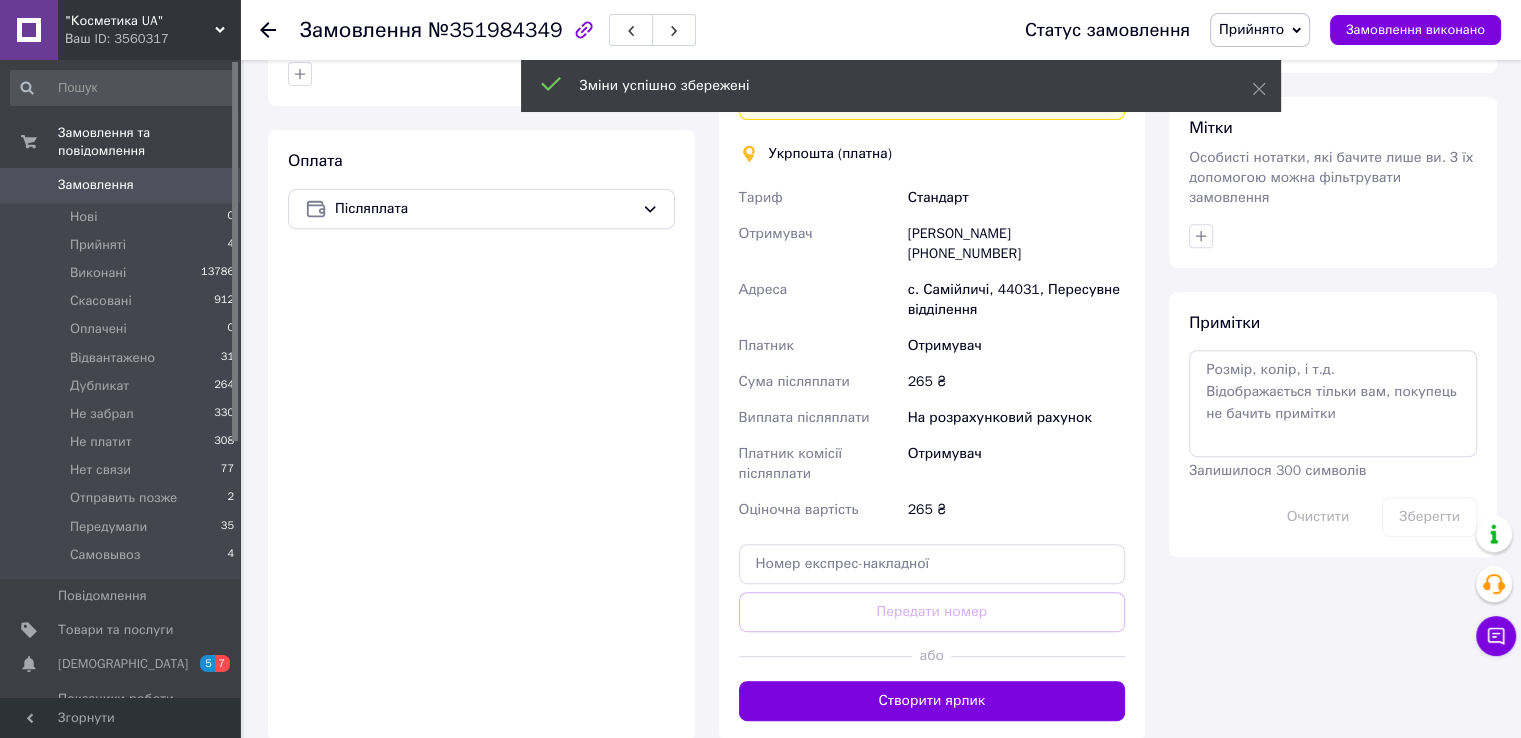scroll, scrollTop: 800, scrollLeft: 0, axis: vertical 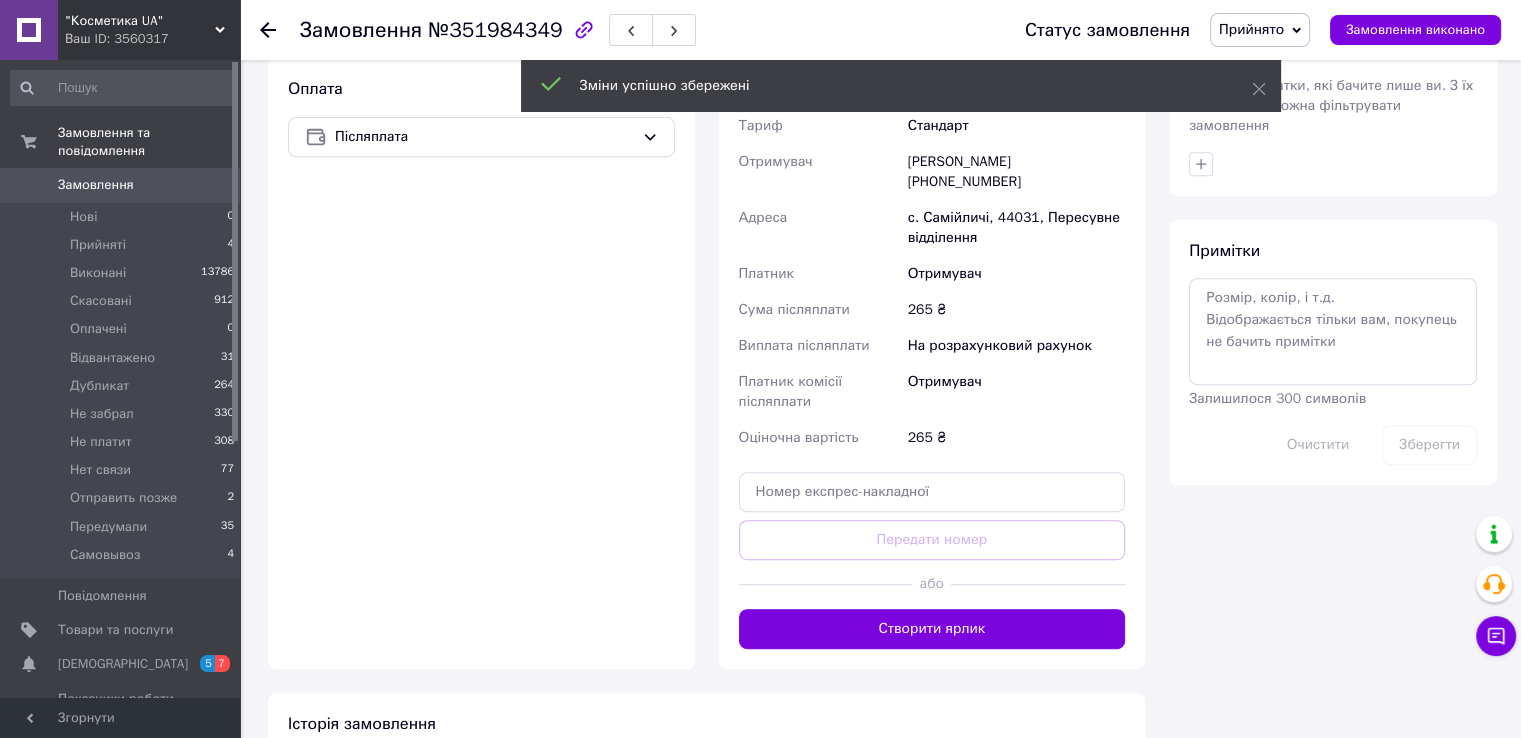 click on "Доставка Редагувати Спецтариф Укрпошта Стандарт 35 ₴  - до 30 кг і об'ємом до 20 000 см³ 100 ₴  — до 30 кг і об'ємом від 20 000 до 120 000 см³ Об'єм = довжина × ширина × висота +0,5% від суми оголошеної вартості понад 500 ₴ Довідка Укрпошта (платна) Тариф Стандарт Отримувач Ольга Лесь +380961639545 Адреса с. Самійличі, 44031, Пересувне відділення Платник Отримувач Сума післяплати 265 ₴ Виплата післяплати На розрахунковий рахунок Платник комісії післяплати Отримувач Оціночна вартість 265 ₴ Передати номер або Створити ярлик Тариф     * Стандарт Платник   * Отримувач Прізвище отримувача" at bounding box center (932, 212) 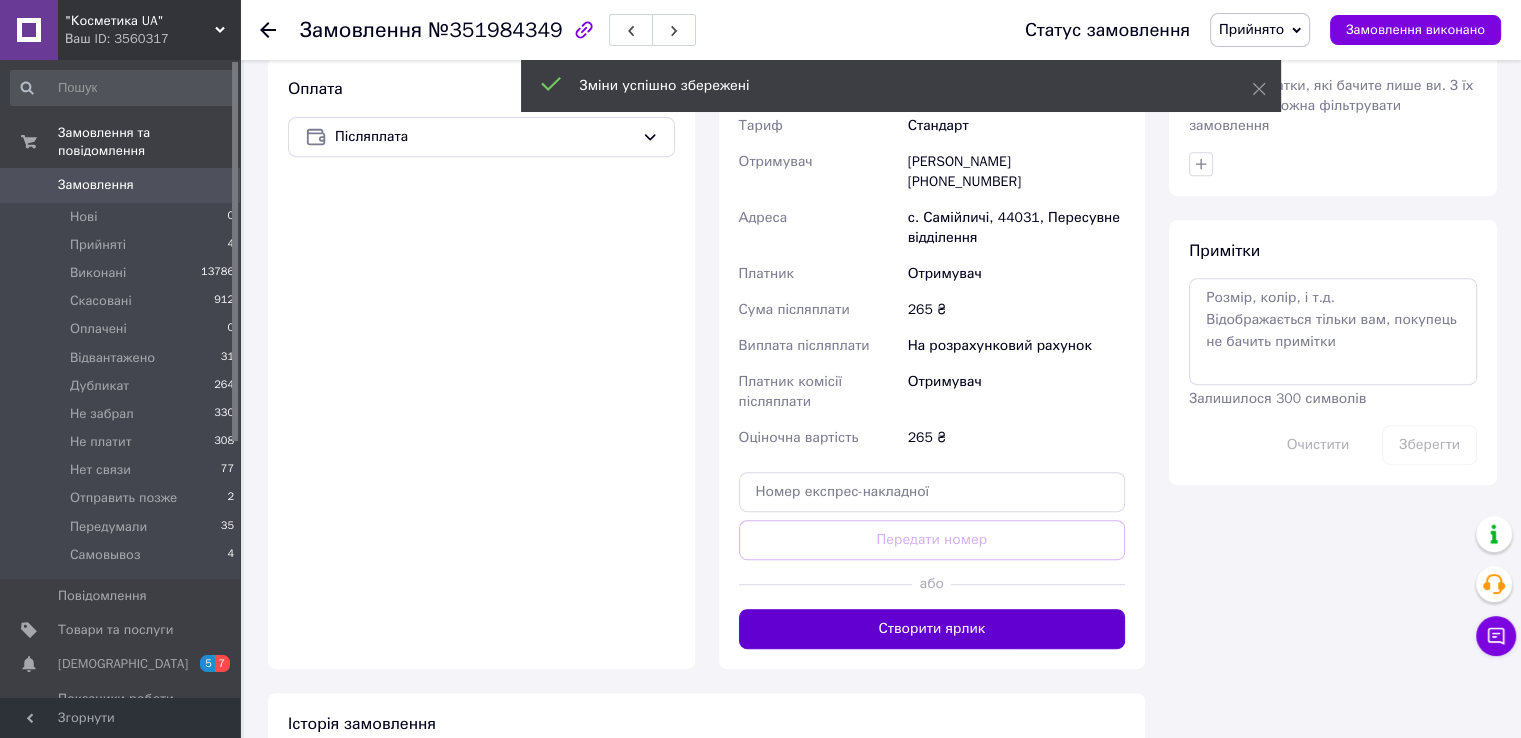 click on "Створити ярлик" at bounding box center [932, 629] 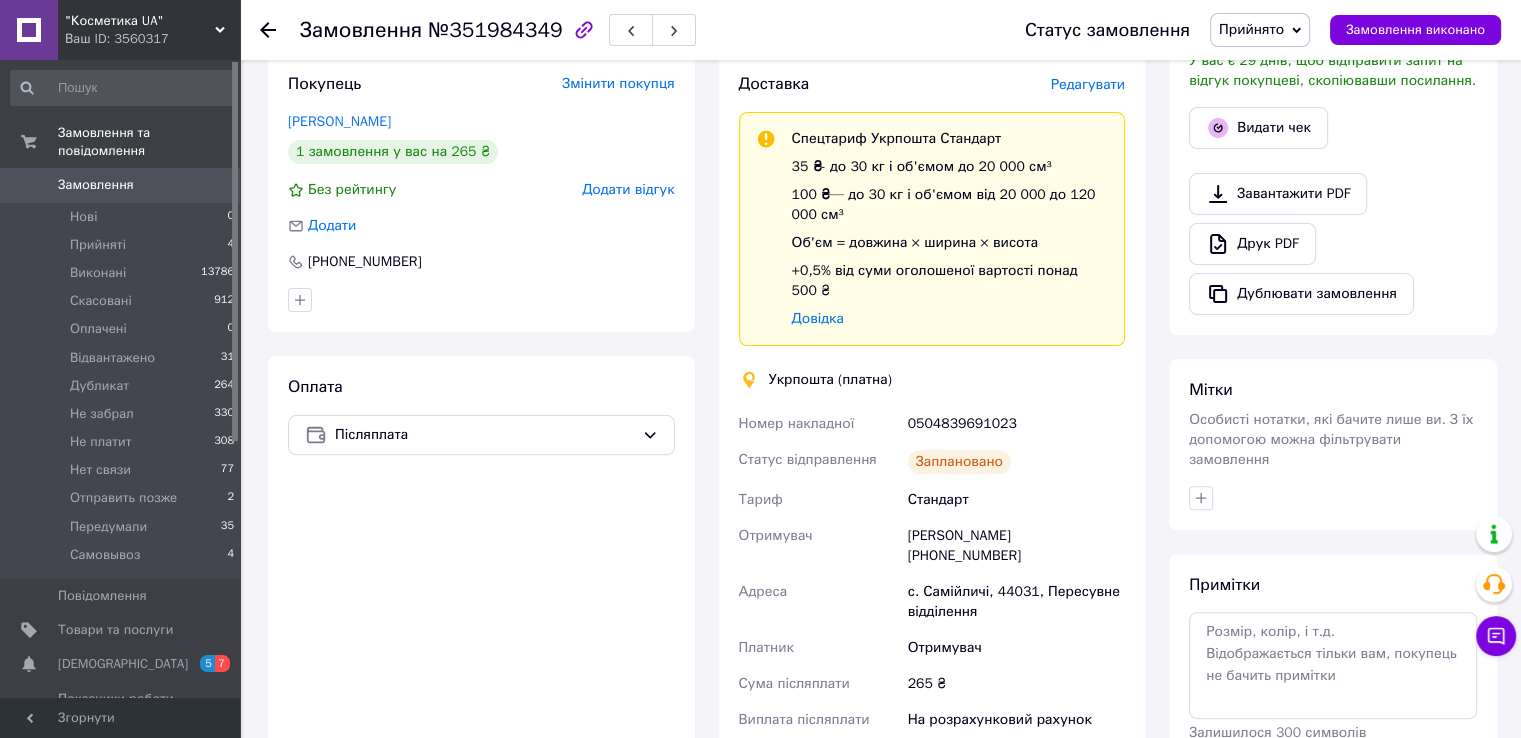 scroll, scrollTop: 500, scrollLeft: 0, axis: vertical 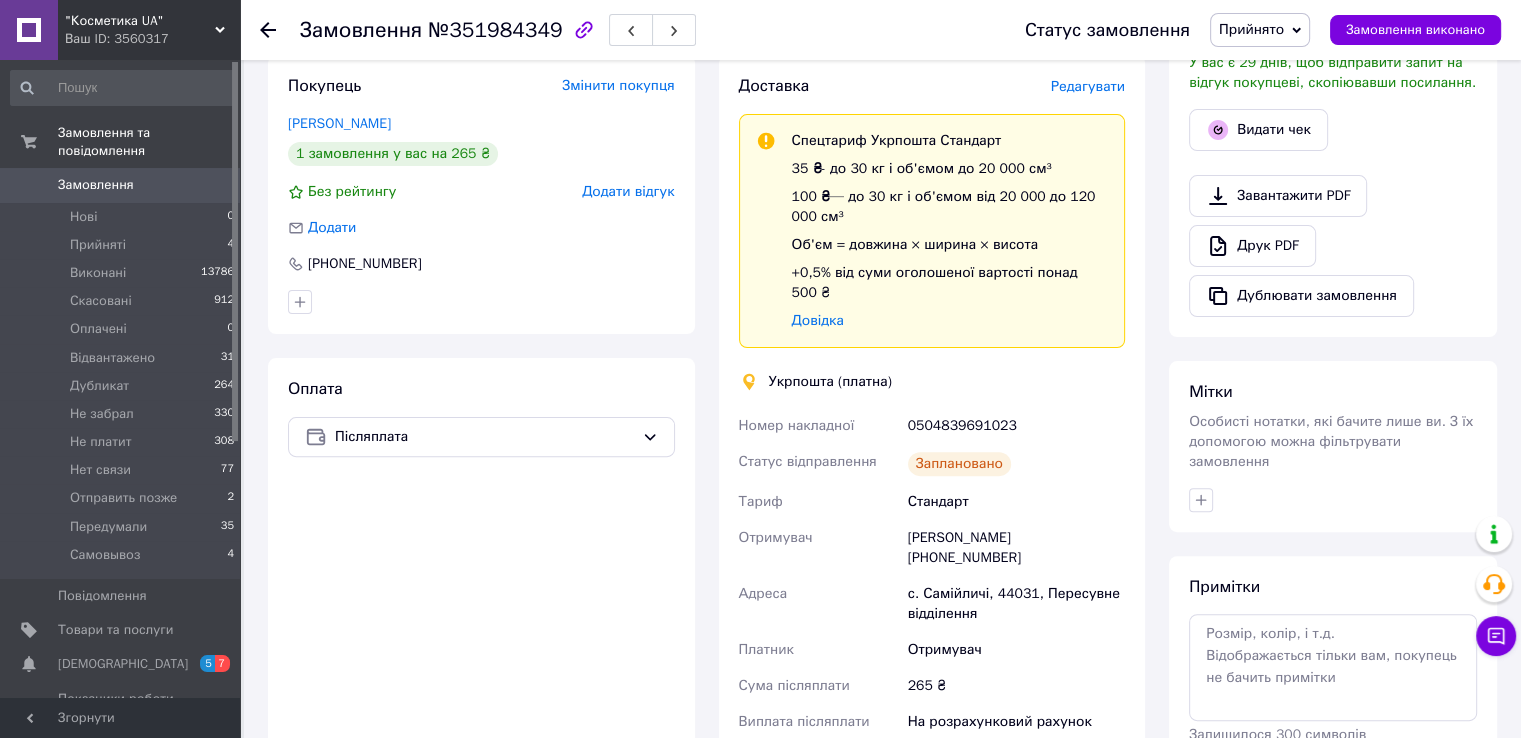 click on "0504839691023" at bounding box center [1016, 426] 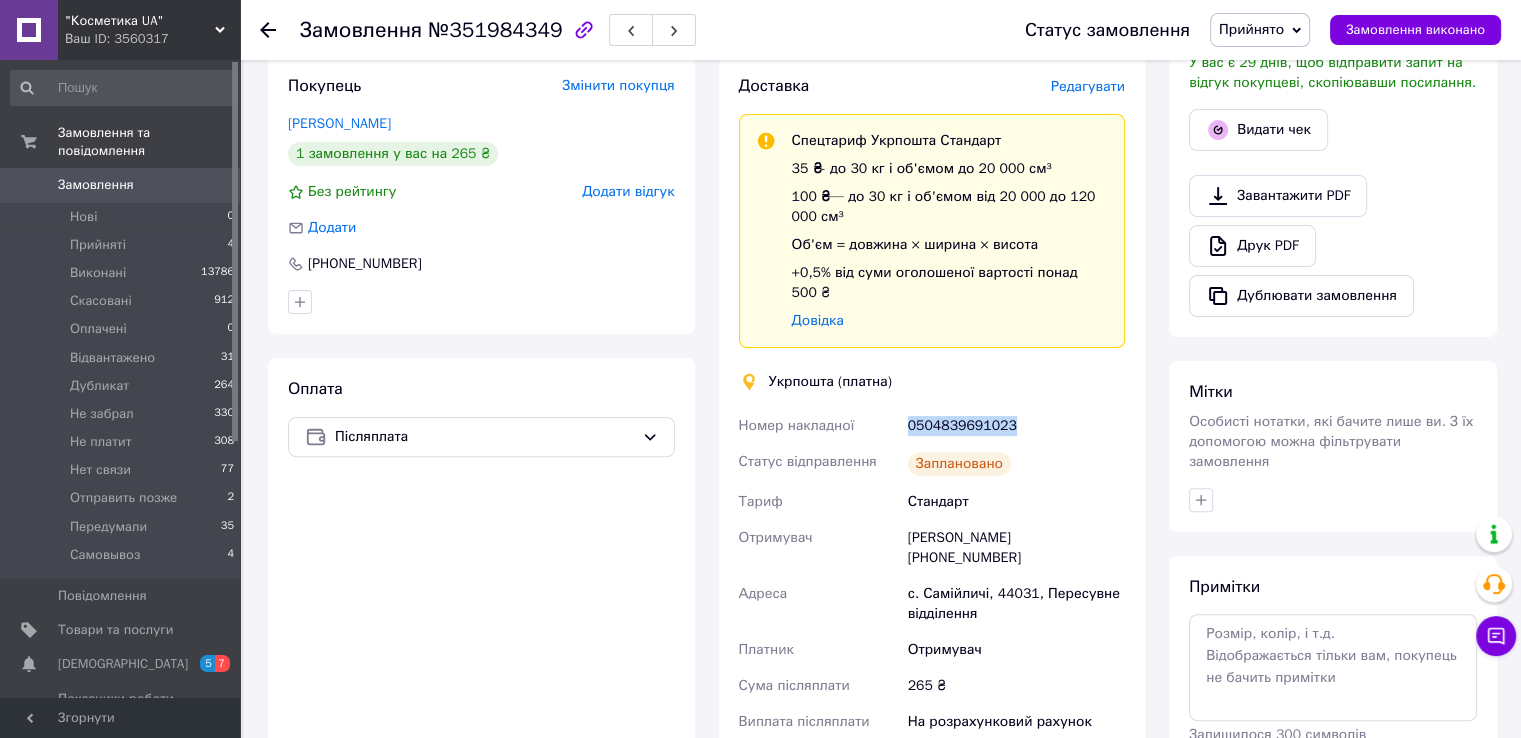click on "0504839691023" at bounding box center (1016, 426) 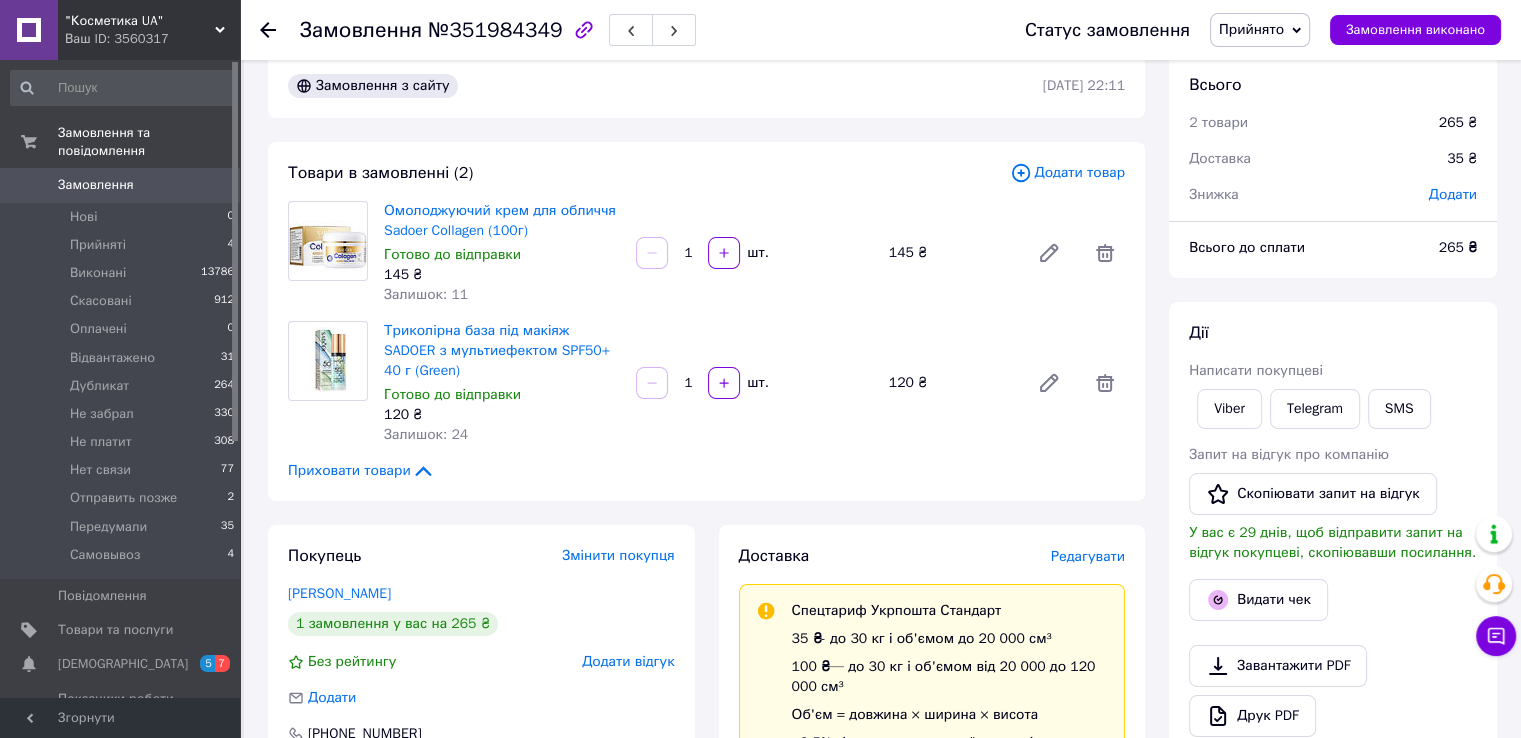 scroll, scrollTop: 0, scrollLeft: 0, axis: both 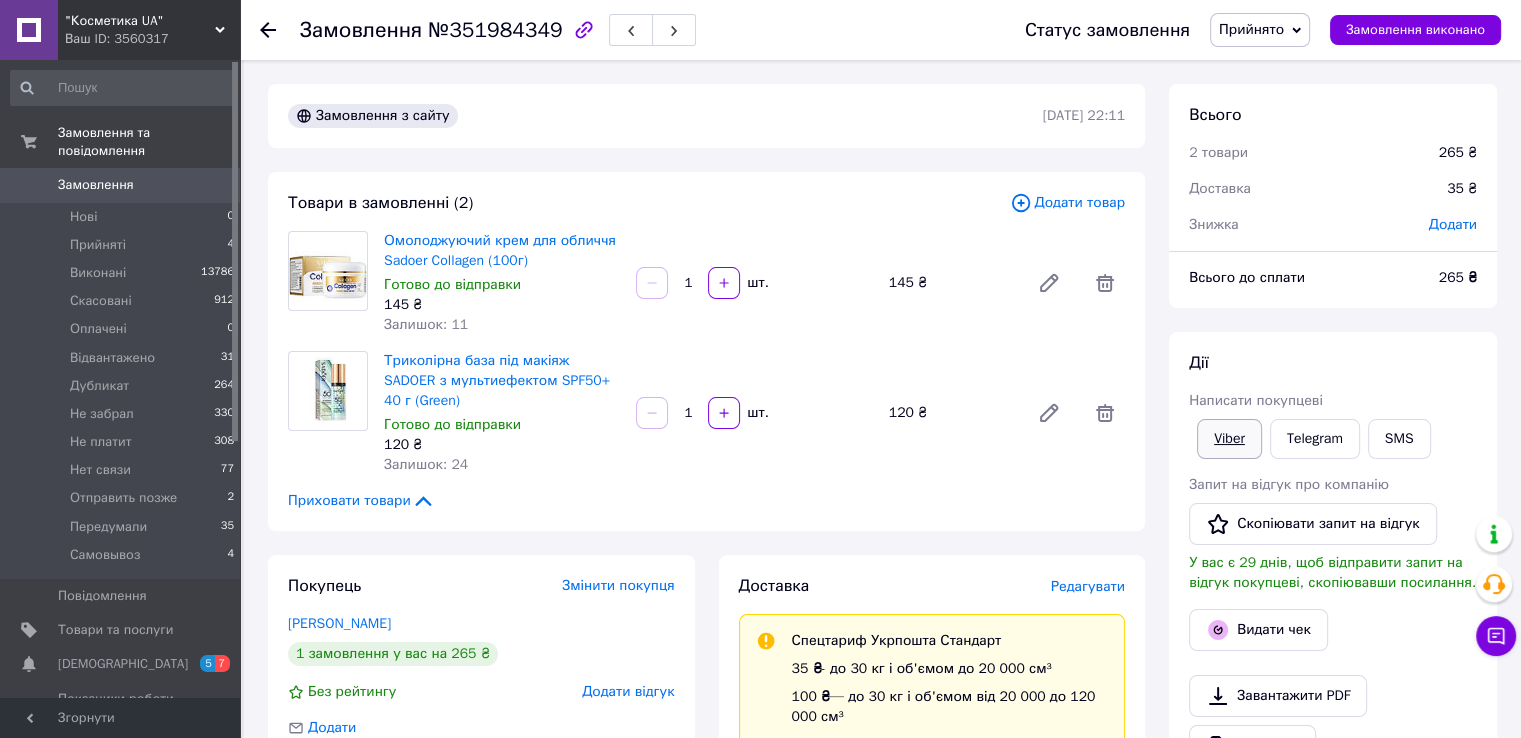 click on "Viber" at bounding box center (1229, 439) 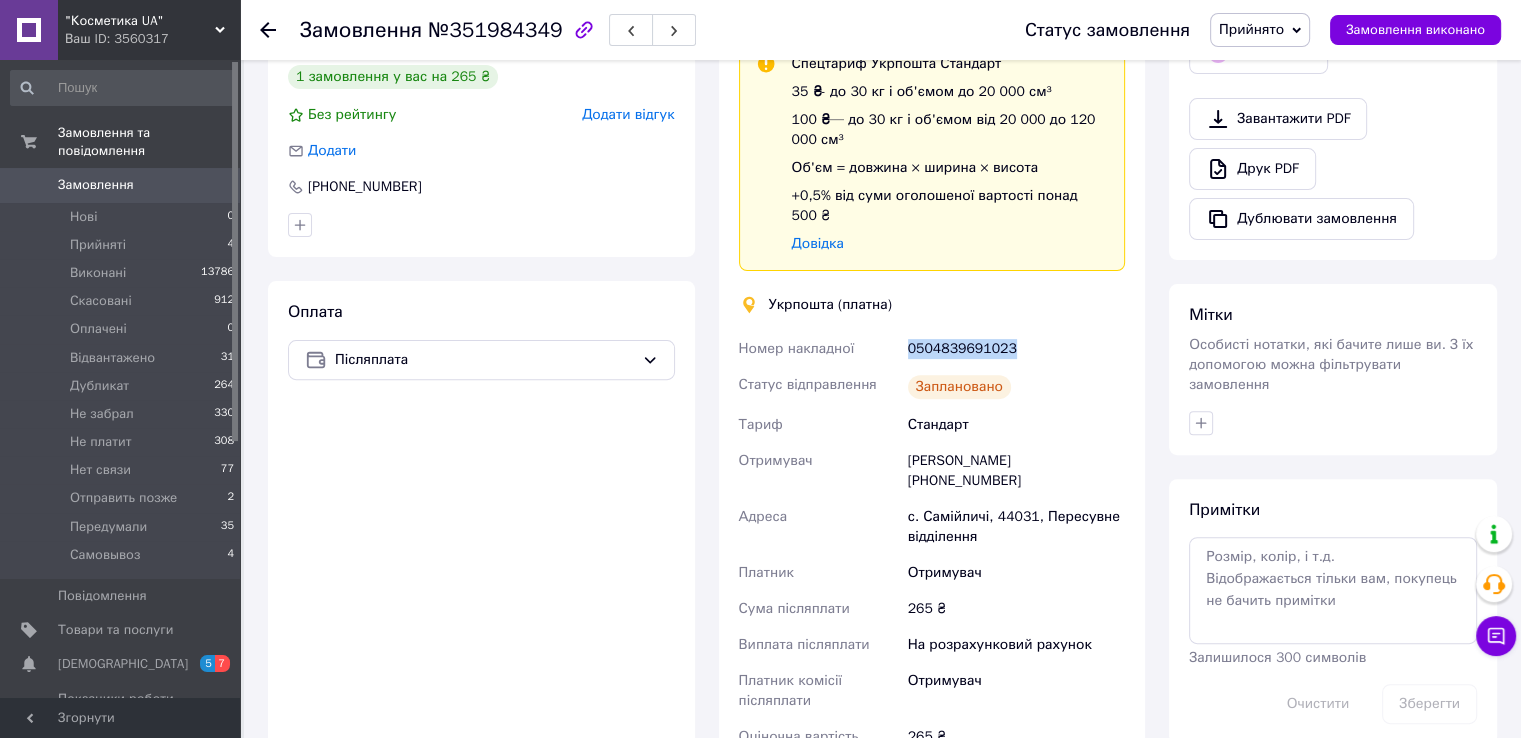 scroll, scrollTop: 700, scrollLeft: 0, axis: vertical 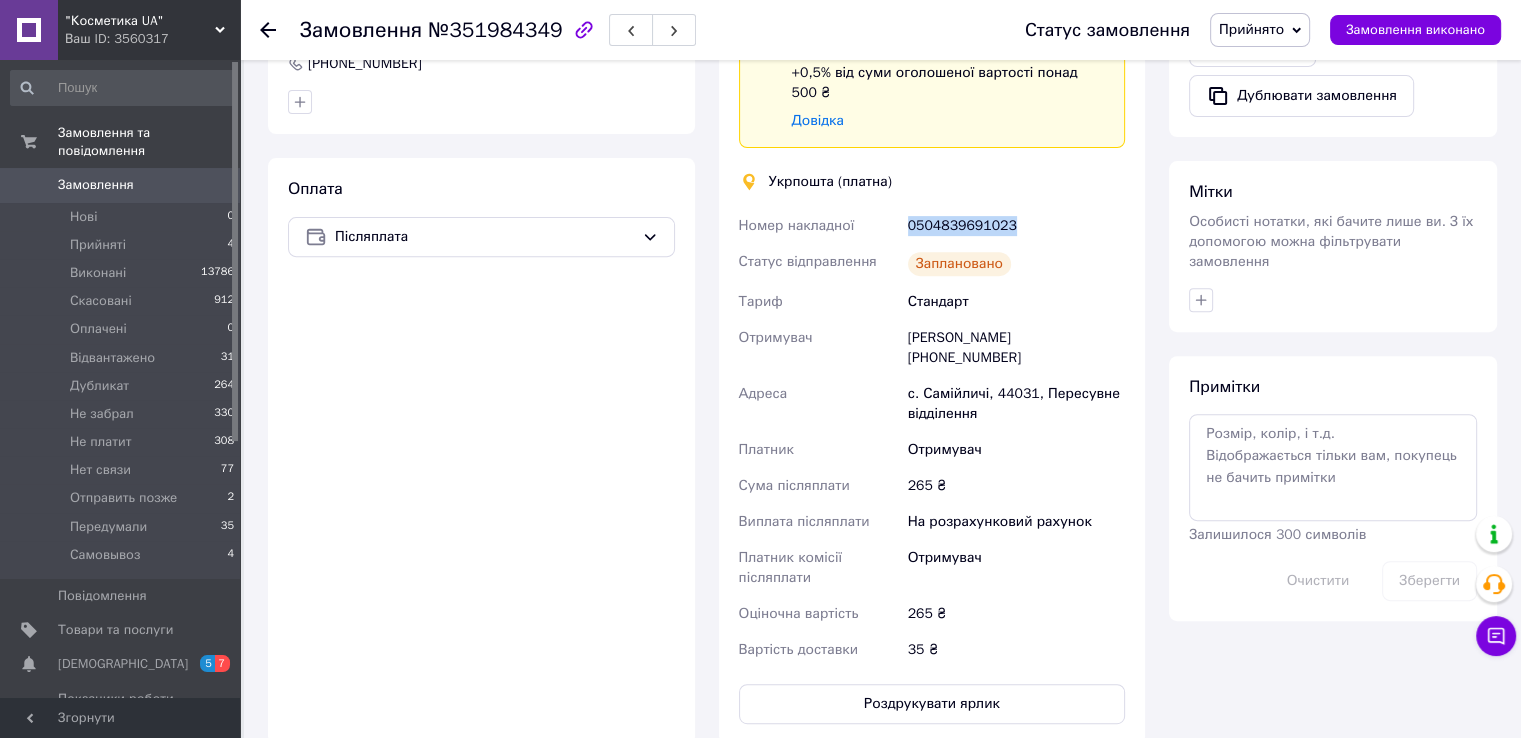 copy on "0504839691023" 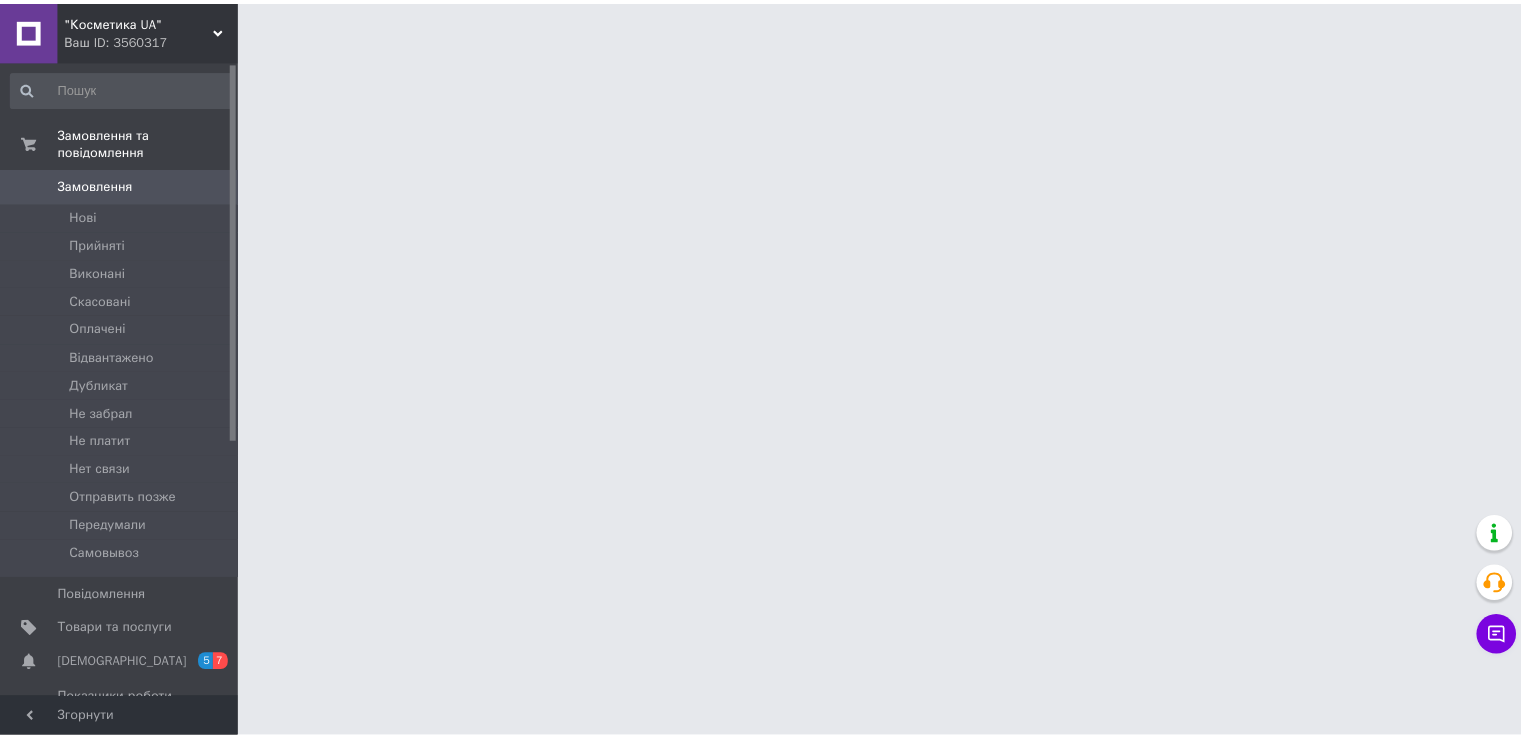 scroll, scrollTop: 0, scrollLeft: 0, axis: both 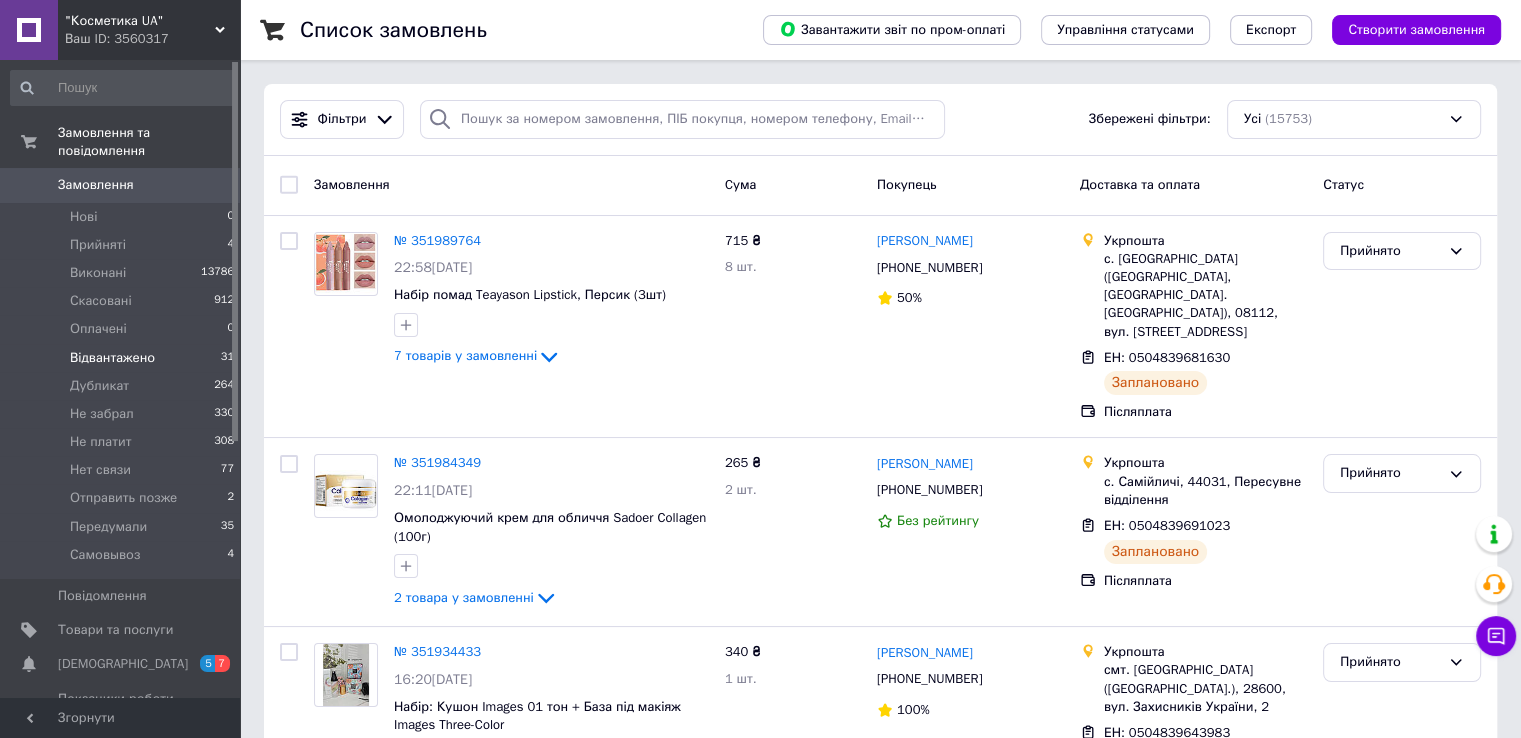 click on "Відвантажено" at bounding box center [112, 358] 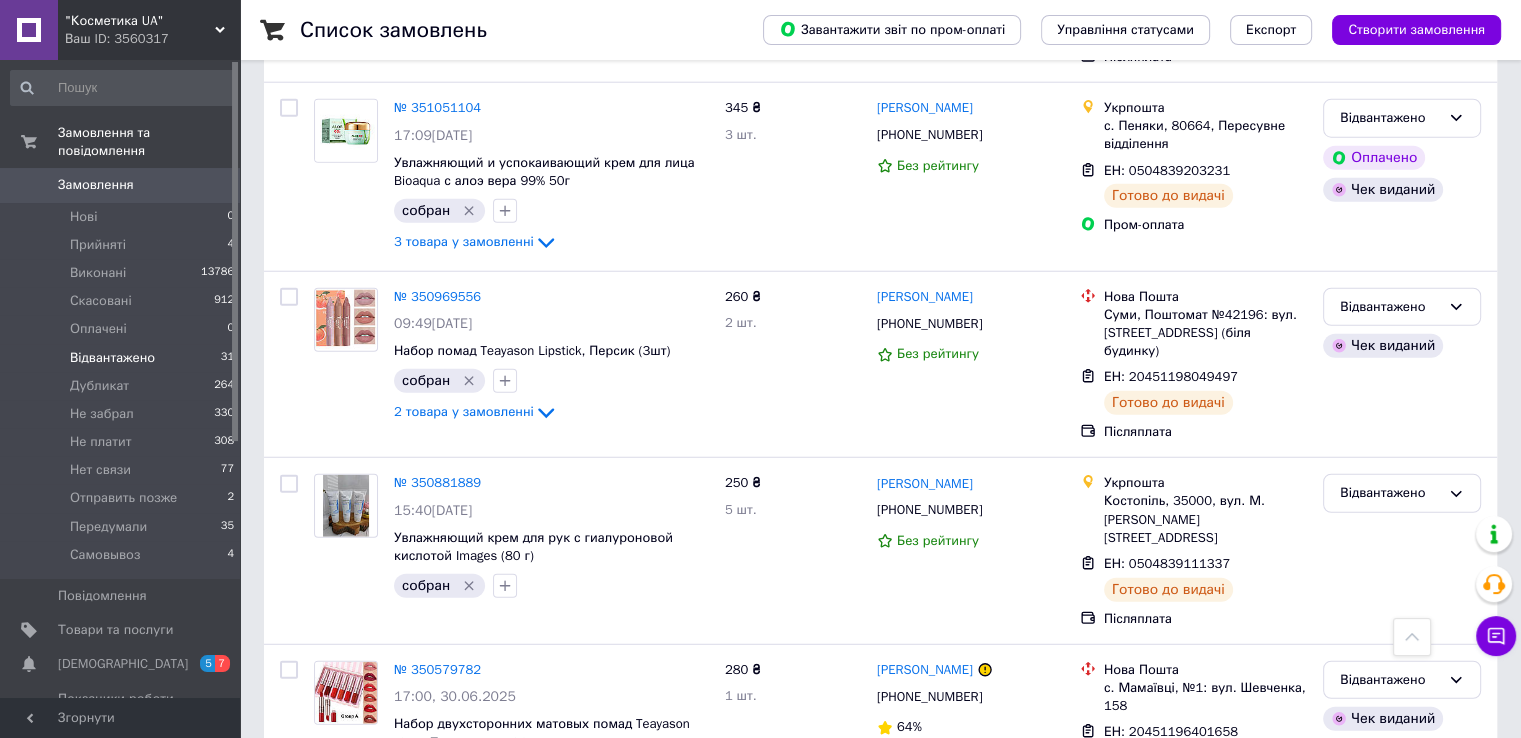 scroll, scrollTop: 5418, scrollLeft: 0, axis: vertical 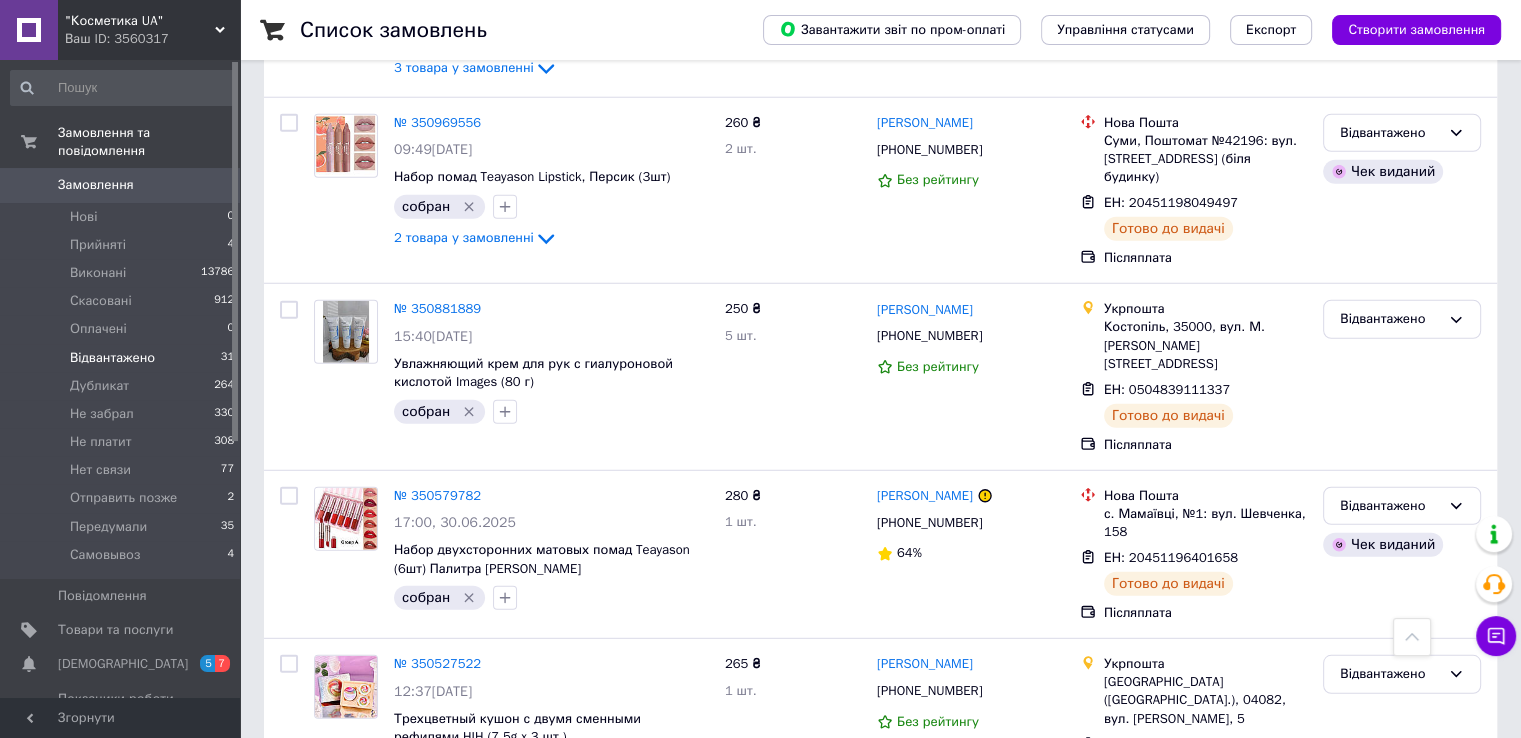 click on "Замовлення" at bounding box center (96, 185) 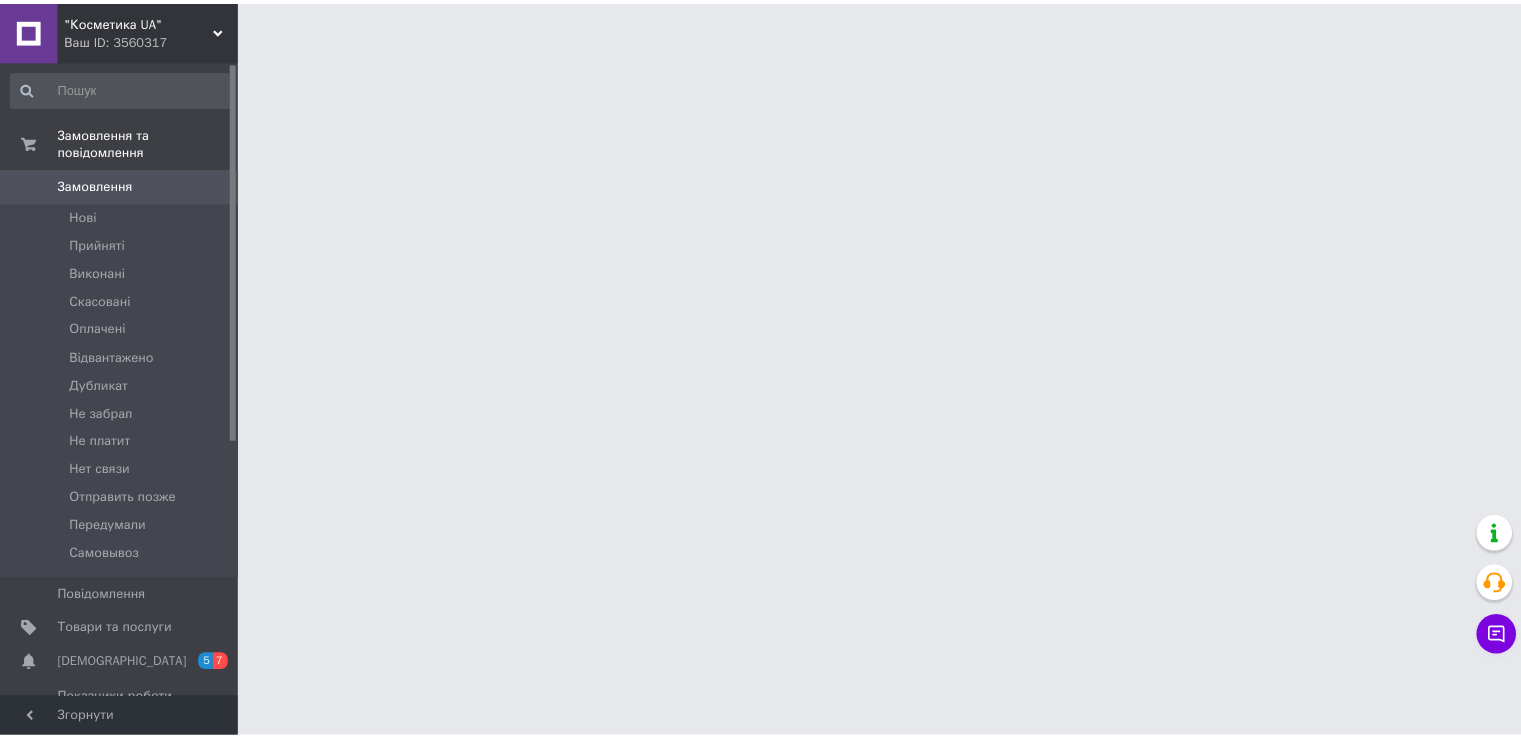 scroll, scrollTop: 0, scrollLeft: 0, axis: both 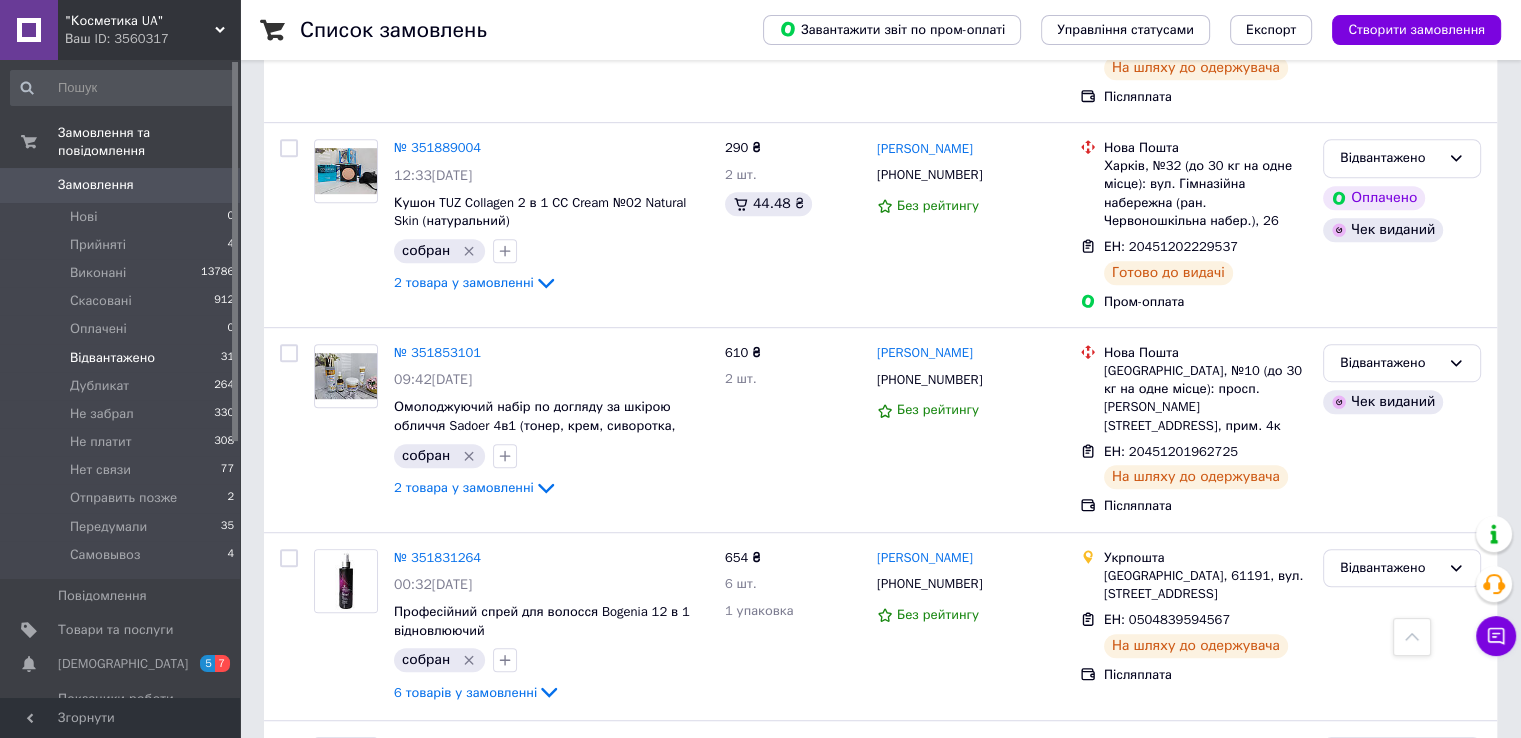 click on "Відвантажено" at bounding box center [112, 358] 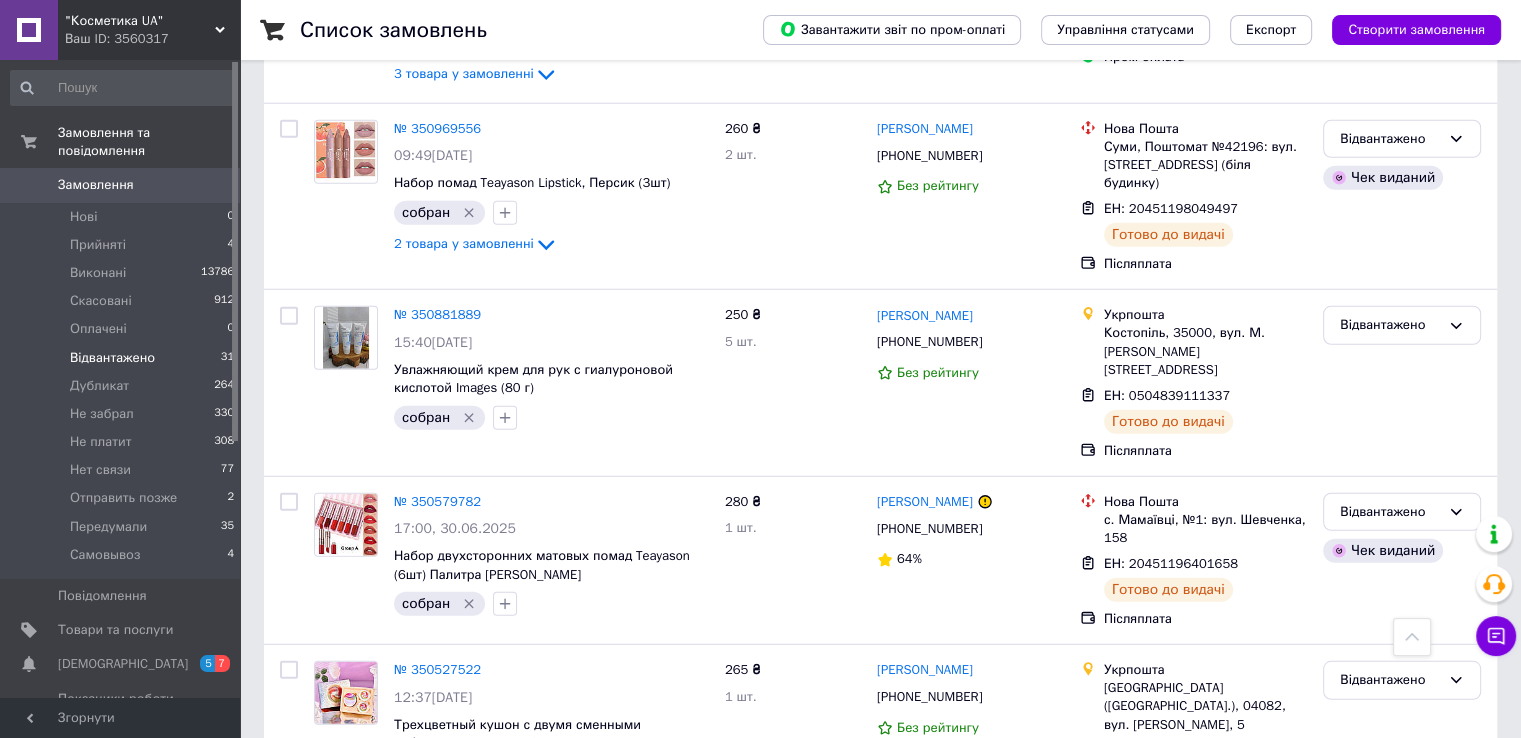 scroll, scrollTop: 5418, scrollLeft: 0, axis: vertical 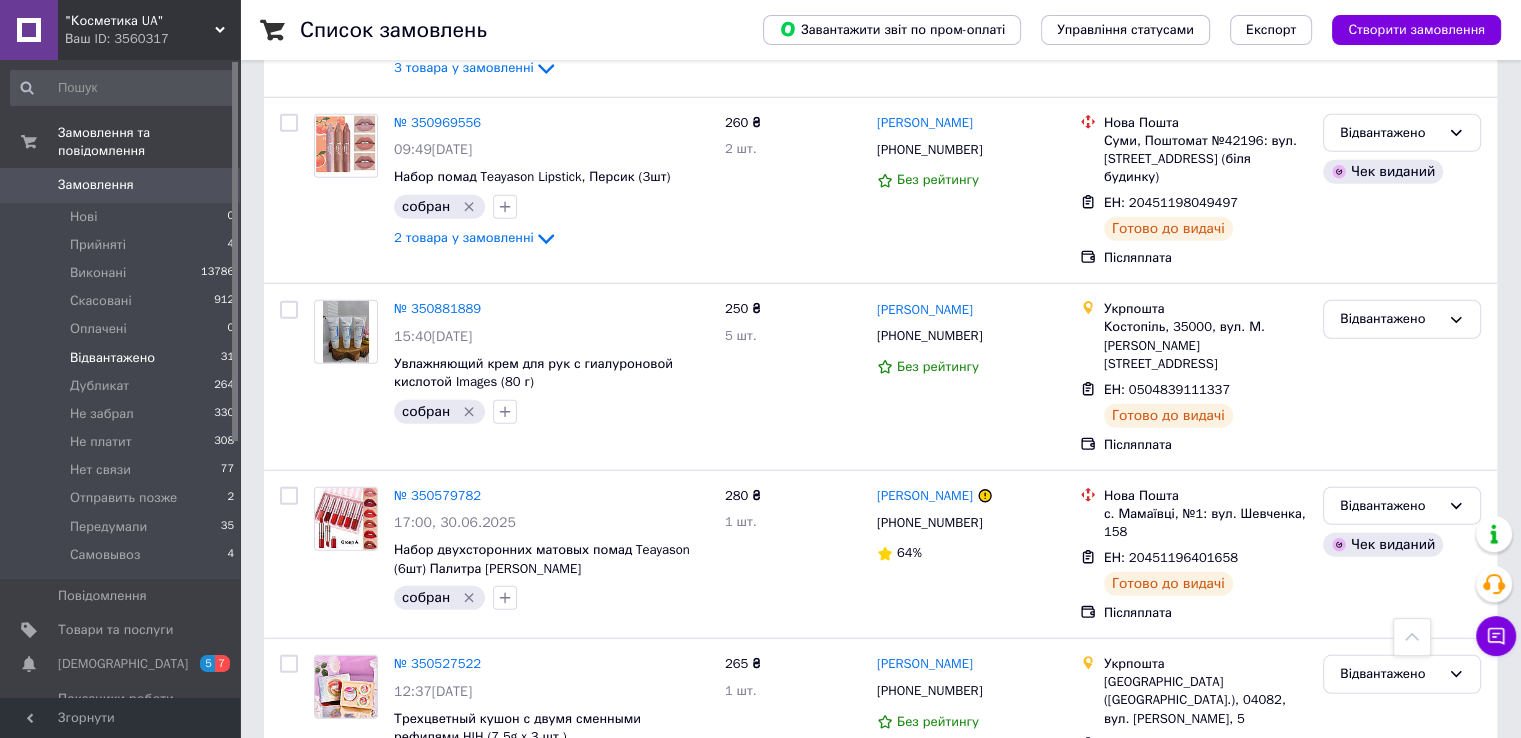 click on "Замовлення" at bounding box center (96, 185) 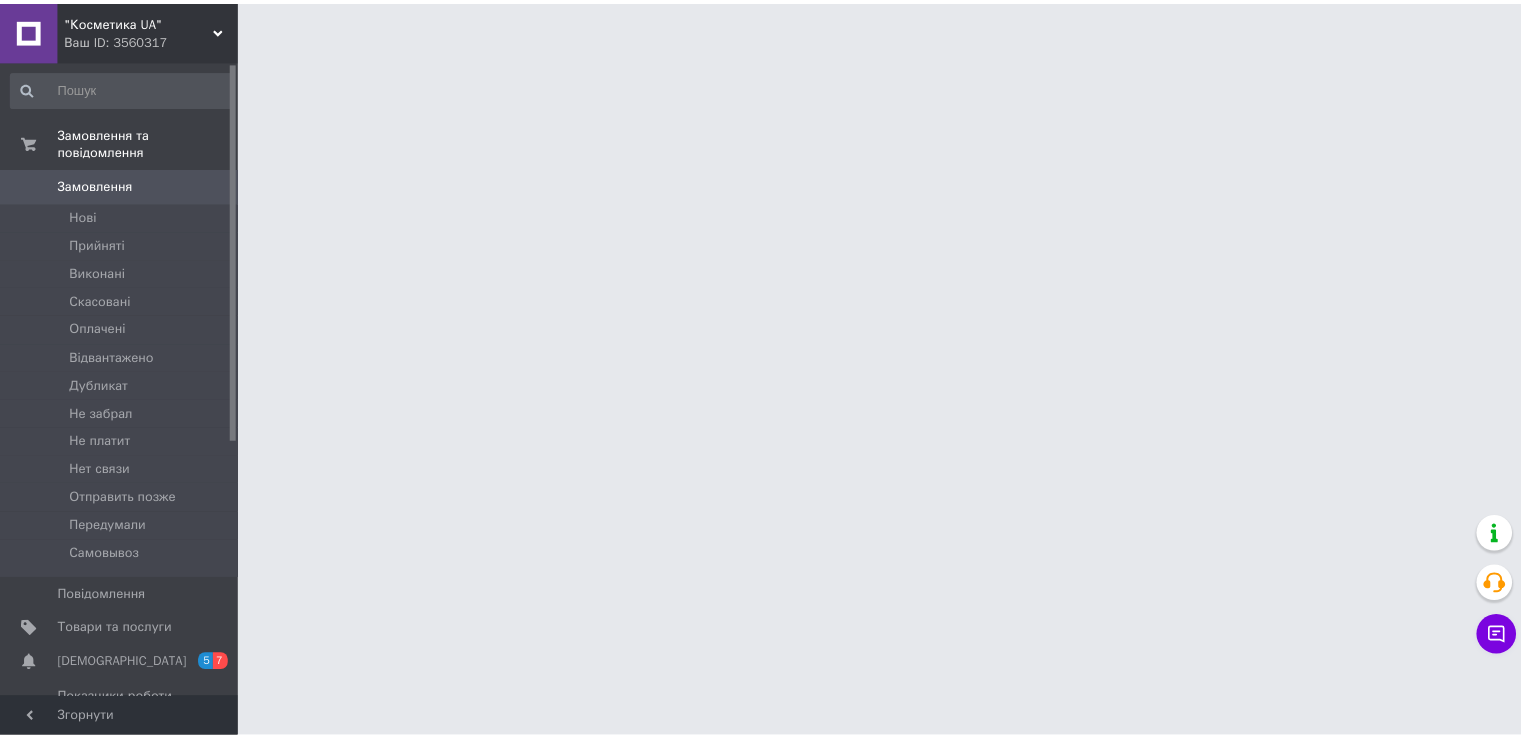 scroll, scrollTop: 0, scrollLeft: 0, axis: both 